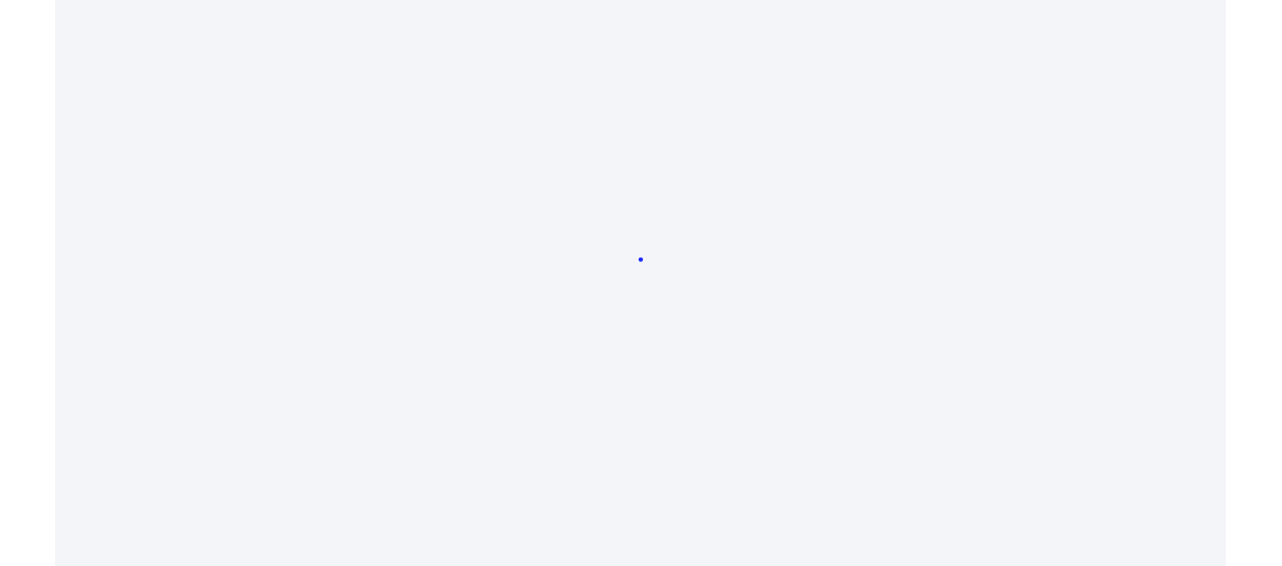 scroll, scrollTop: 0, scrollLeft: 0, axis: both 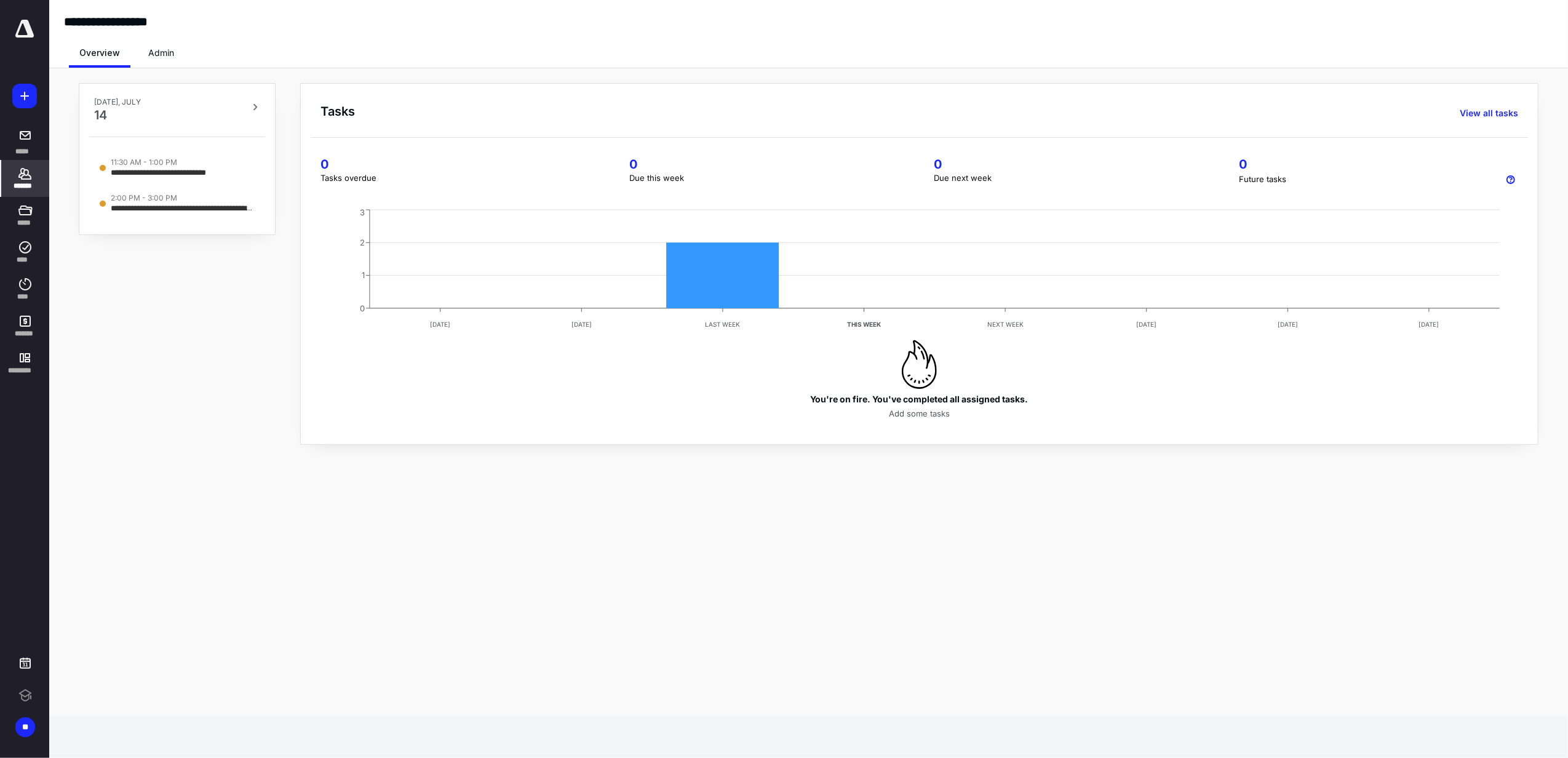 click on "*******" at bounding box center (25, 178) 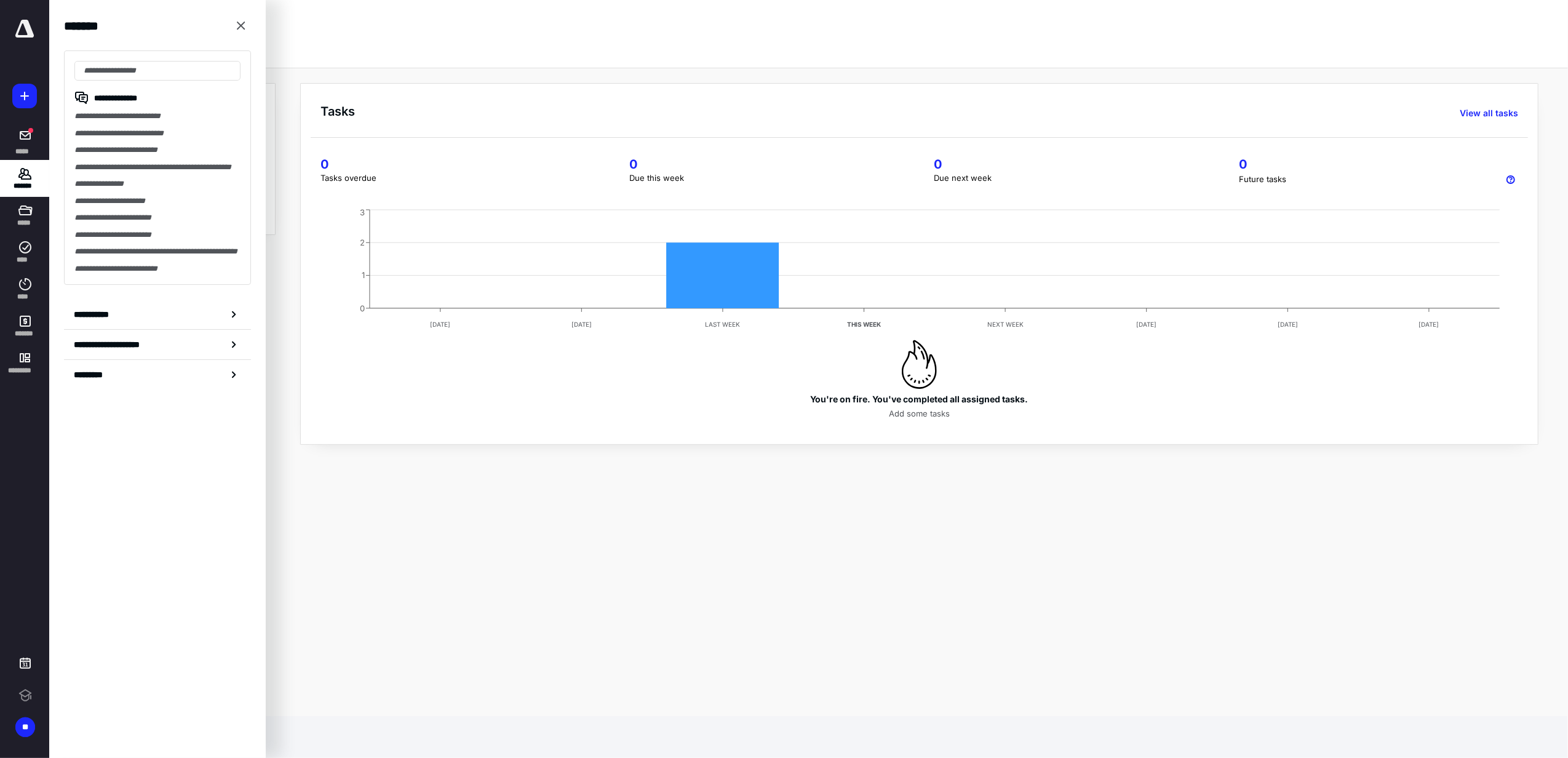 scroll, scrollTop: 0, scrollLeft: 0, axis: both 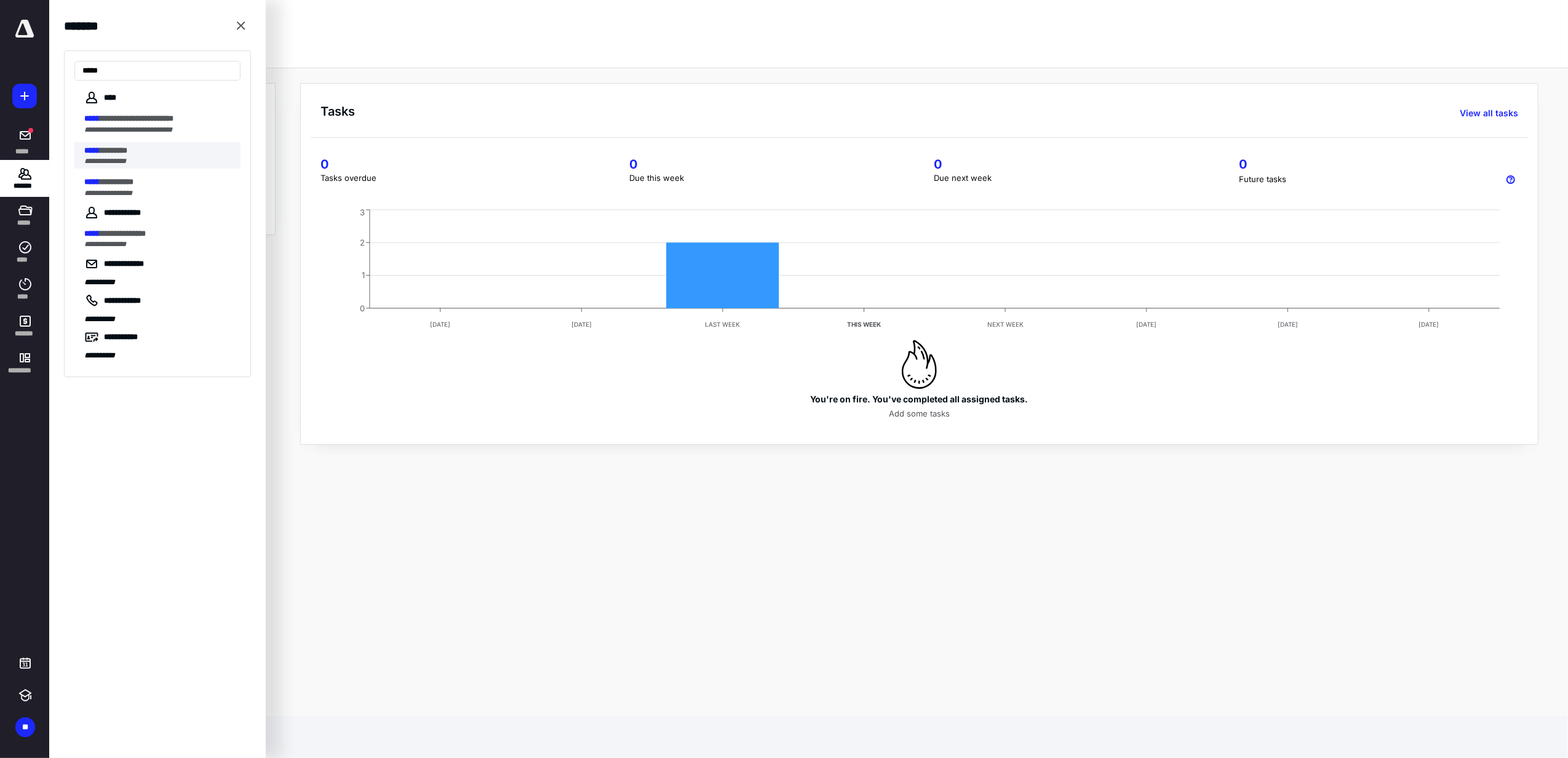 type on "*****" 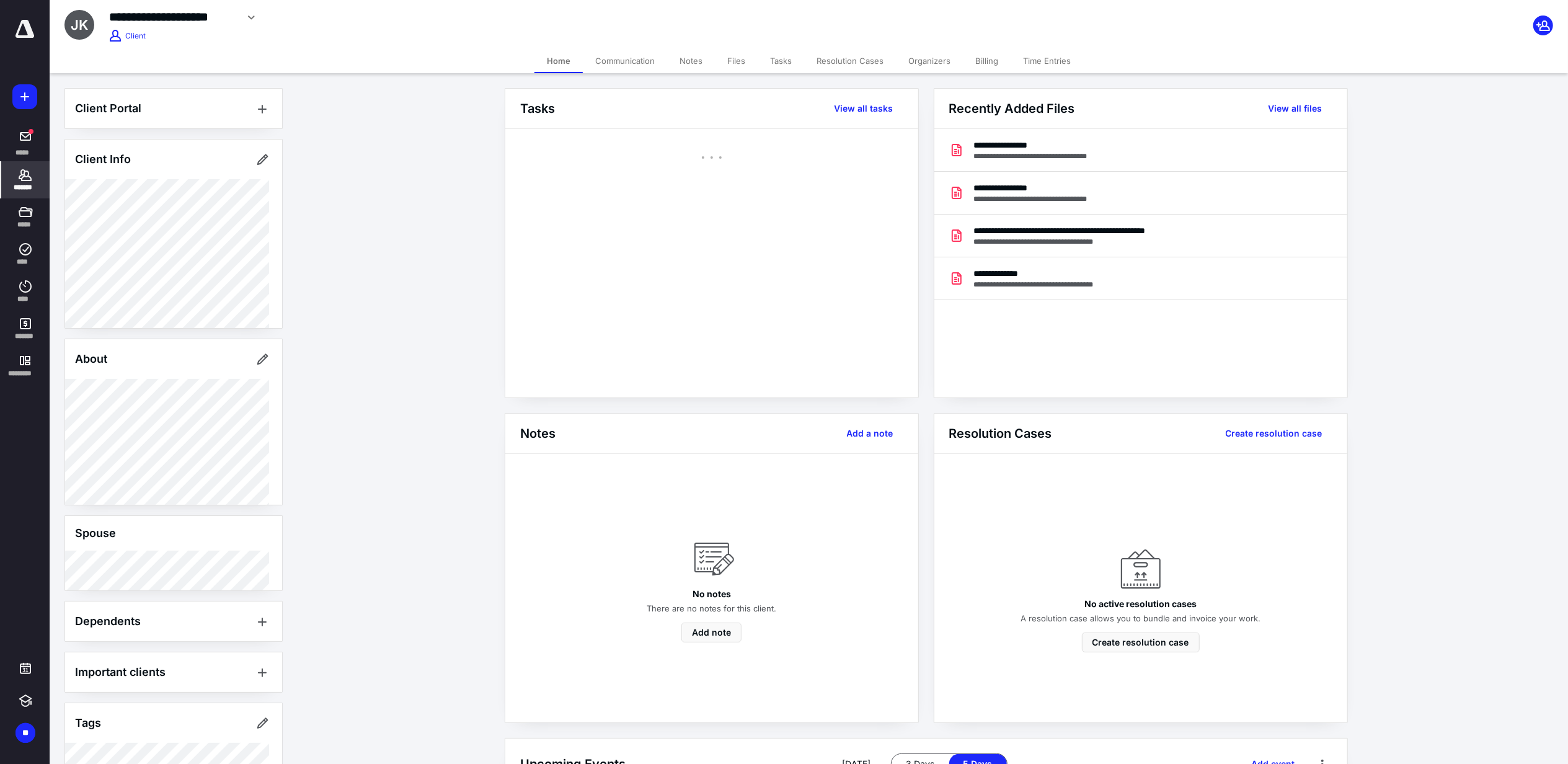 click 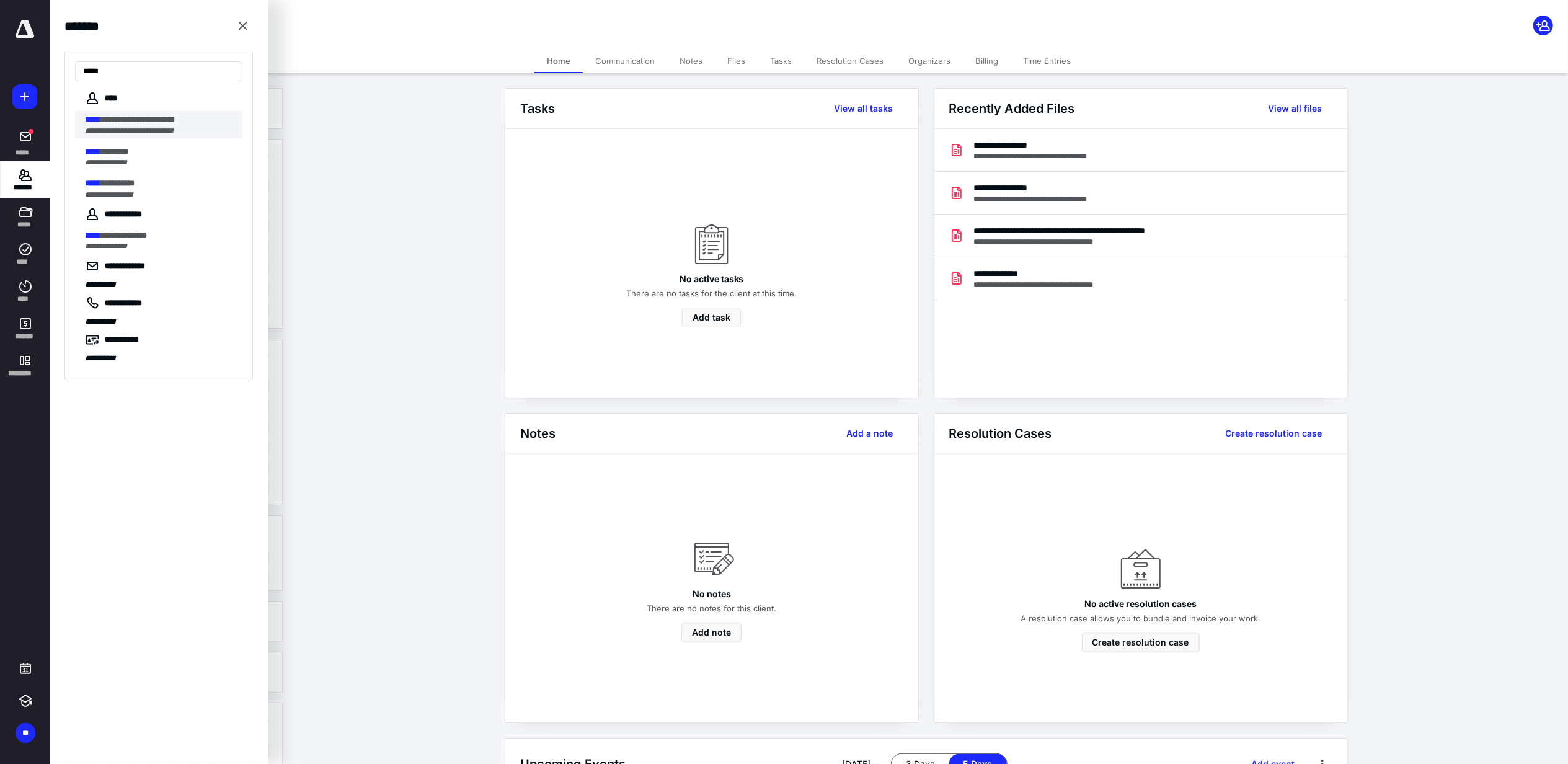 type on "*****" 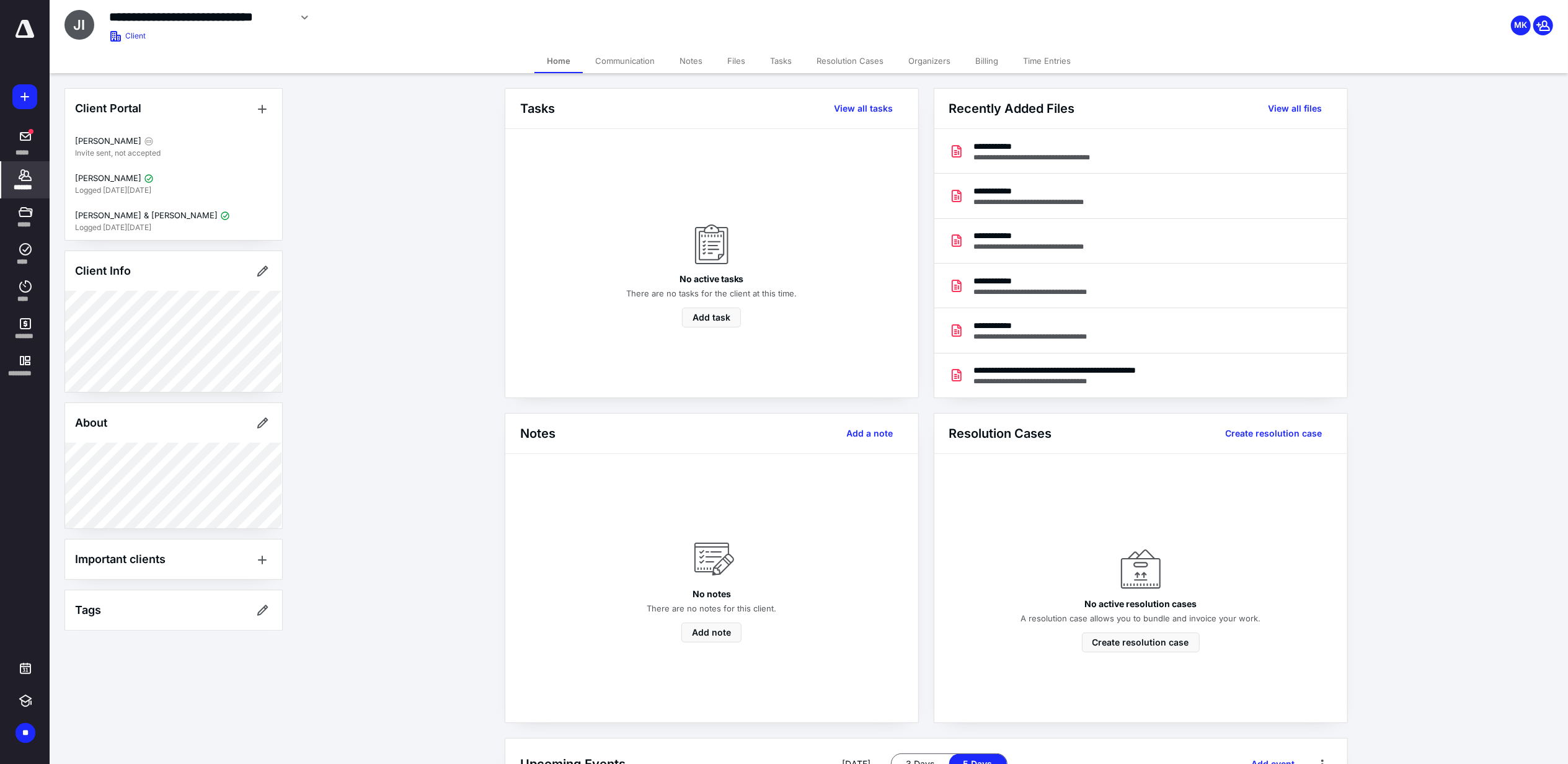 click on "Files" at bounding box center (736, 61) 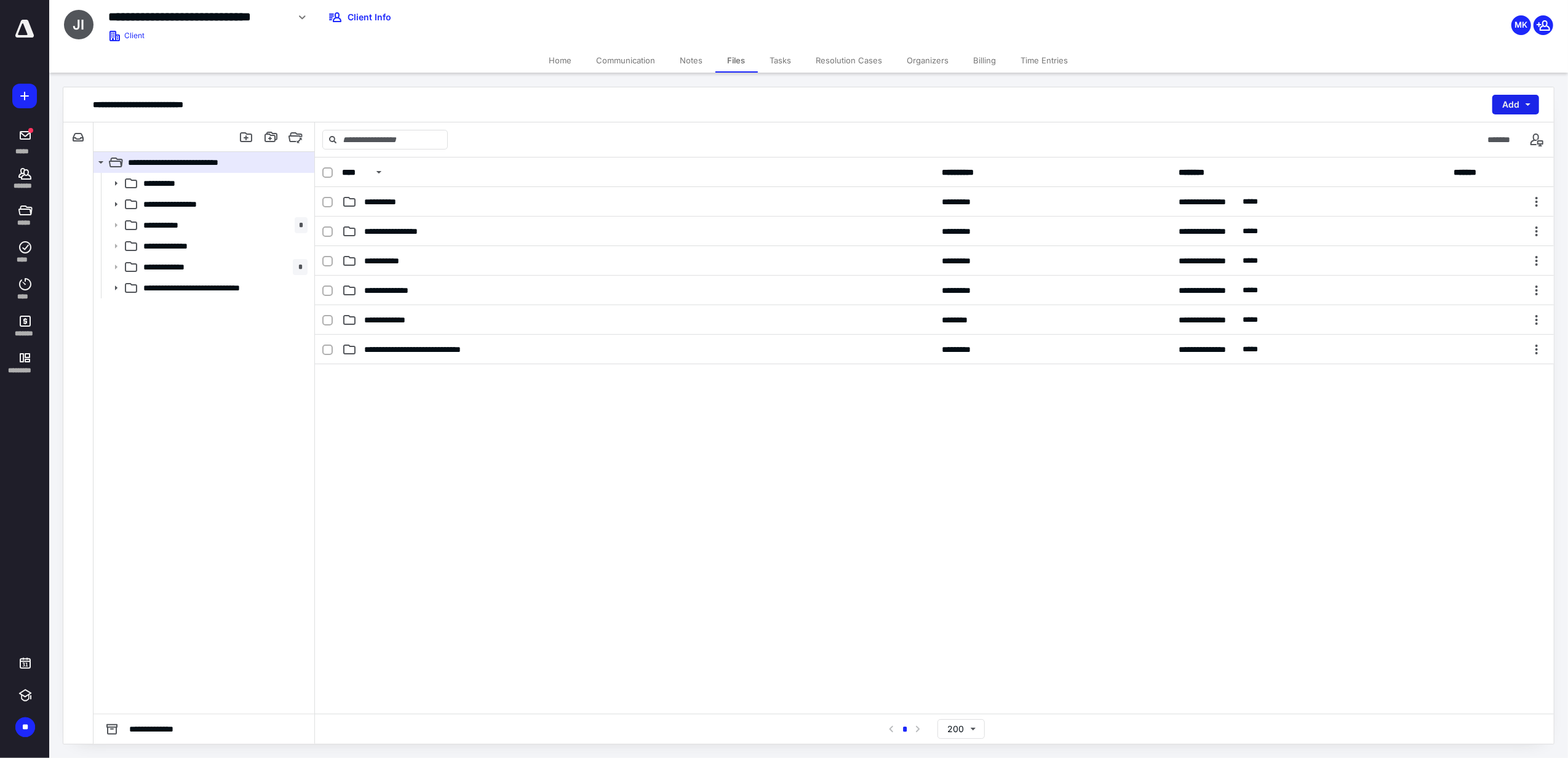 click on "Add" at bounding box center [1516, 105] 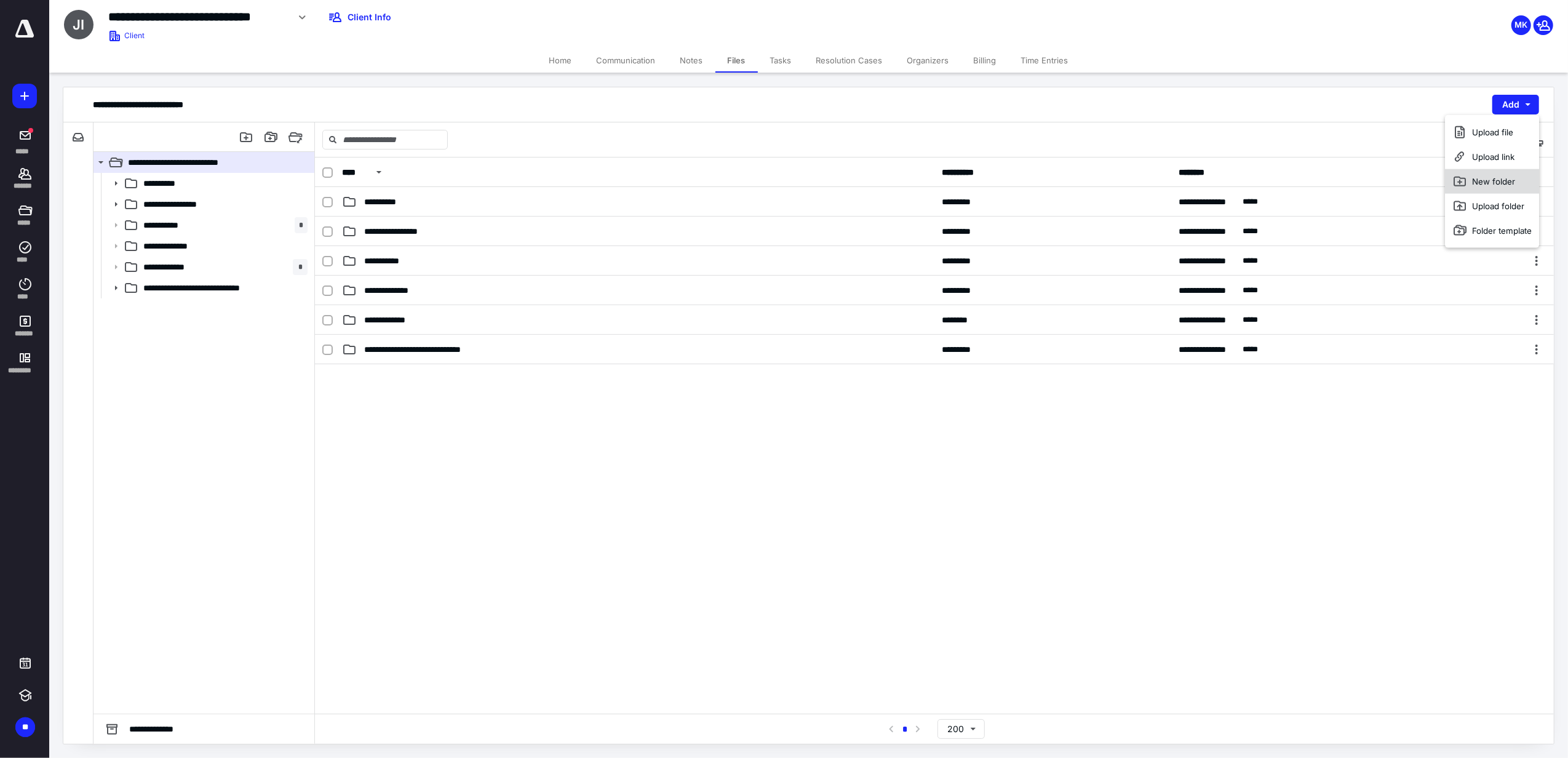 click on "New folder" at bounding box center [1492, 182] 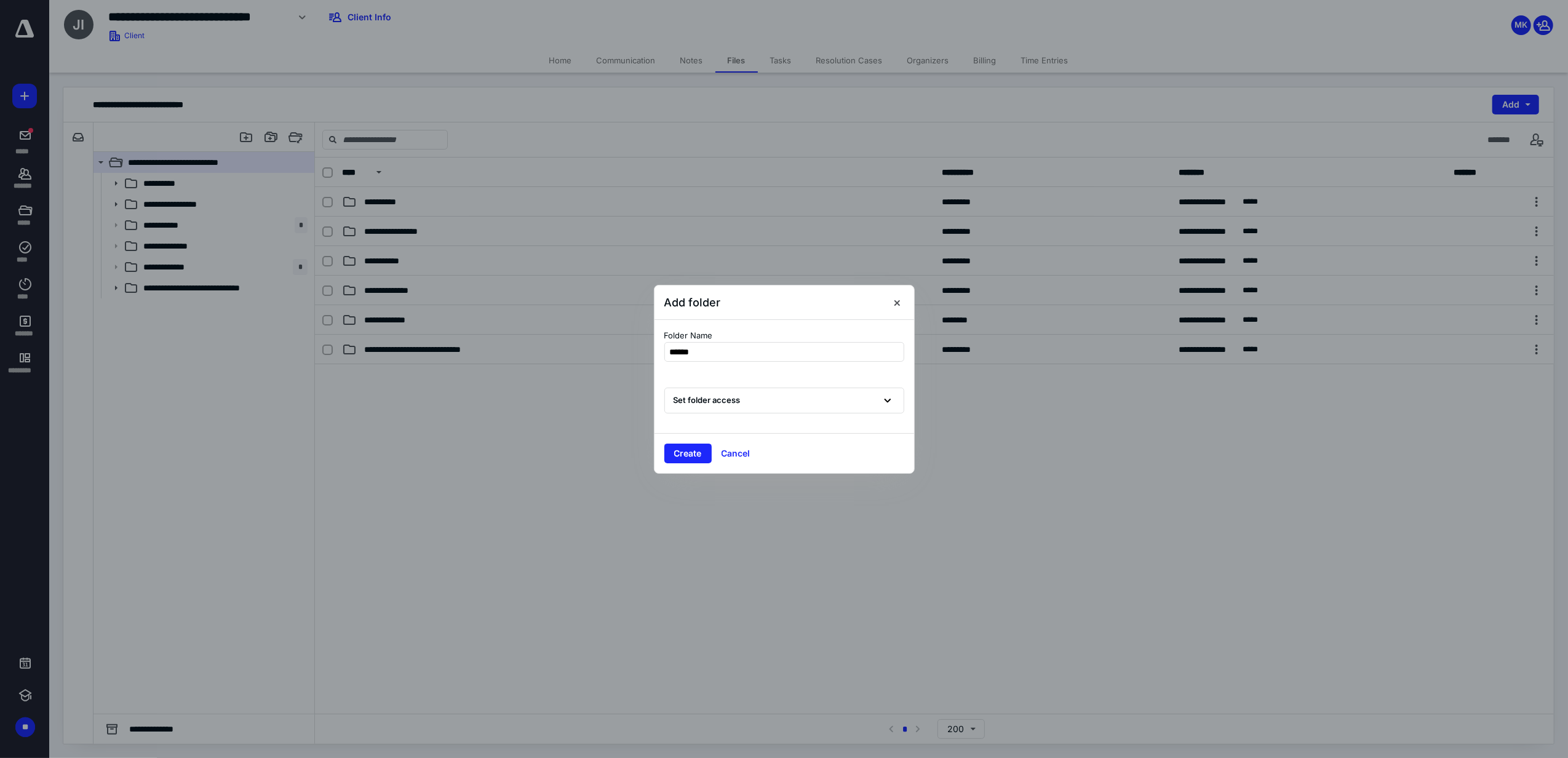 type on "*******" 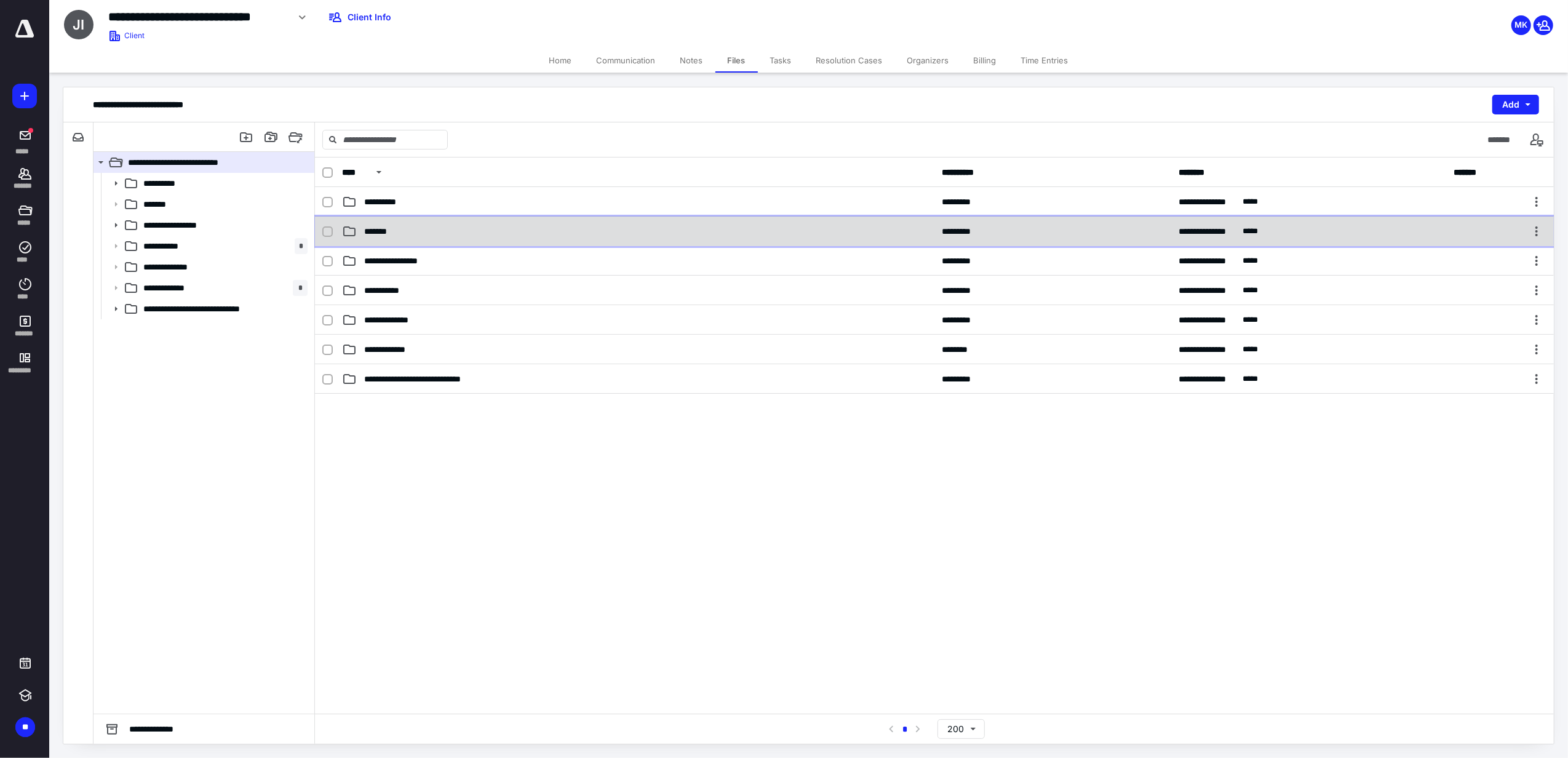 click on "**********" at bounding box center [934, 231] 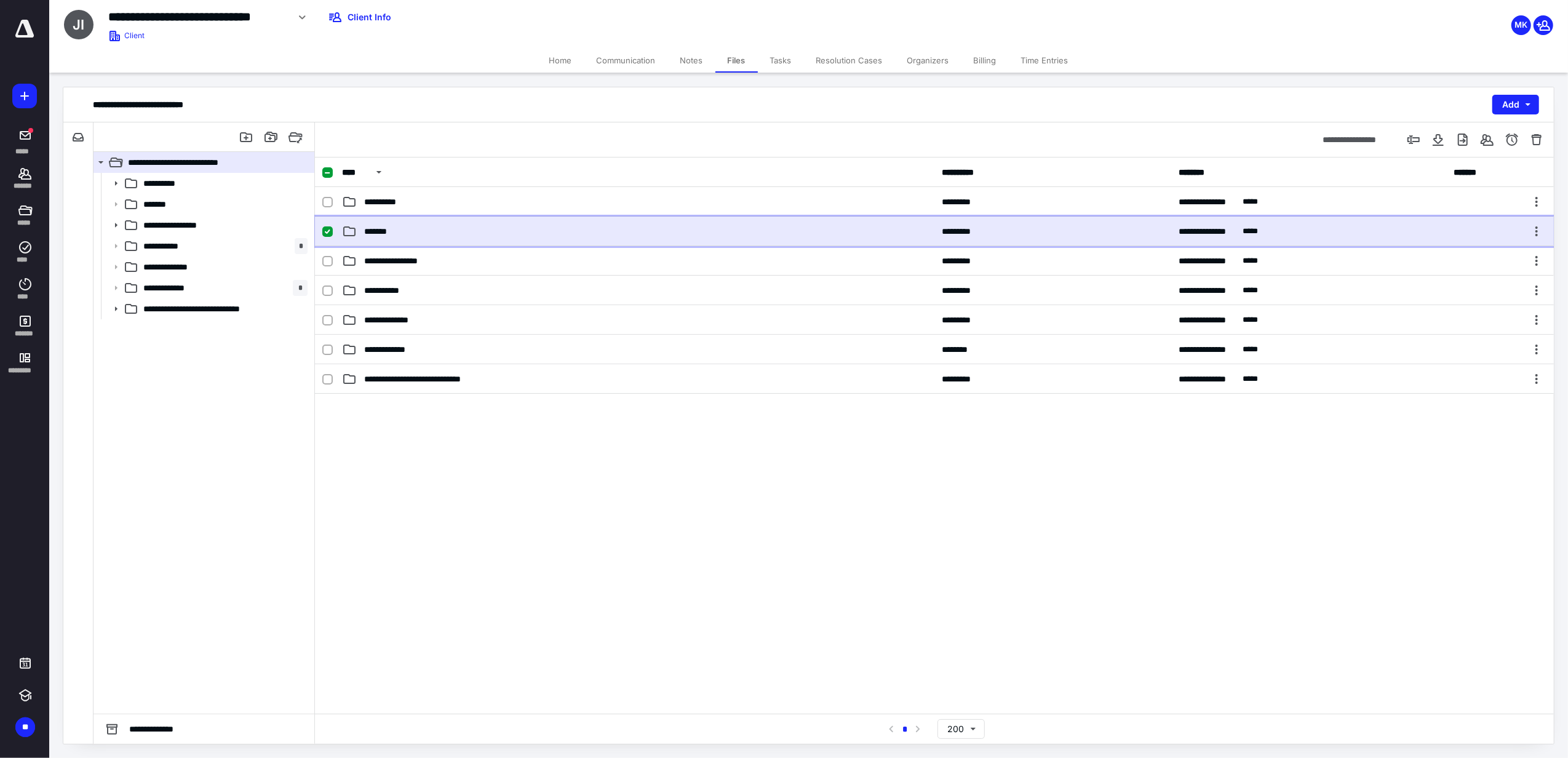 click on "**********" at bounding box center (934, 231) 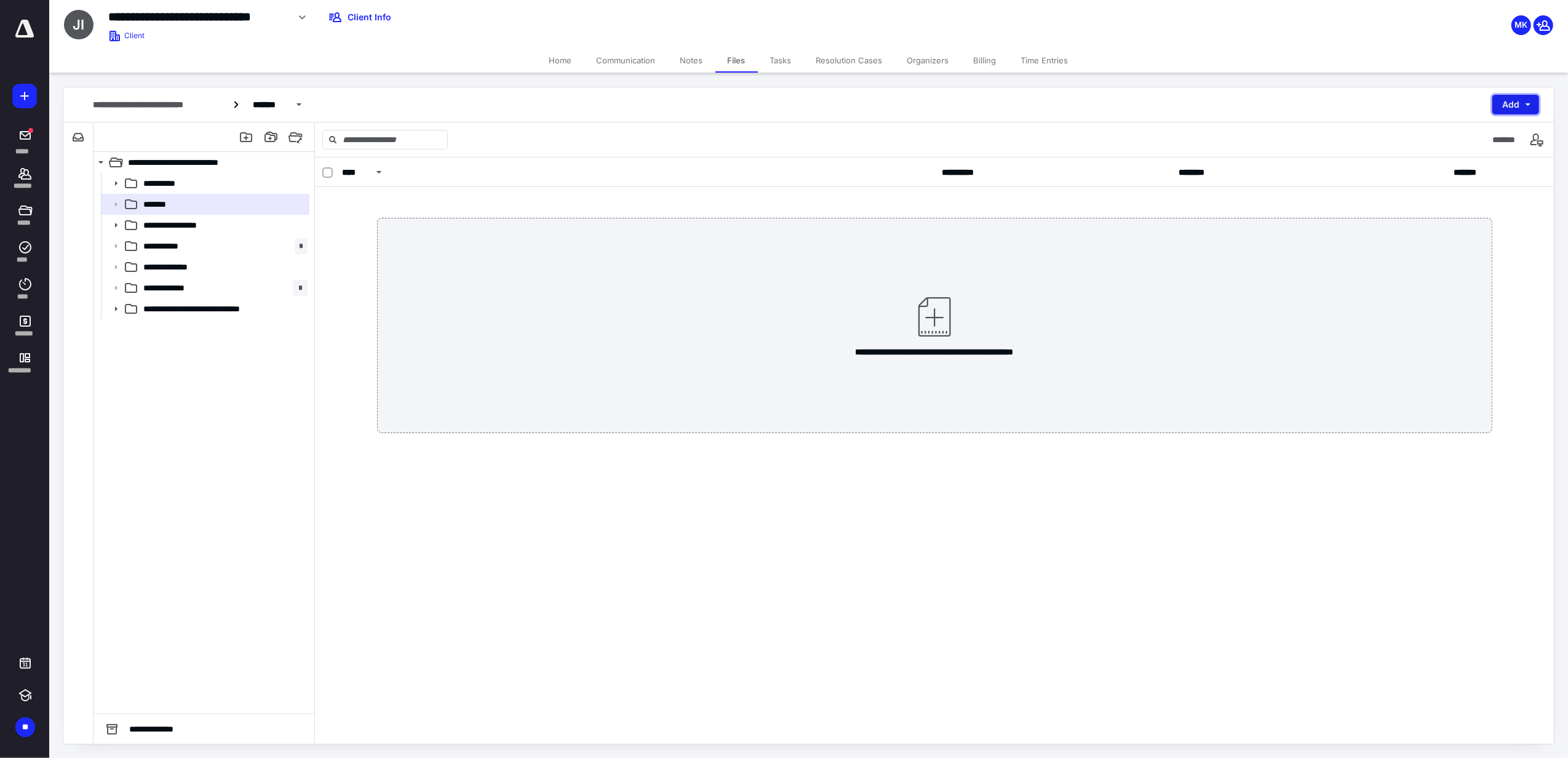 click on "Add" at bounding box center [1516, 105] 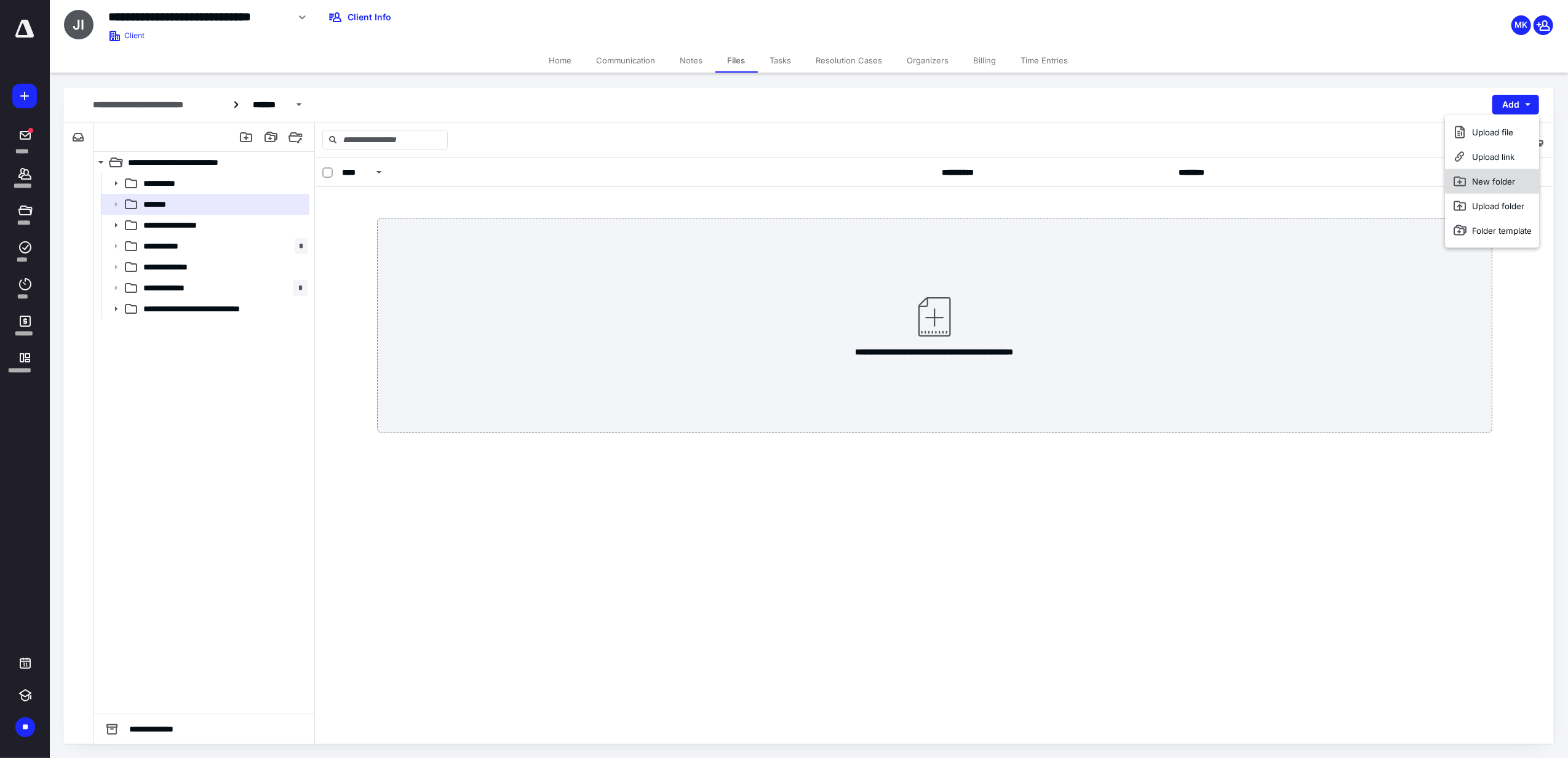 click on "New folder" at bounding box center (1492, 182) 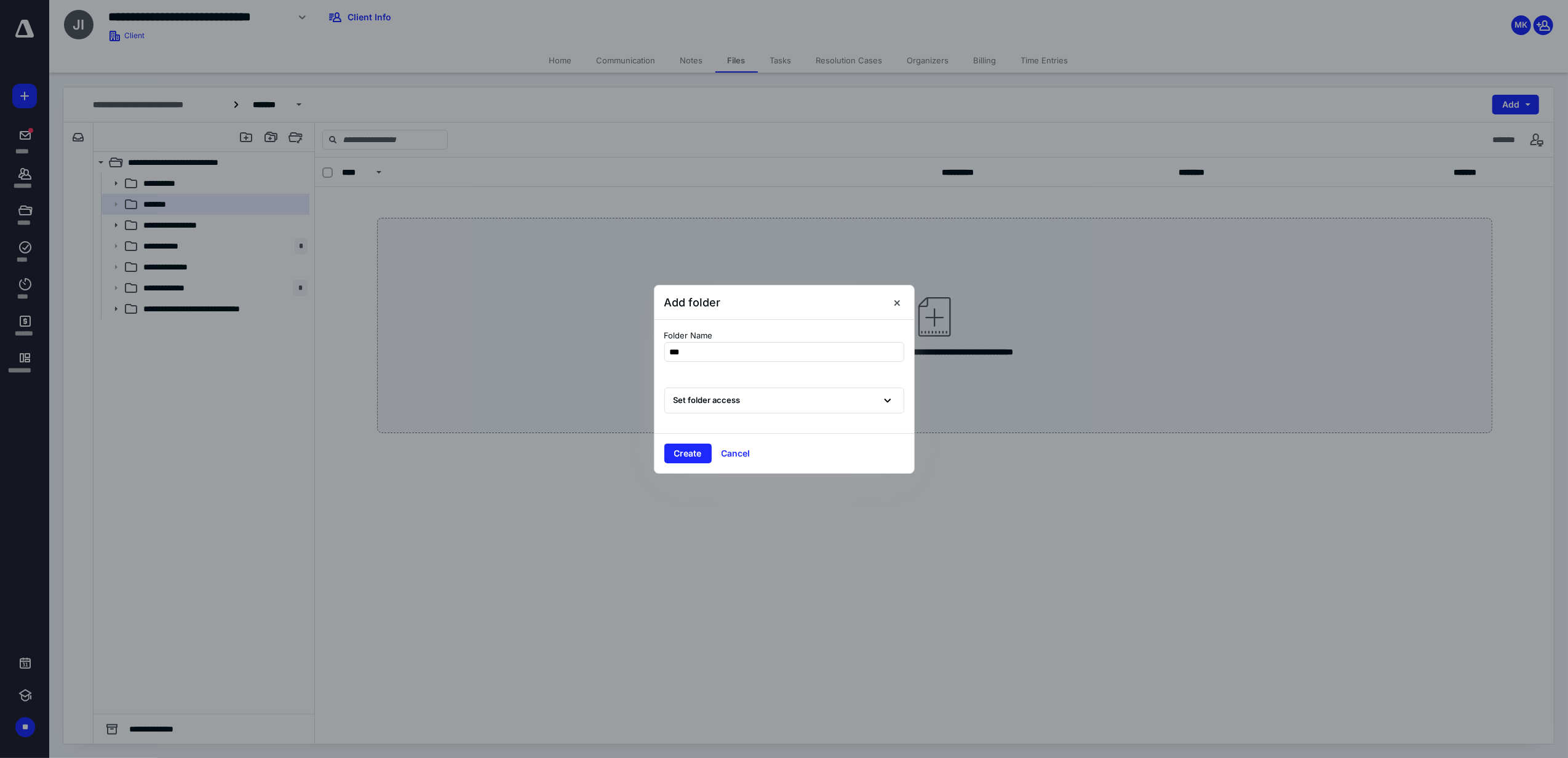 type on "****" 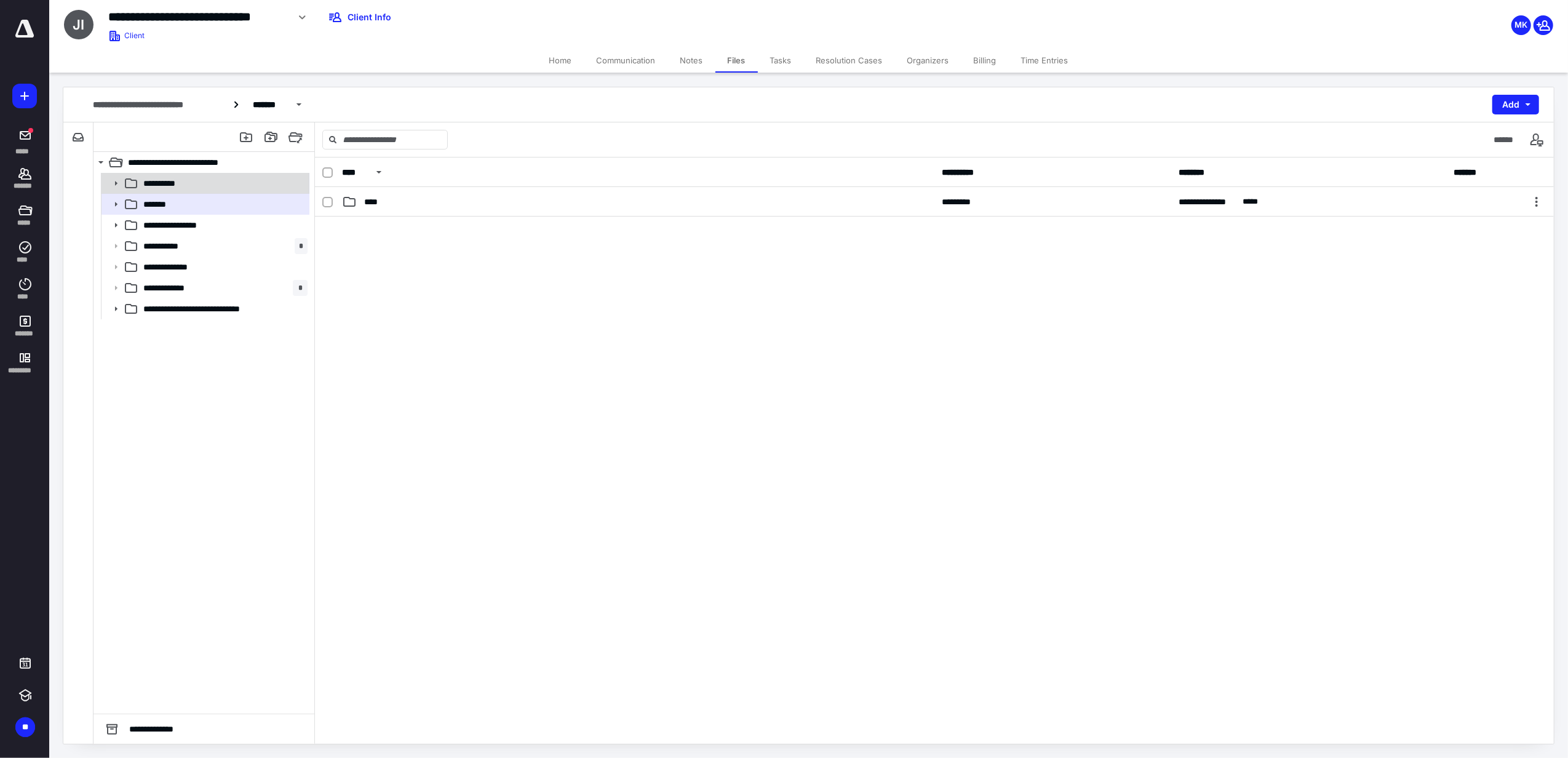 click on "**********" at bounding box center (223, 183) 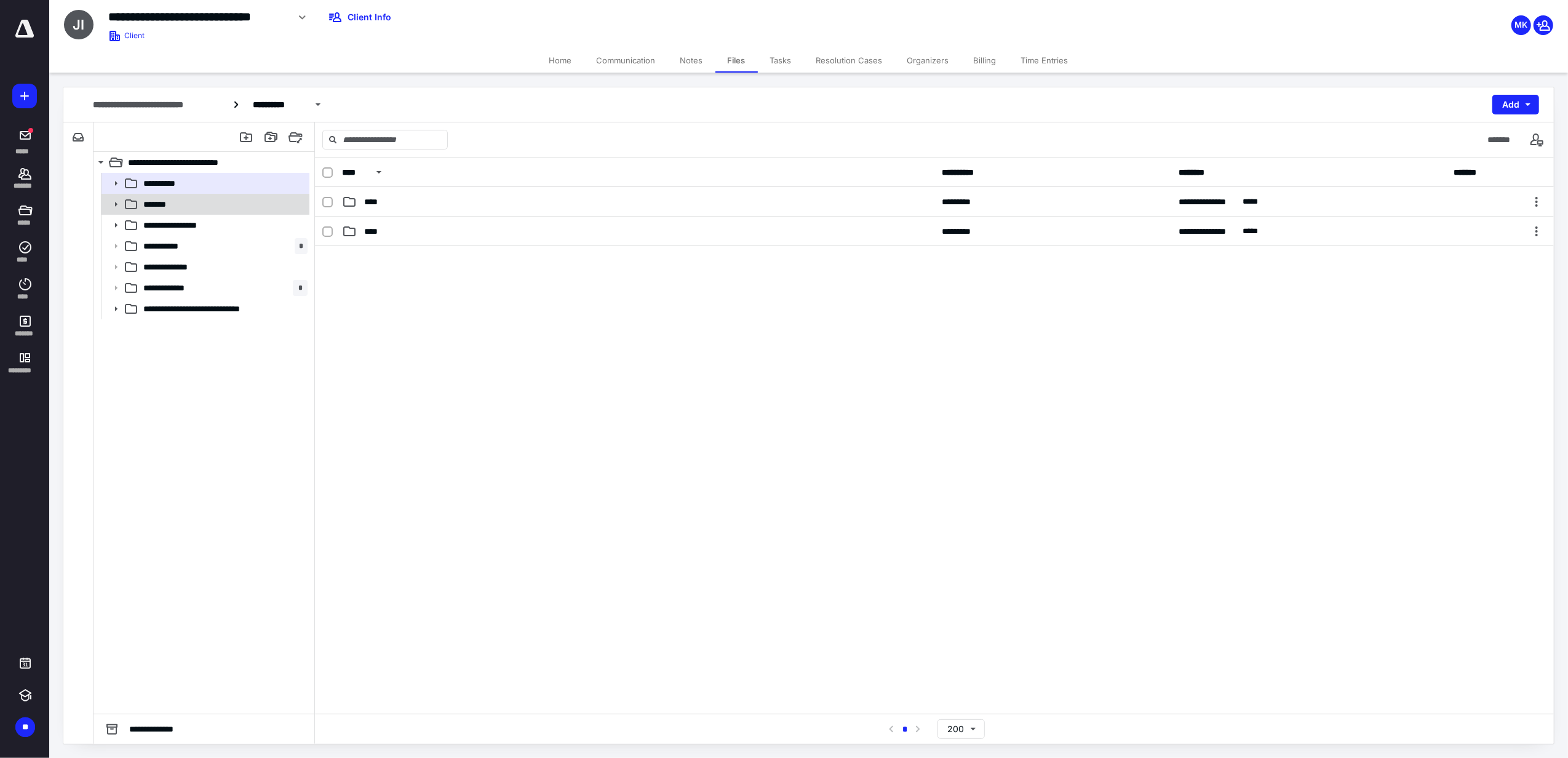 click on "*******" at bounding box center (223, 204) 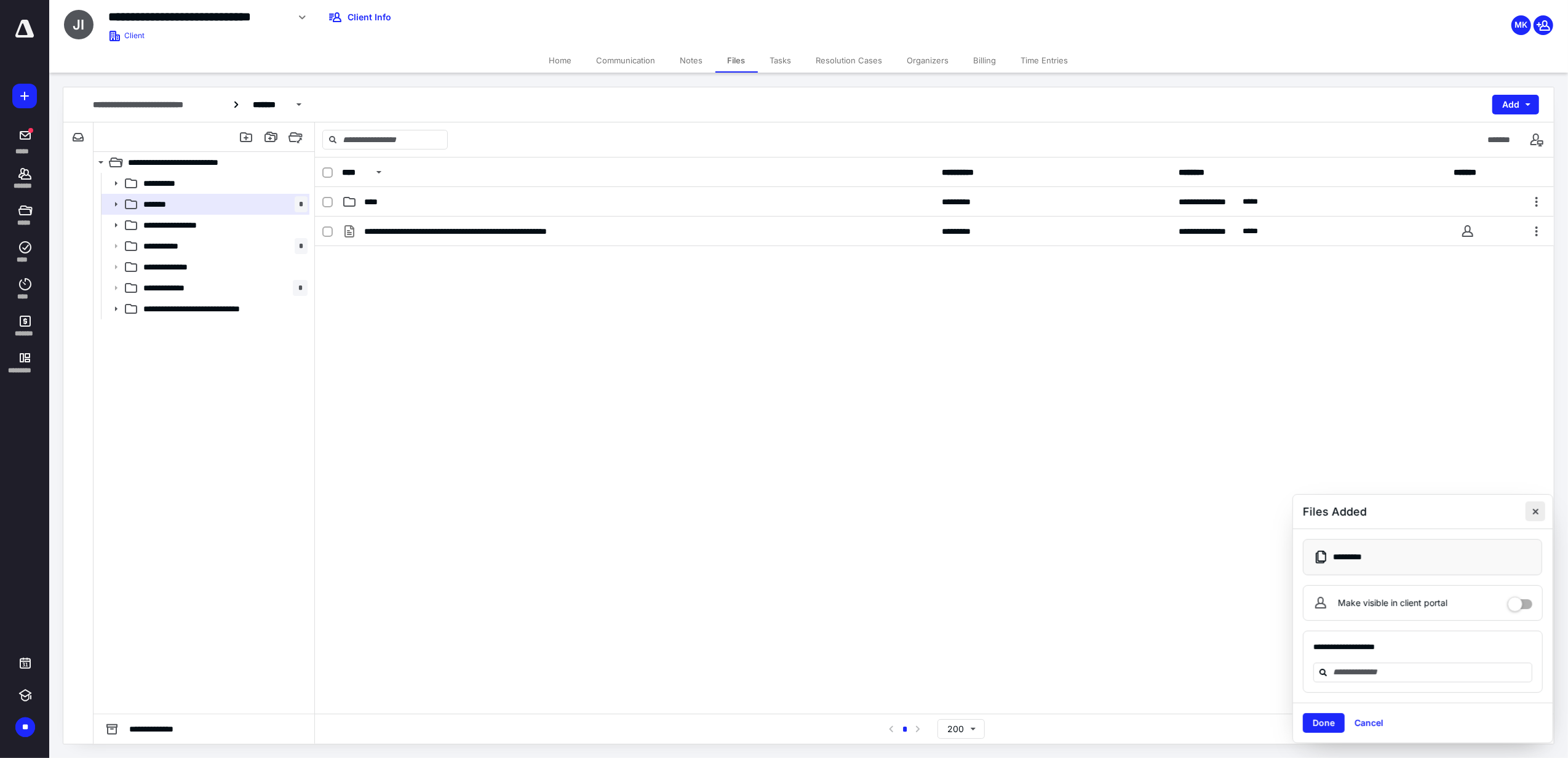 click at bounding box center [1535, 511] 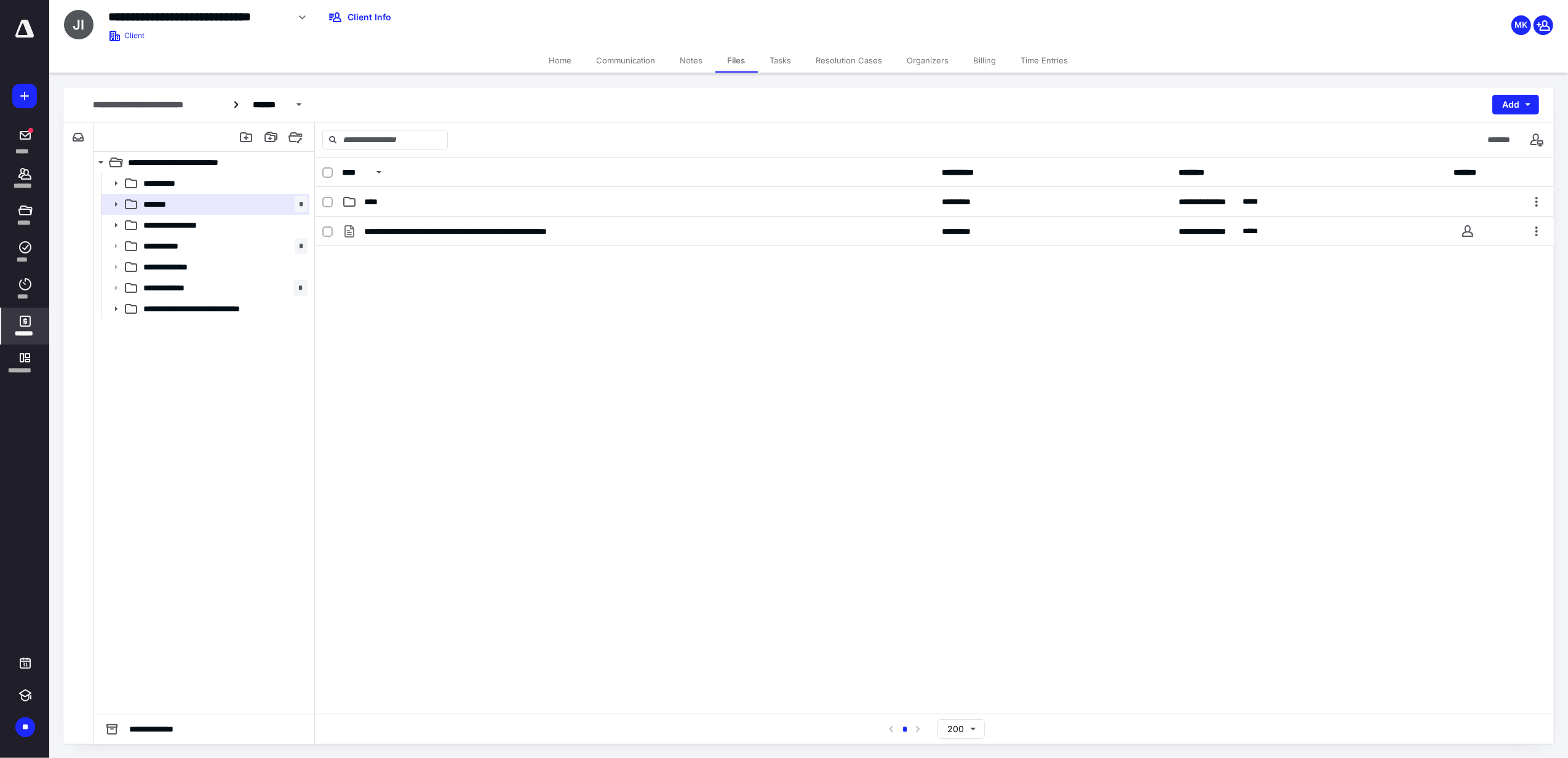 click on "*******" at bounding box center [25, 333] 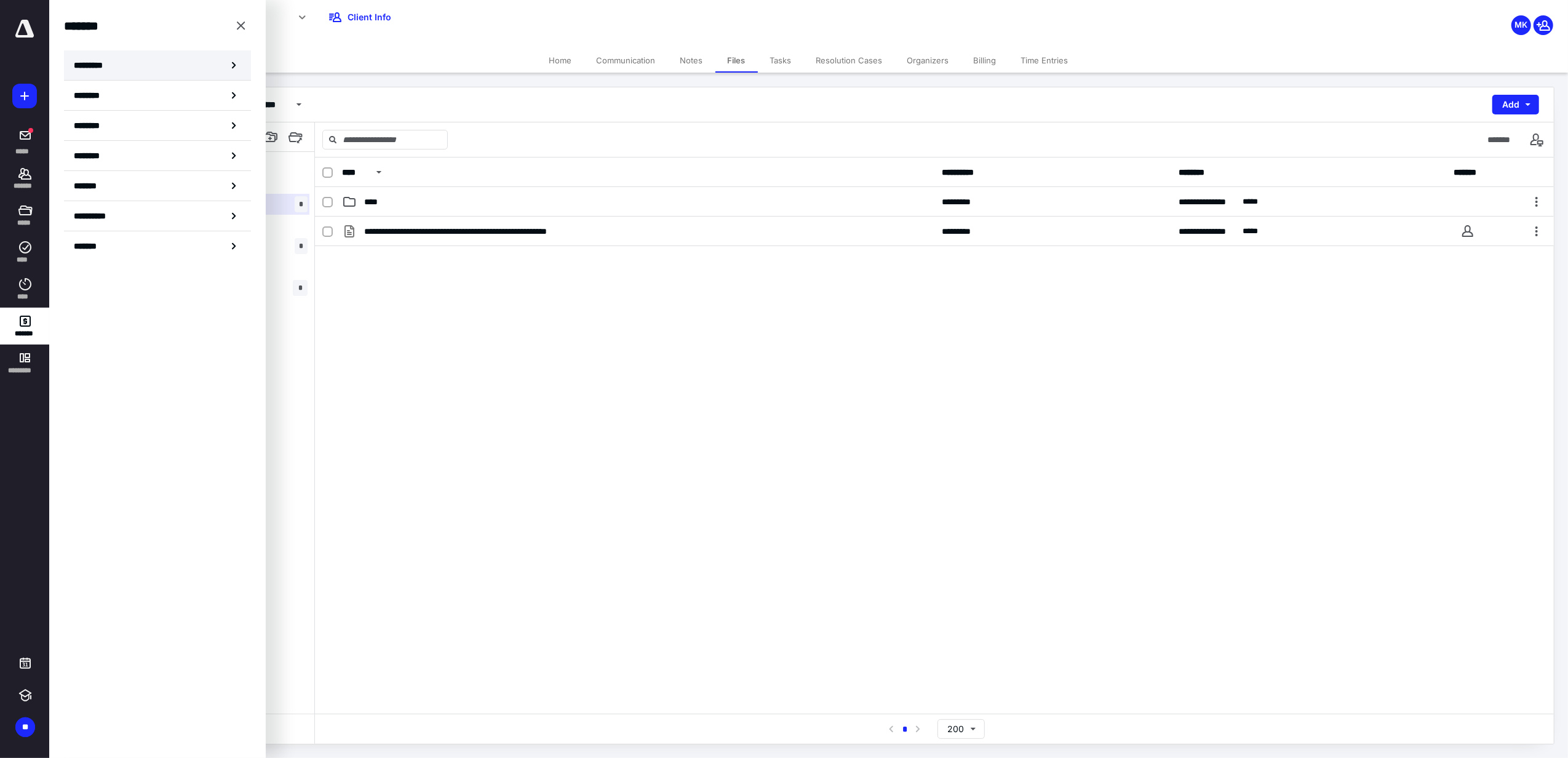 click on "*********" at bounding box center (157, 65) 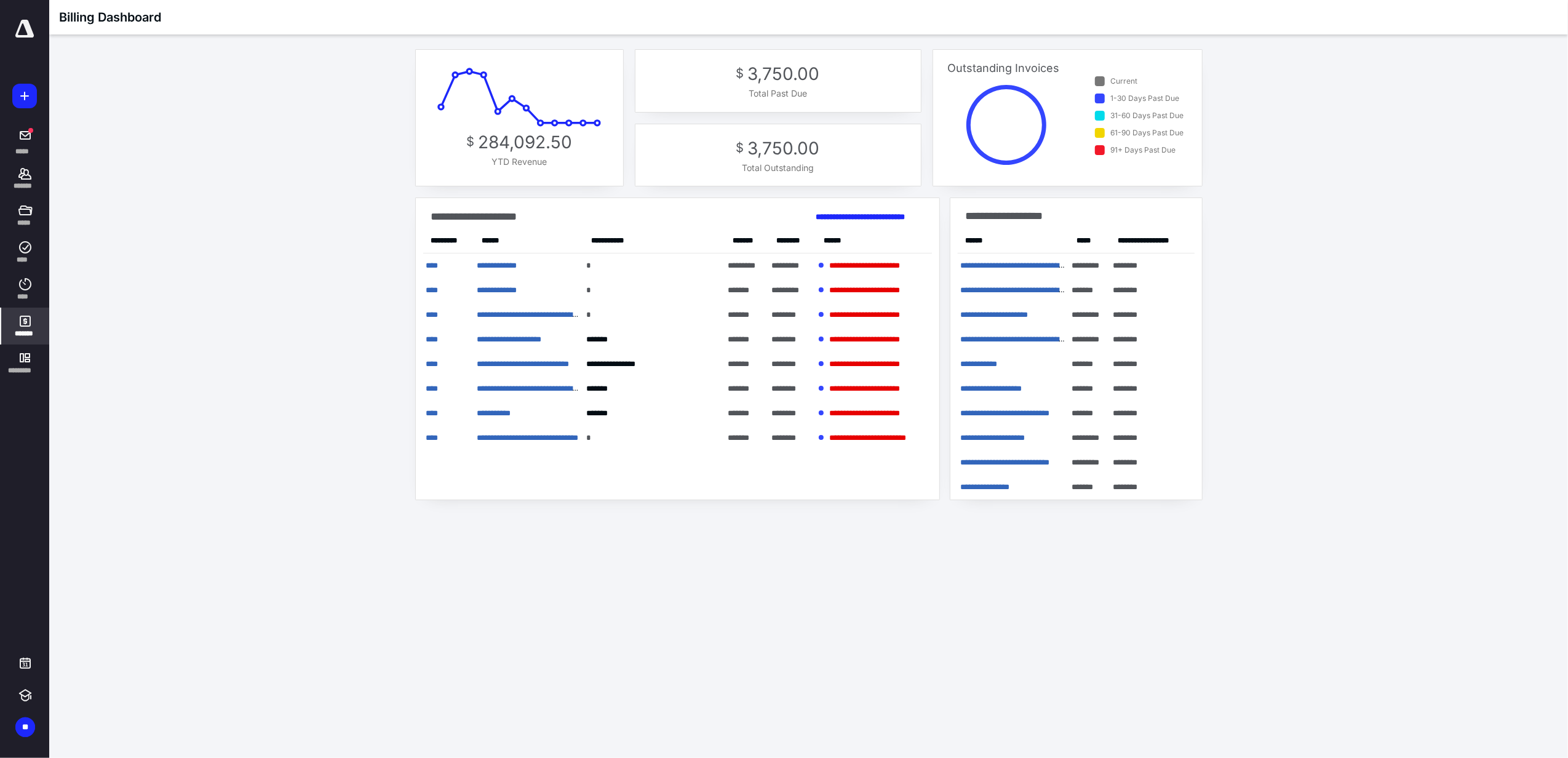 click on "*******" at bounding box center [25, 333] 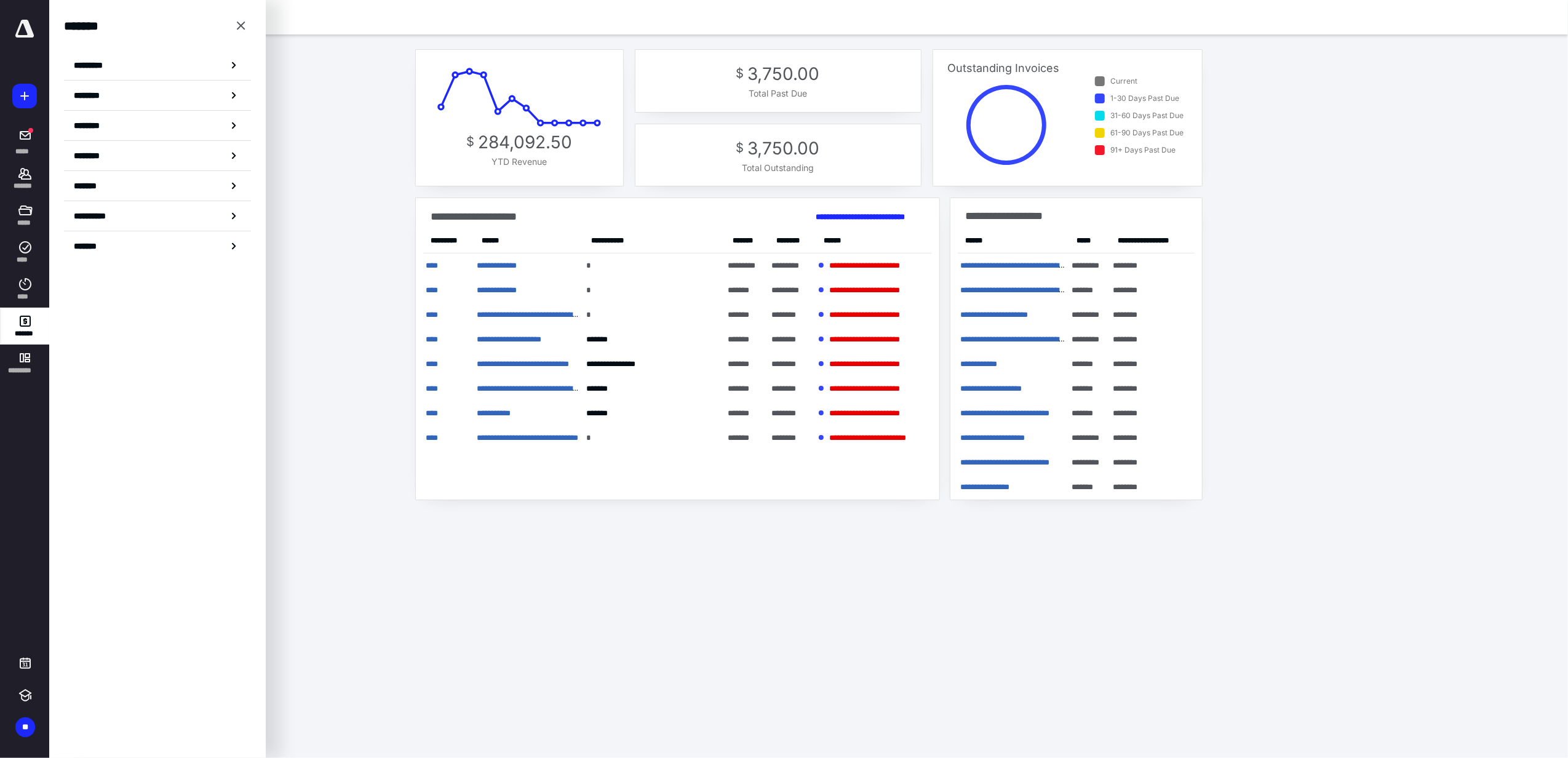 click on "**********" at bounding box center (808, 274) 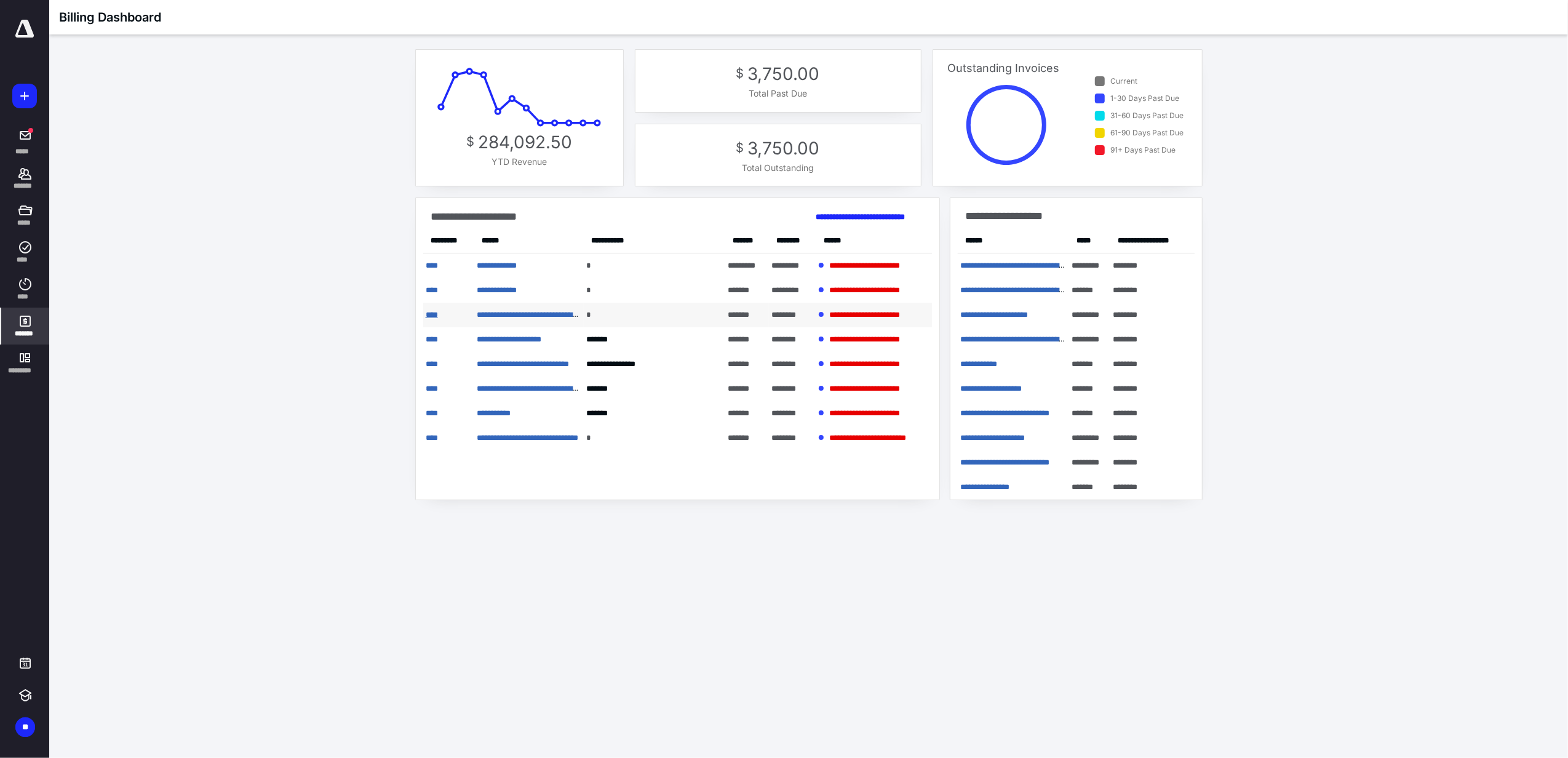 click on "****" at bounding box center (432, 314) 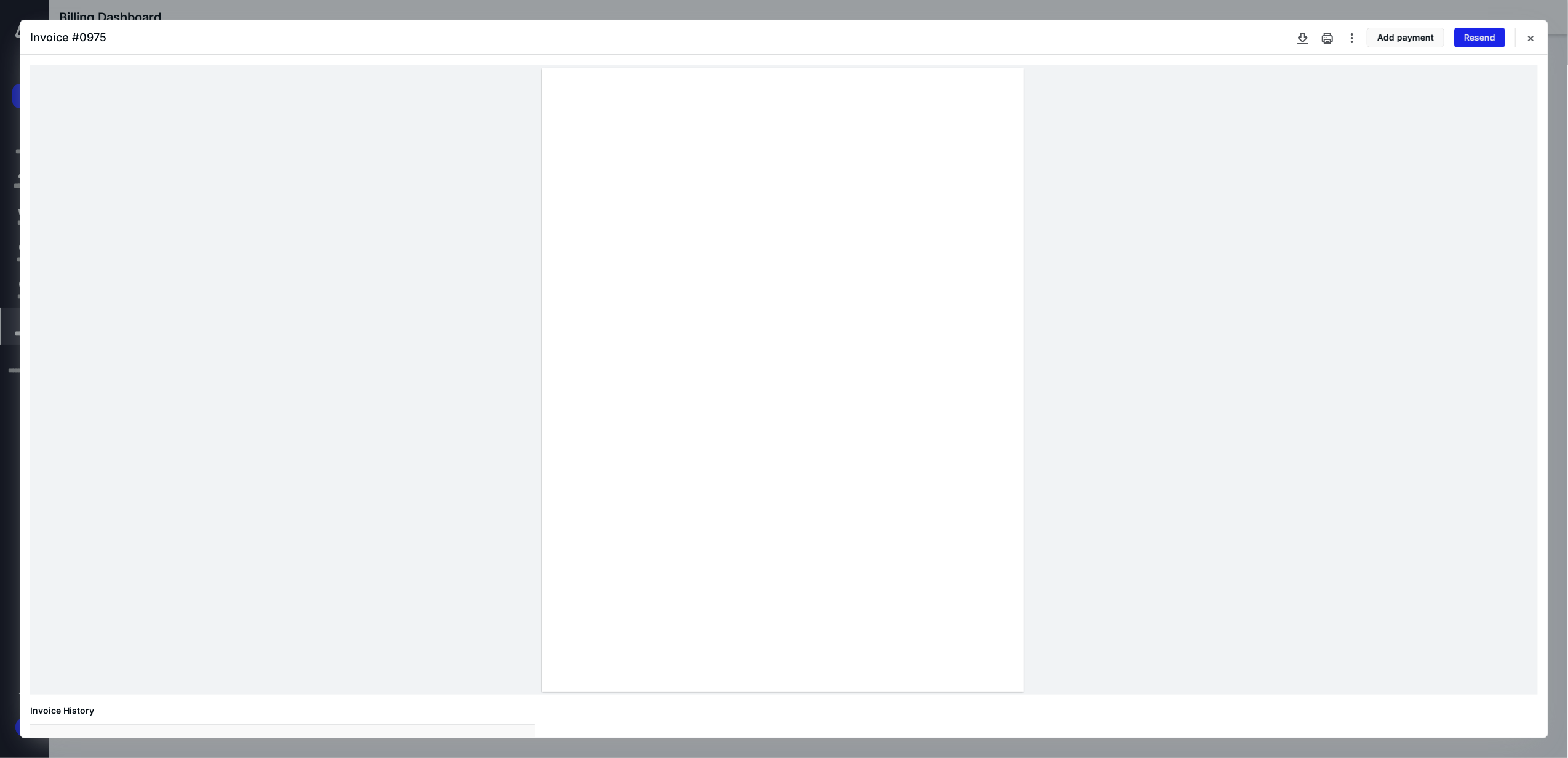 click on "Resend" at bounding box center [1479, 38] 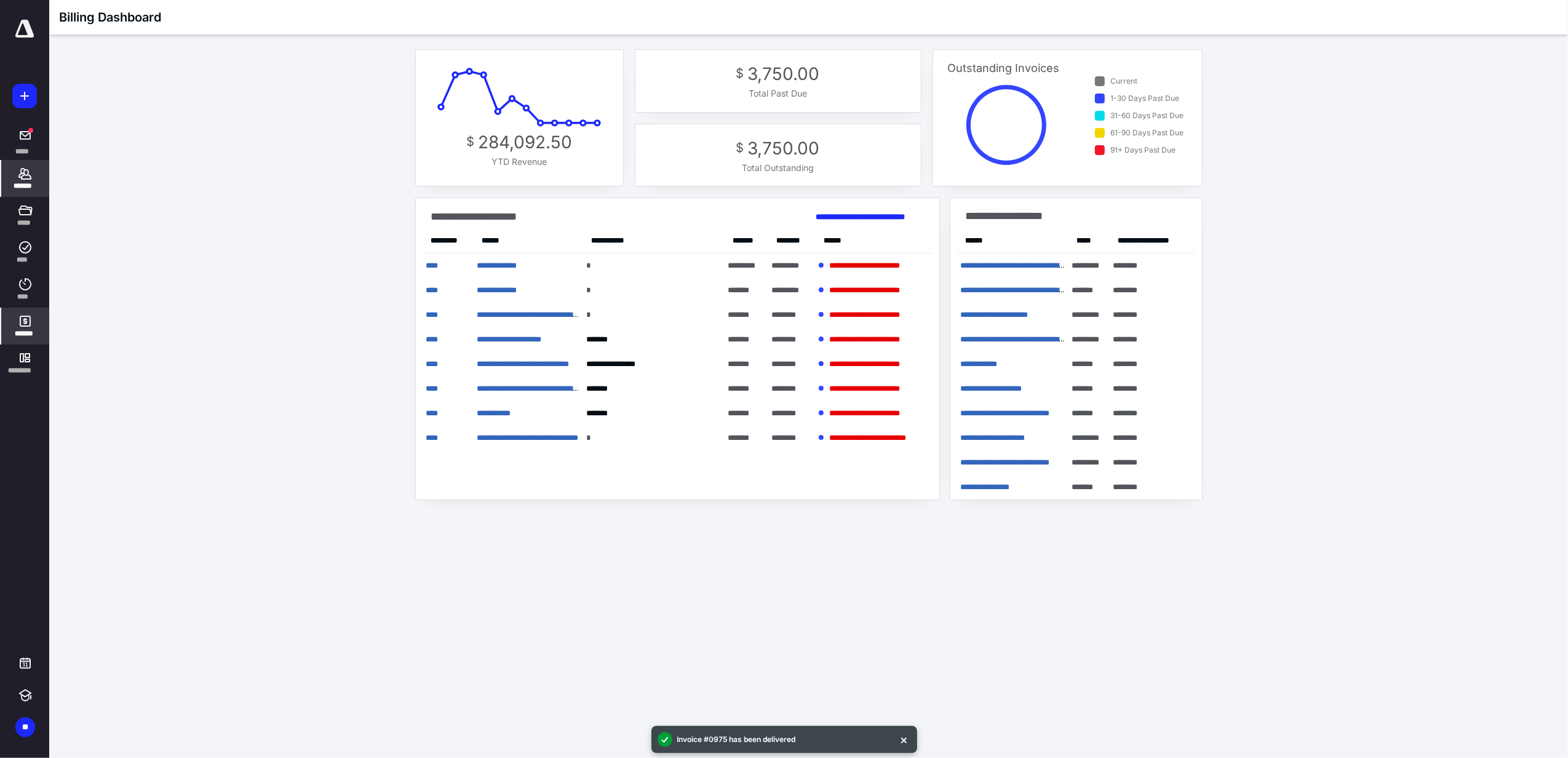 click on "*******" at bounding box center [25, 186] 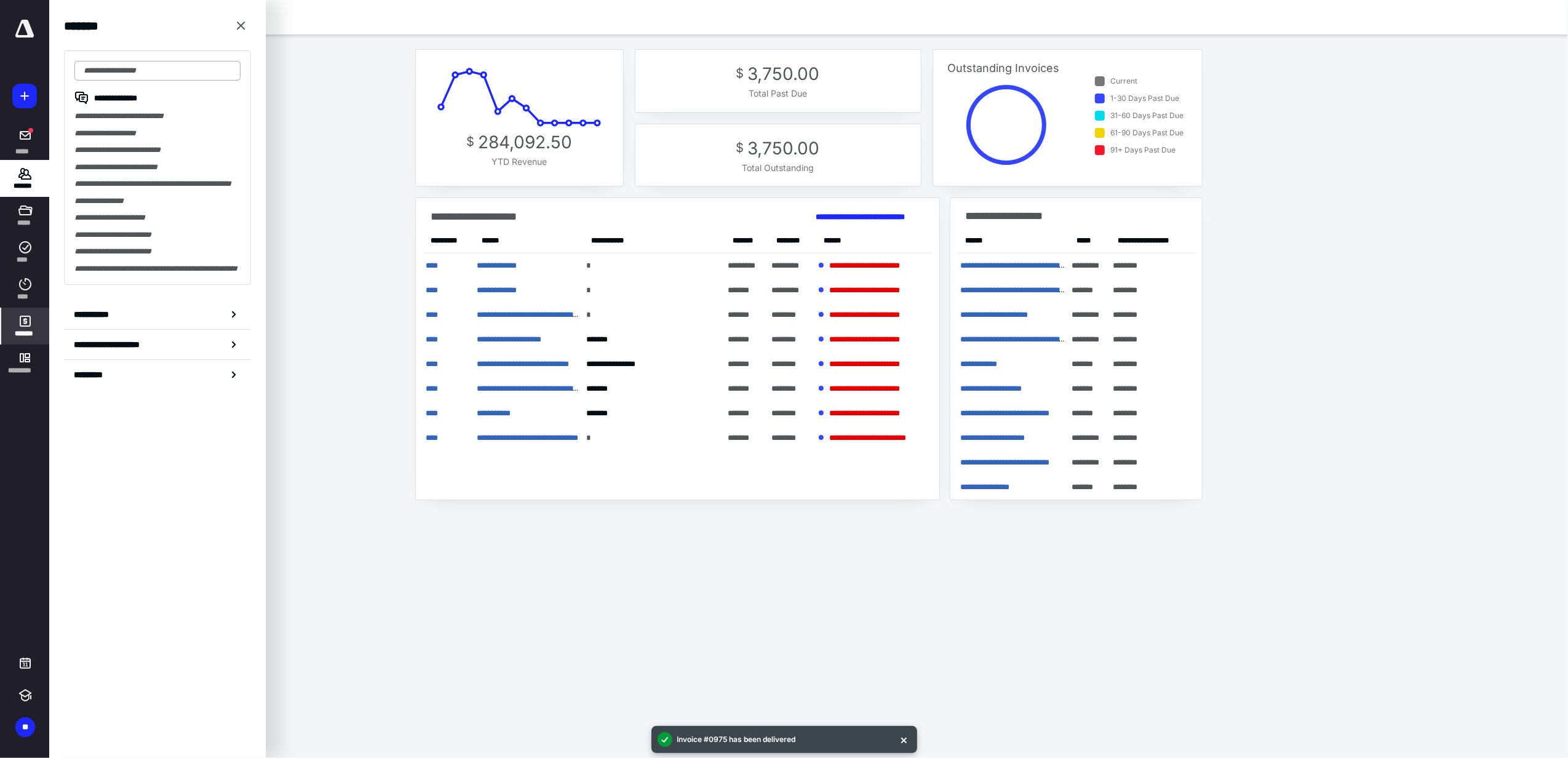 click at bounding box center (157, 71) 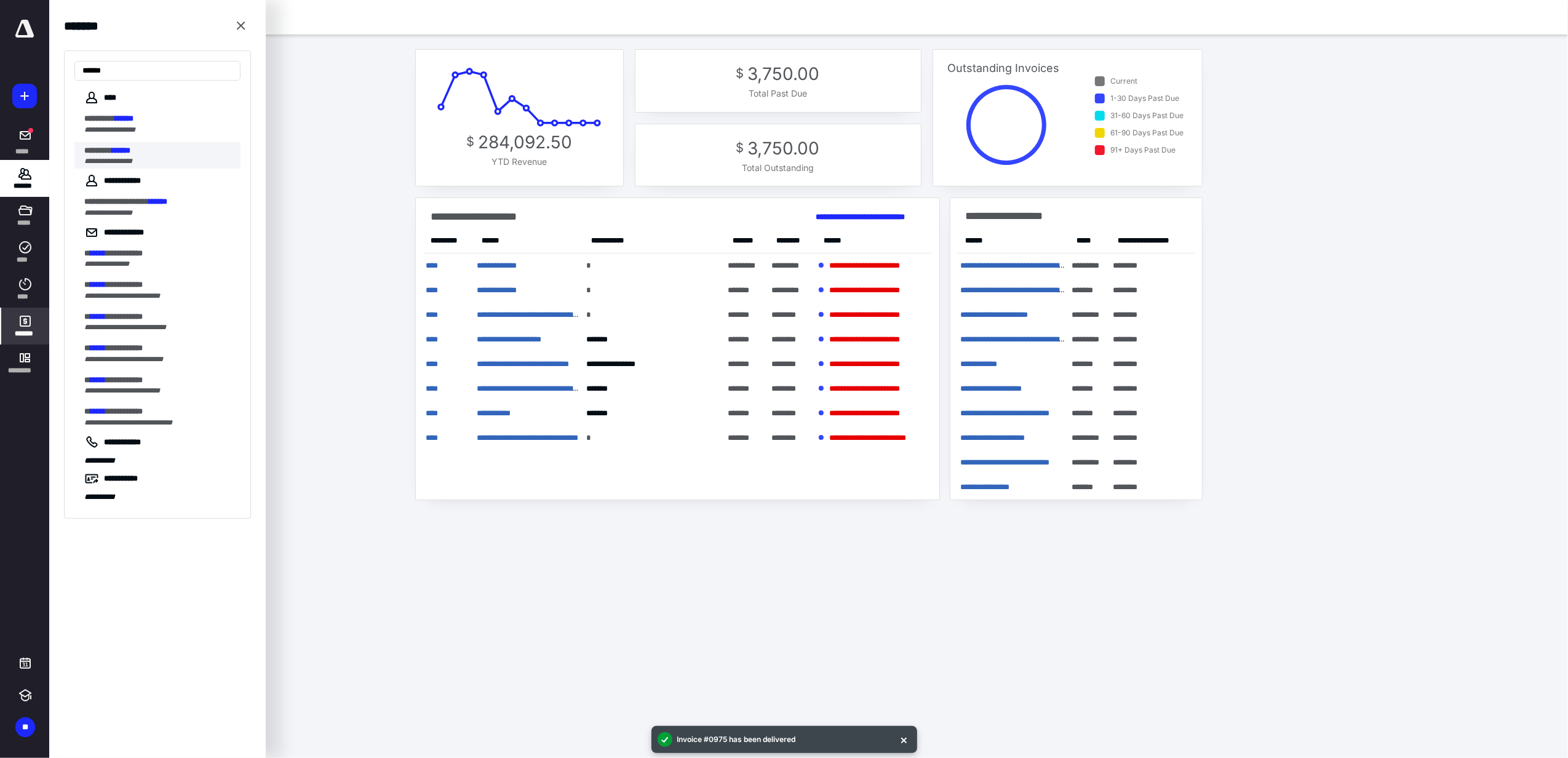 type on "******" 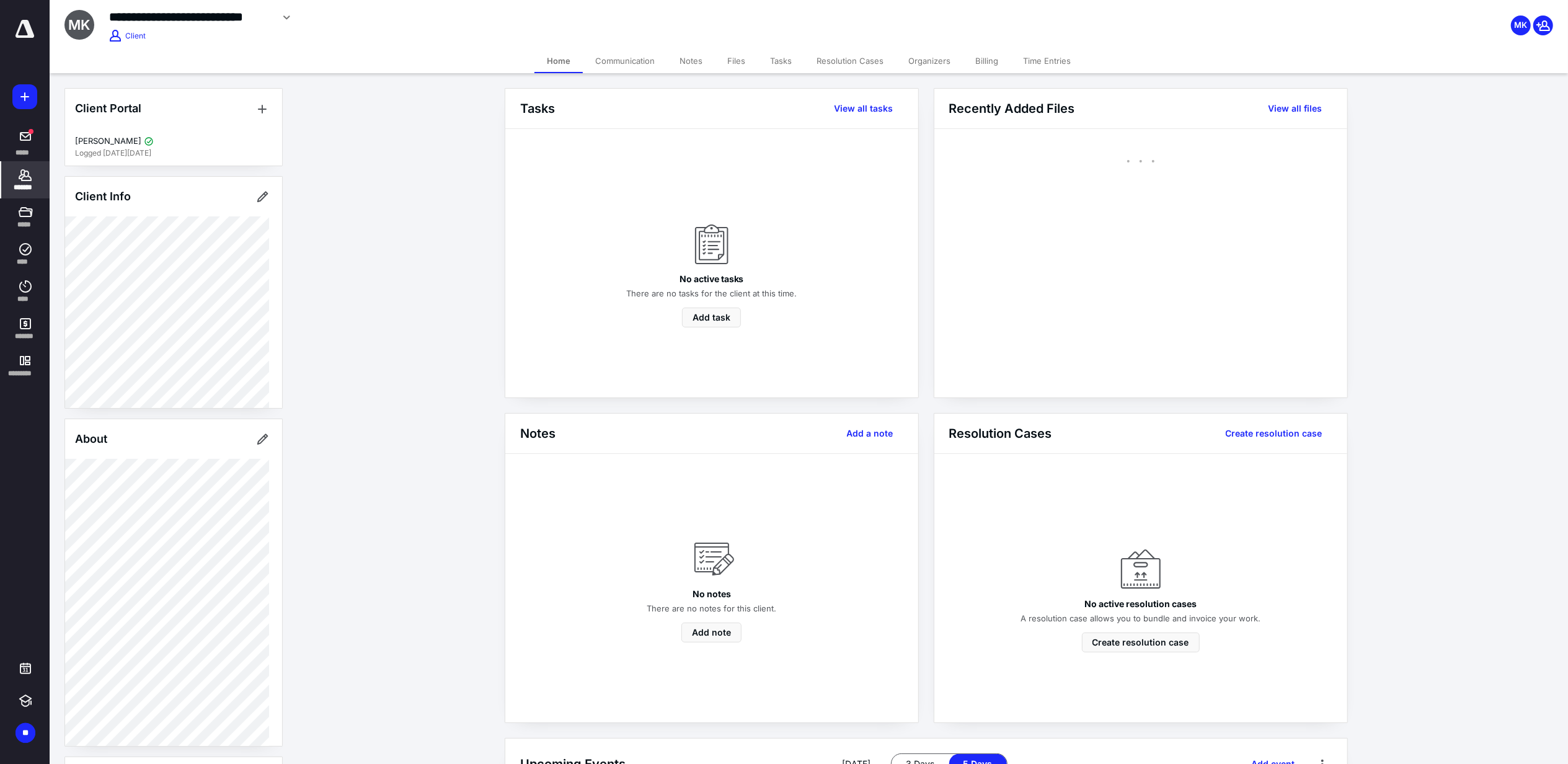 click on "Files" at bounding box center (736, 61) 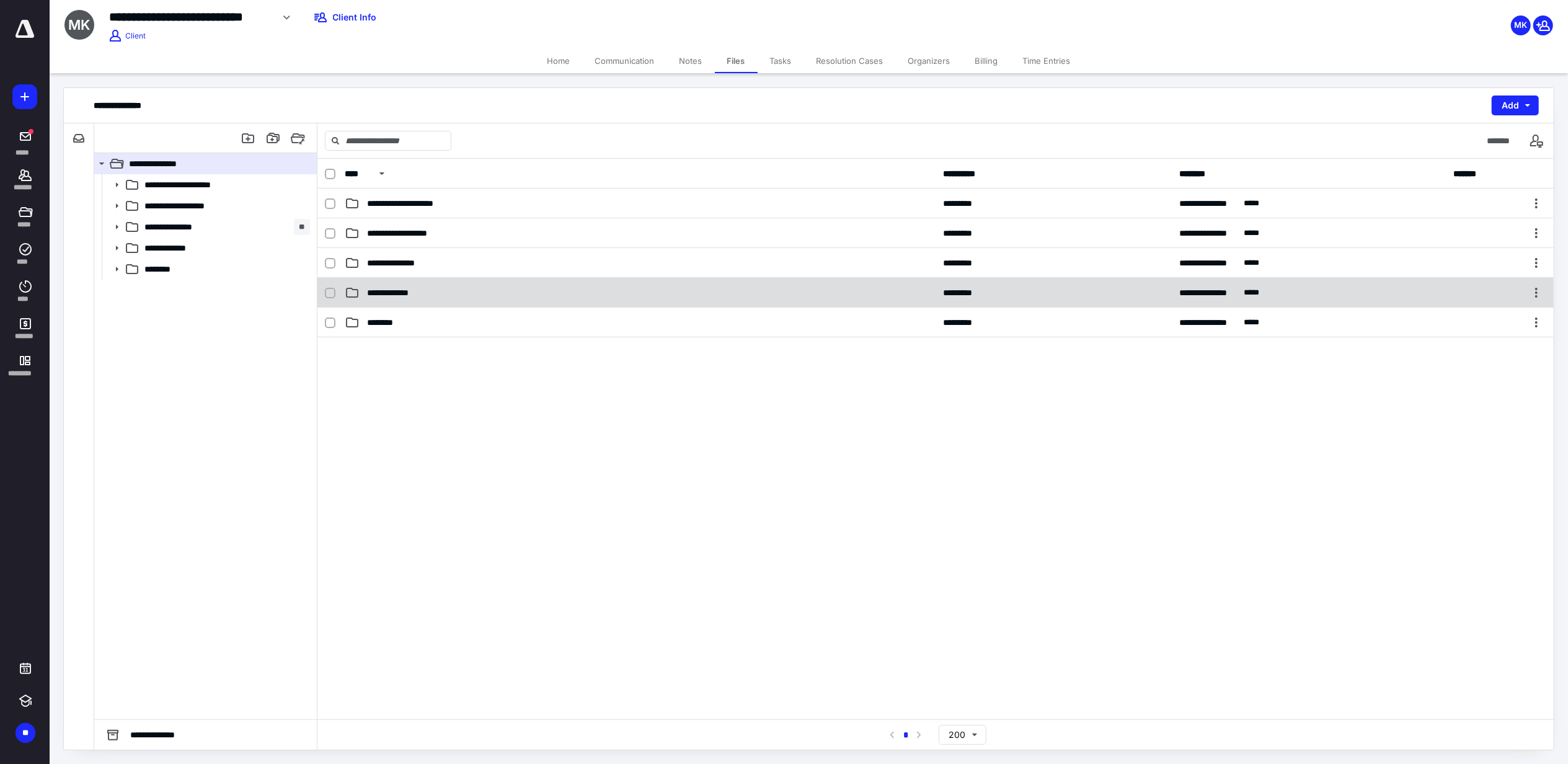 click on "**********" at bounding box center (640, 293) 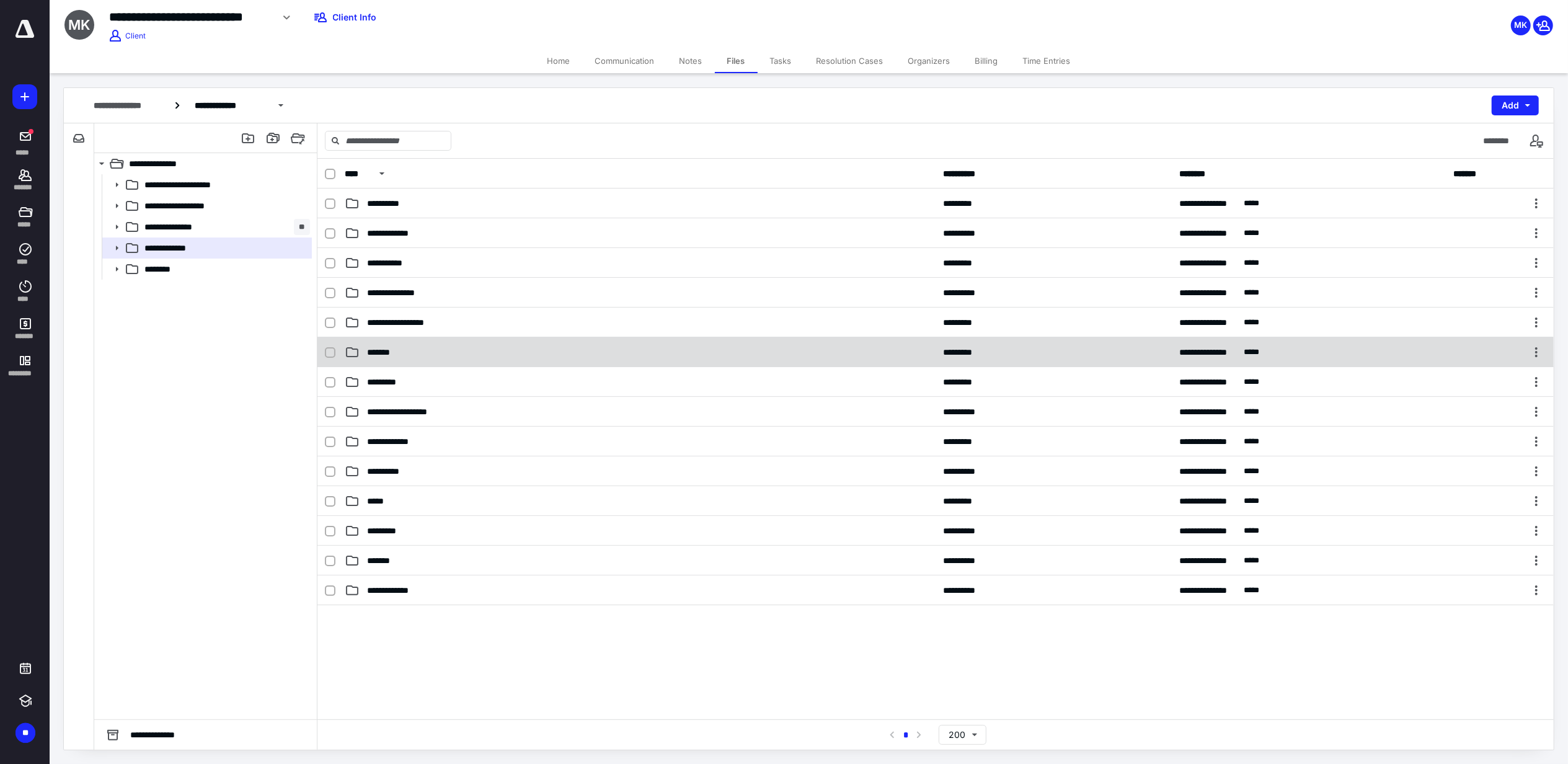click on "**********" at bounding box center (936, 352) 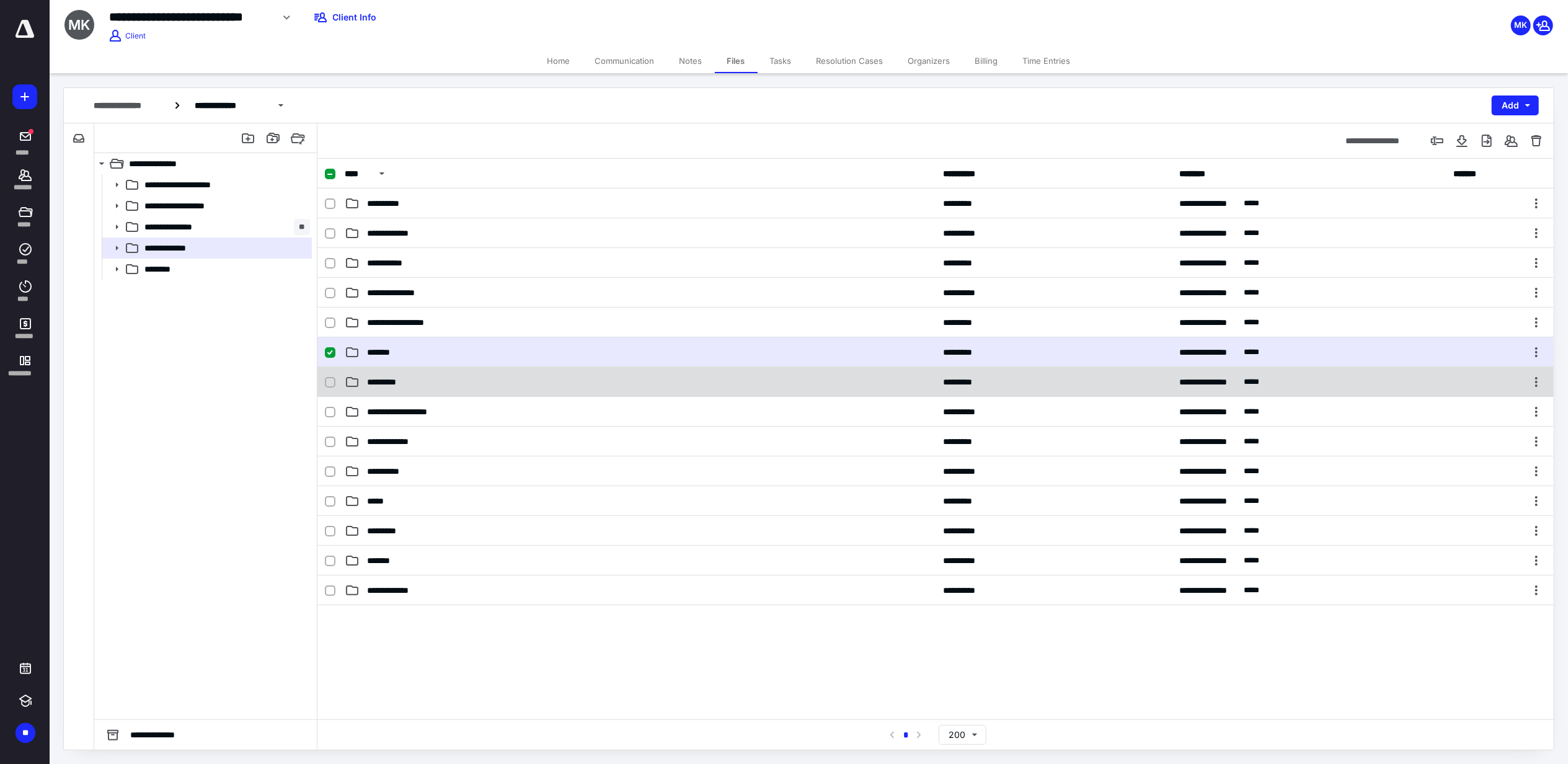 click on "*********" at bounding box center [389, 382] 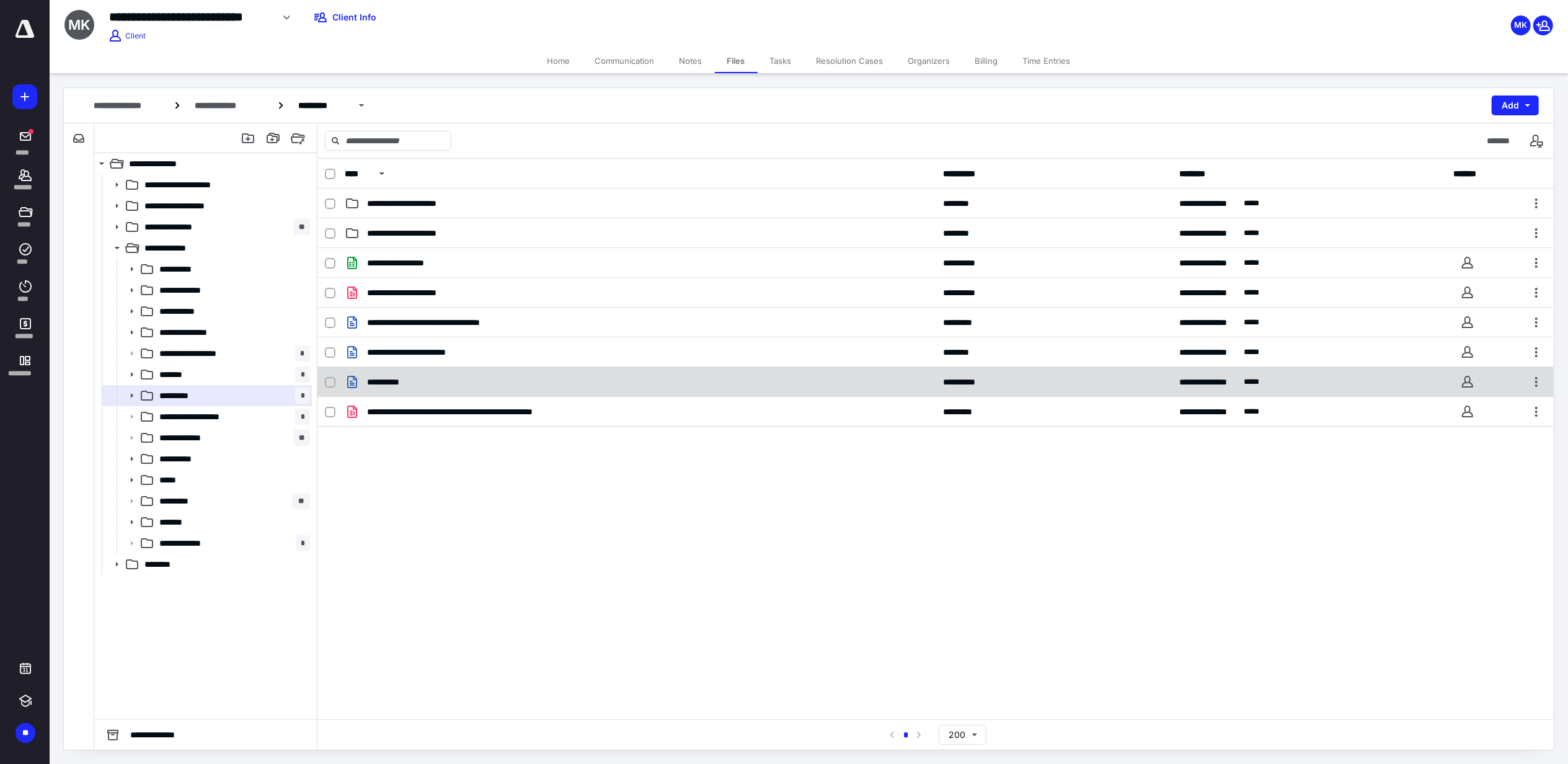 click on "**********" at bounding box center [391, 382] 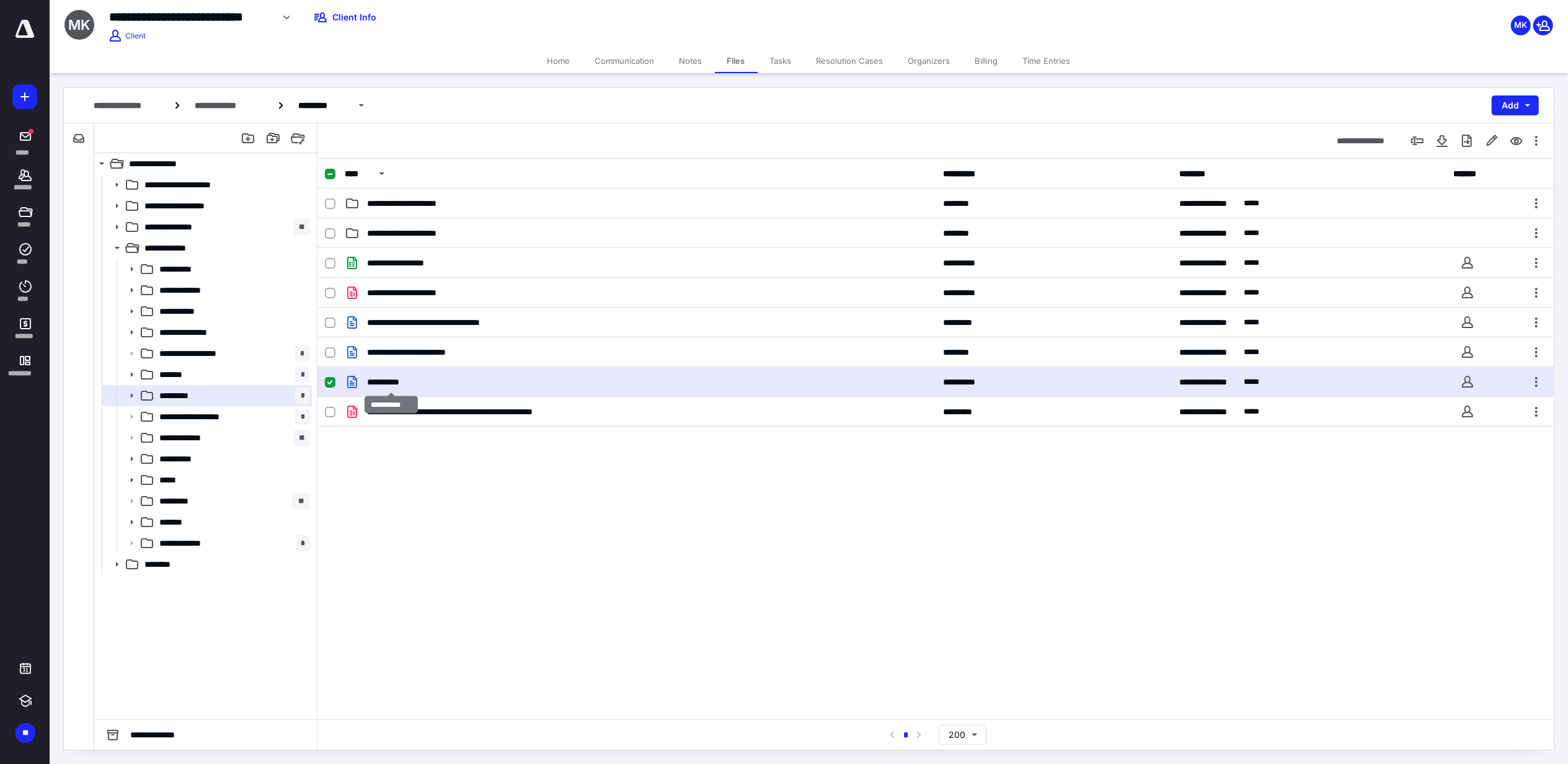 click on "**********" at bounding box center (391, 382) 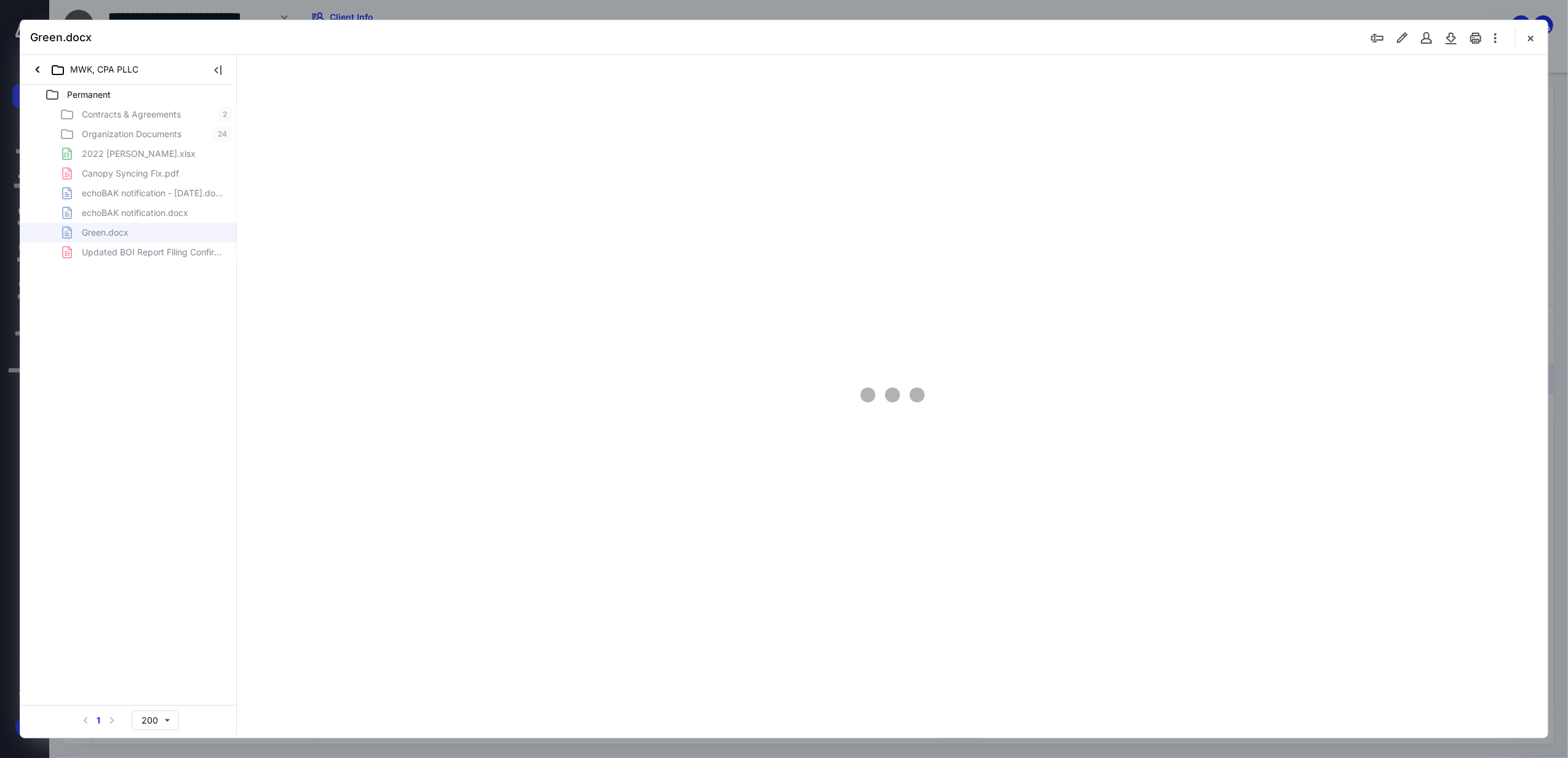 scroll, scrollTop: 0, scrollLeft: 0, axis: both 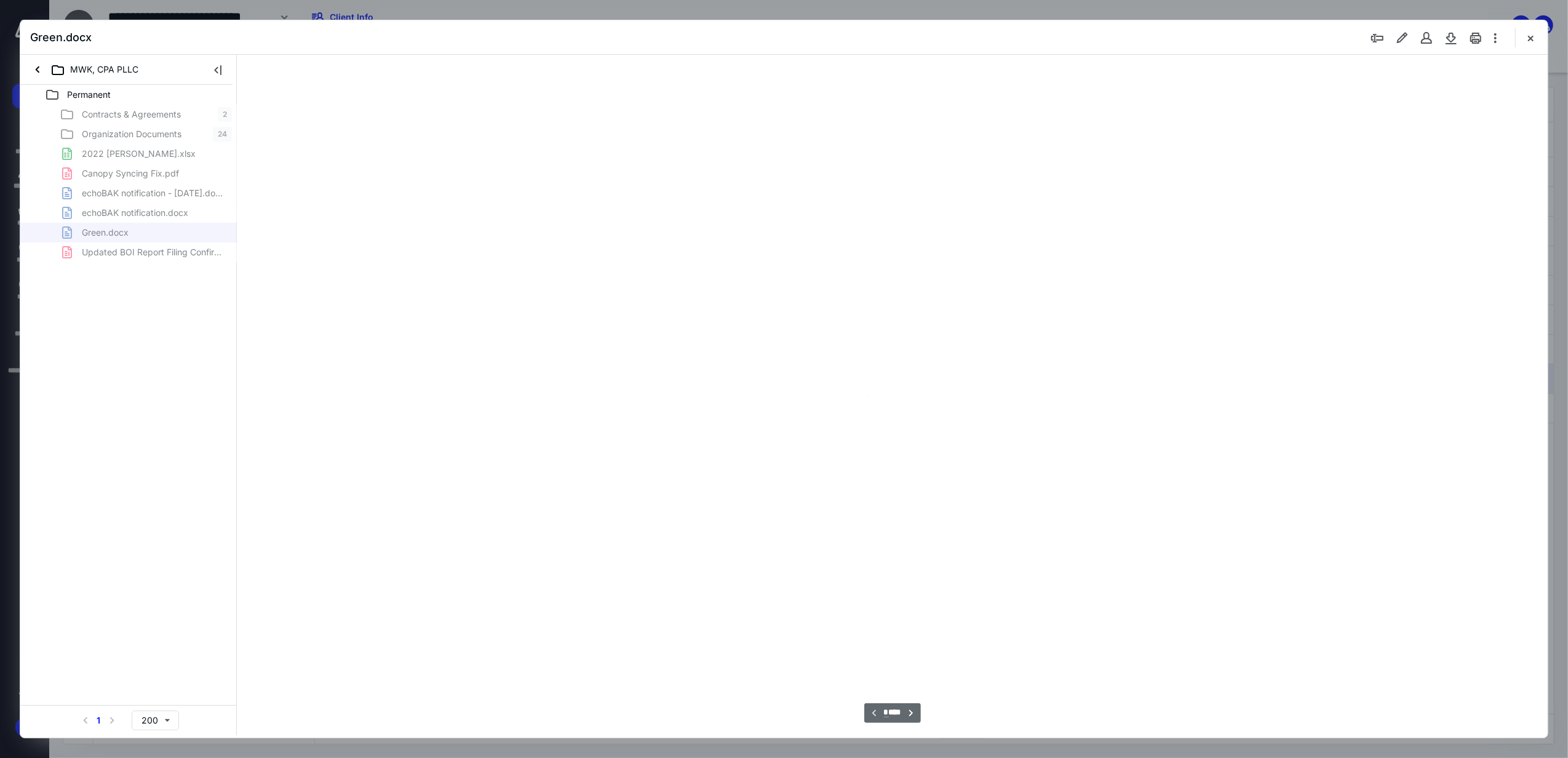 type on "342" 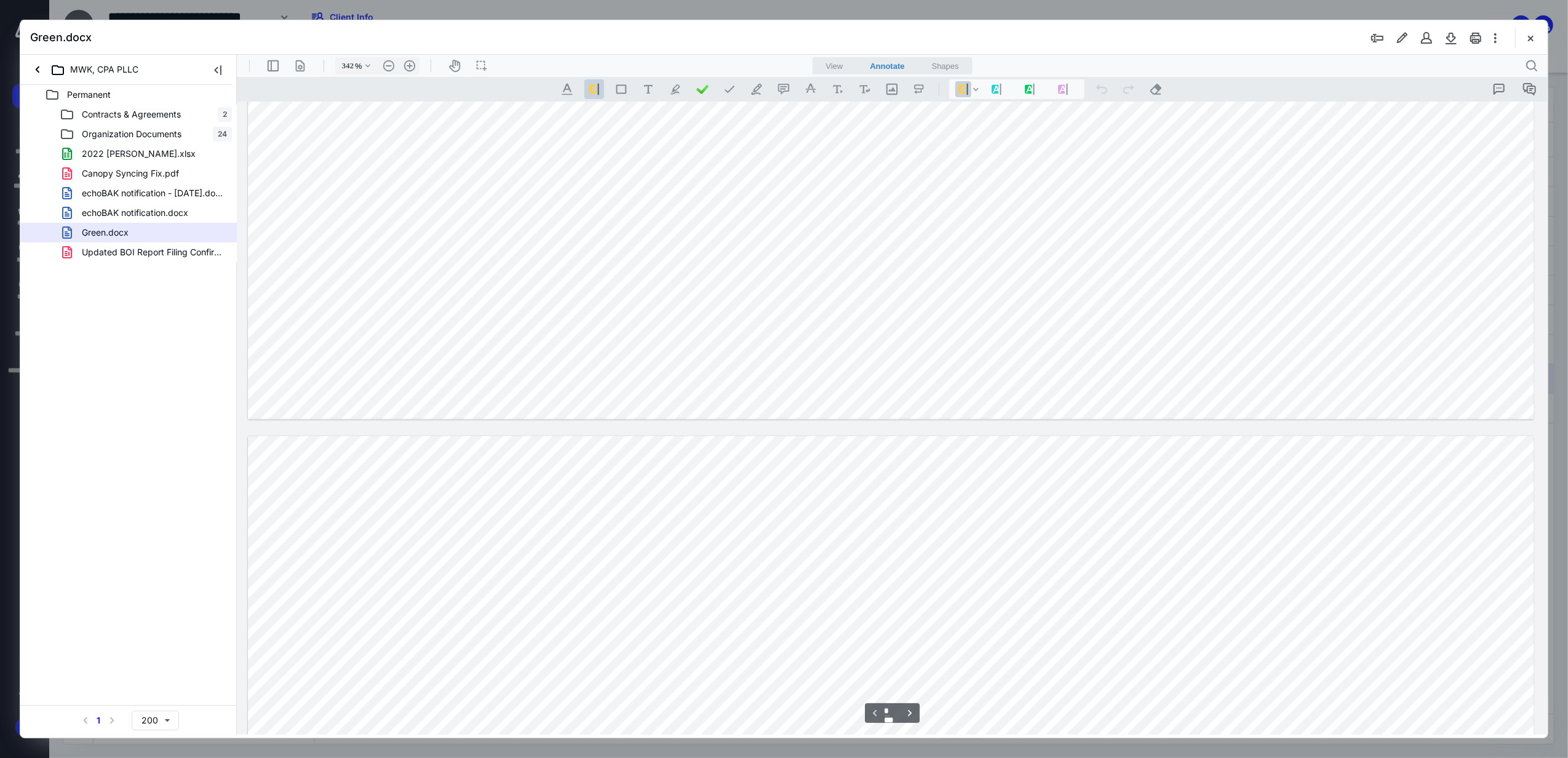 type on "*" 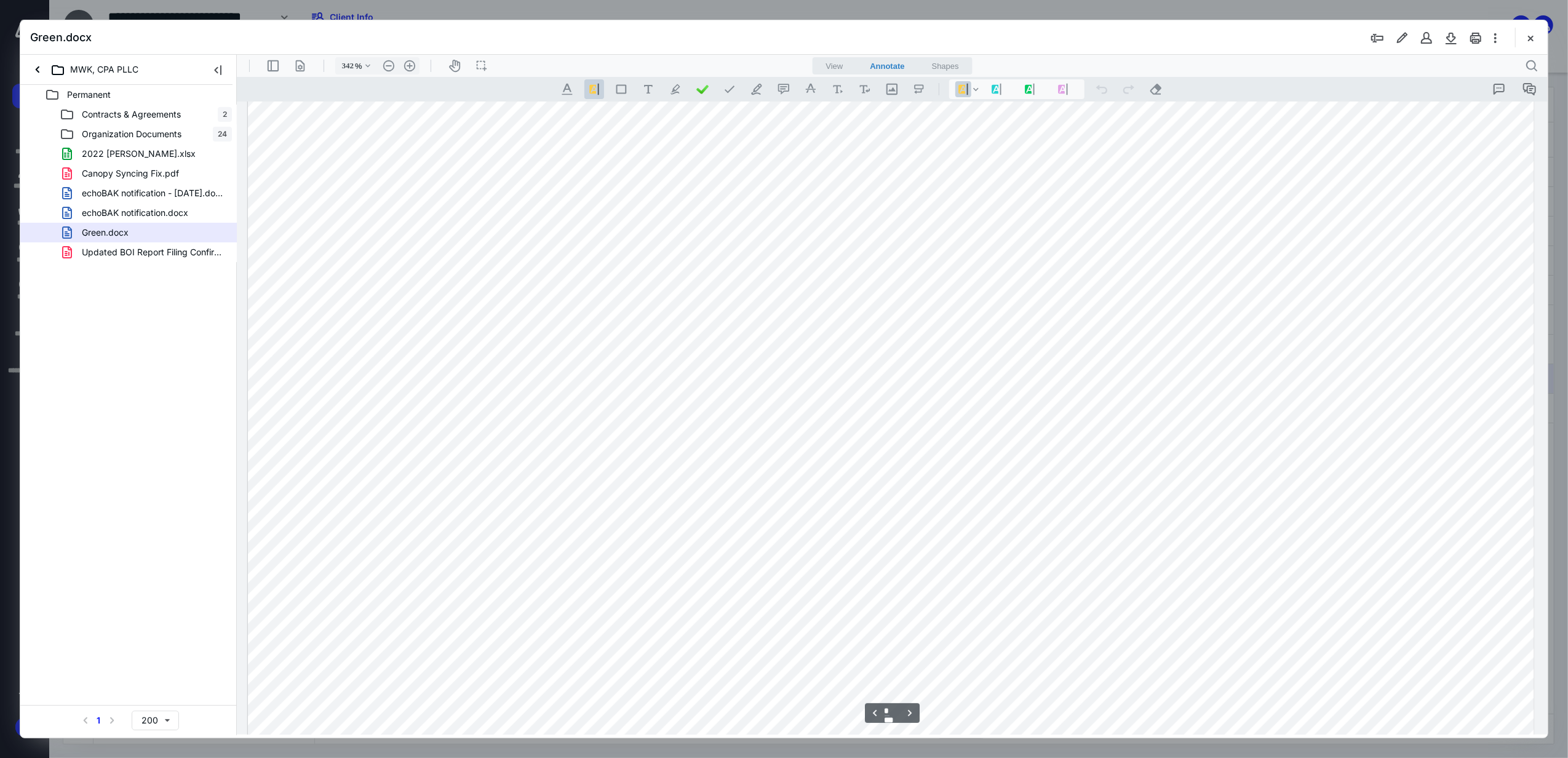 scroll, scrollTop: 1778, scrollLeft: 0, axis: vertical 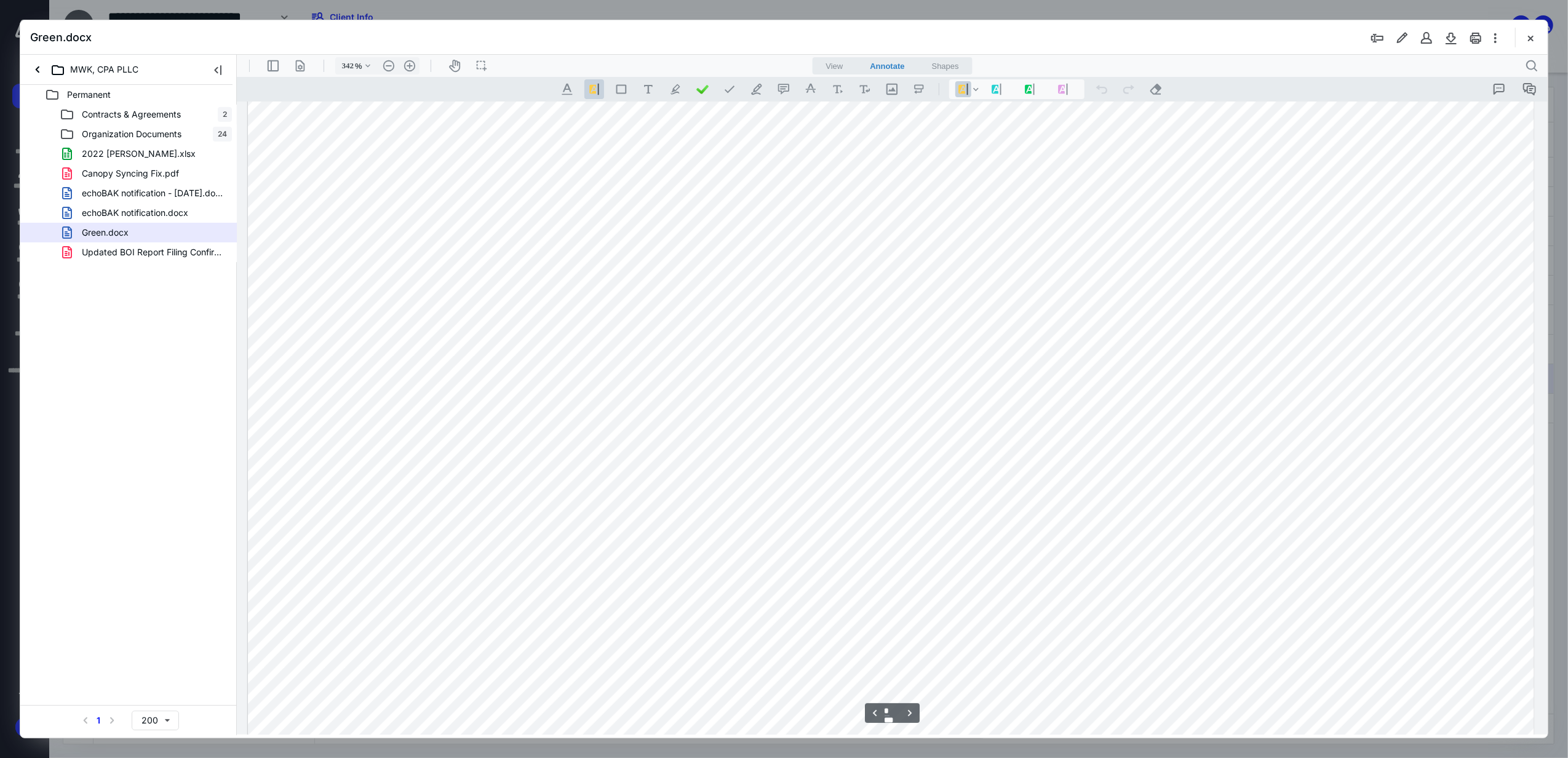 click at bounding box center (418, 377) 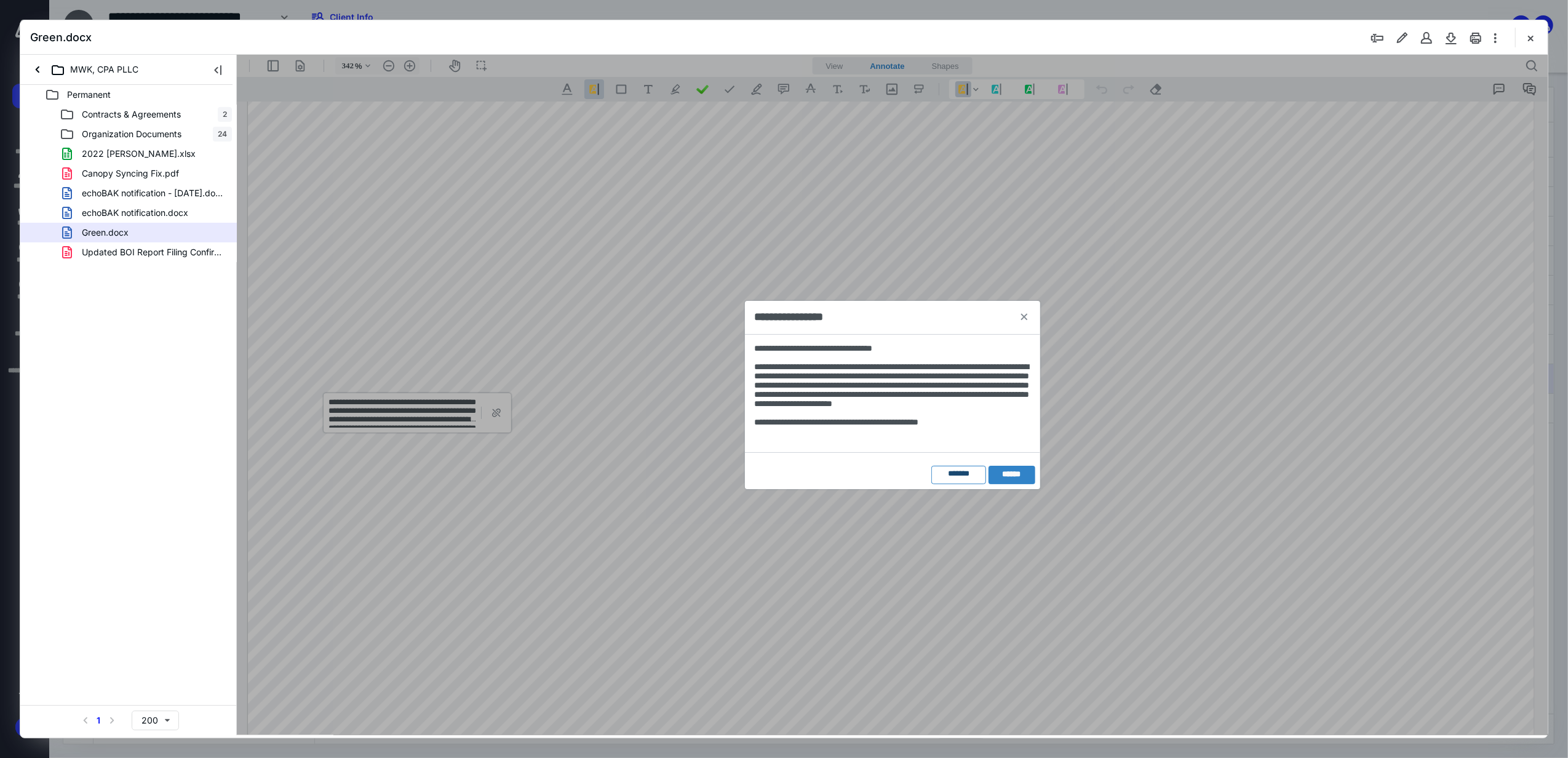 click on "*******" at bounding box center (958, 474) 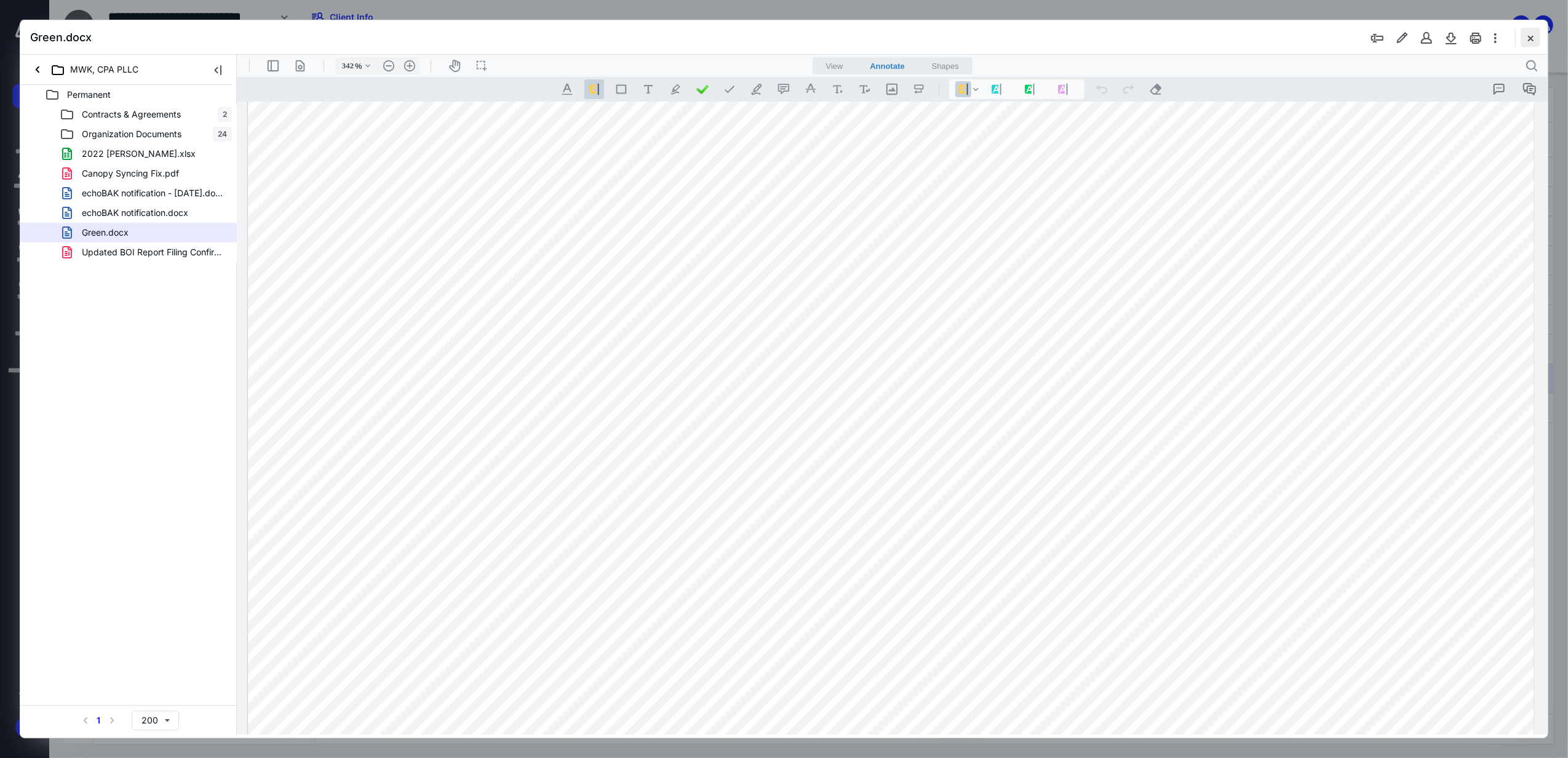 click at bounding box center (1530, 38) 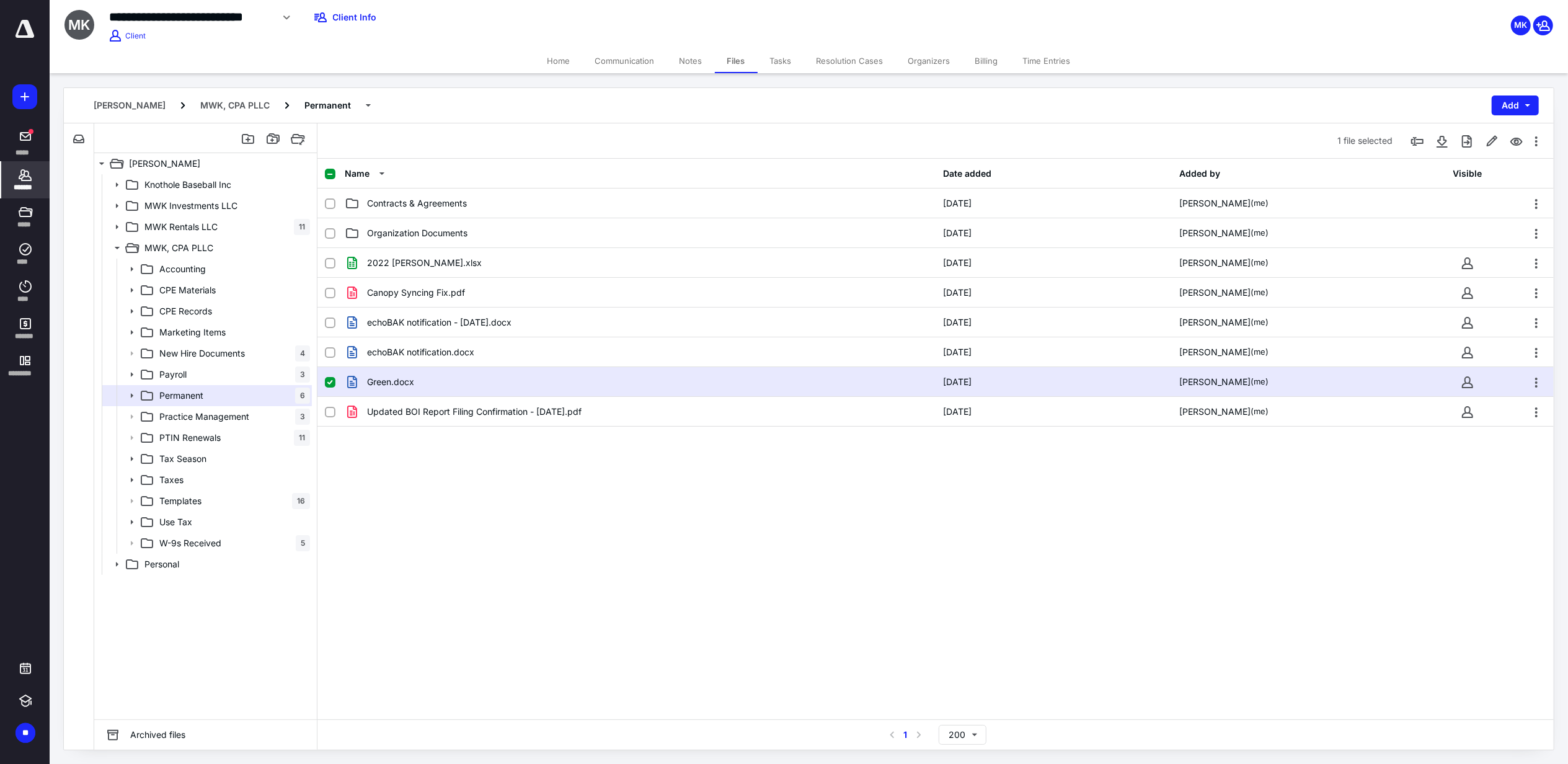 click 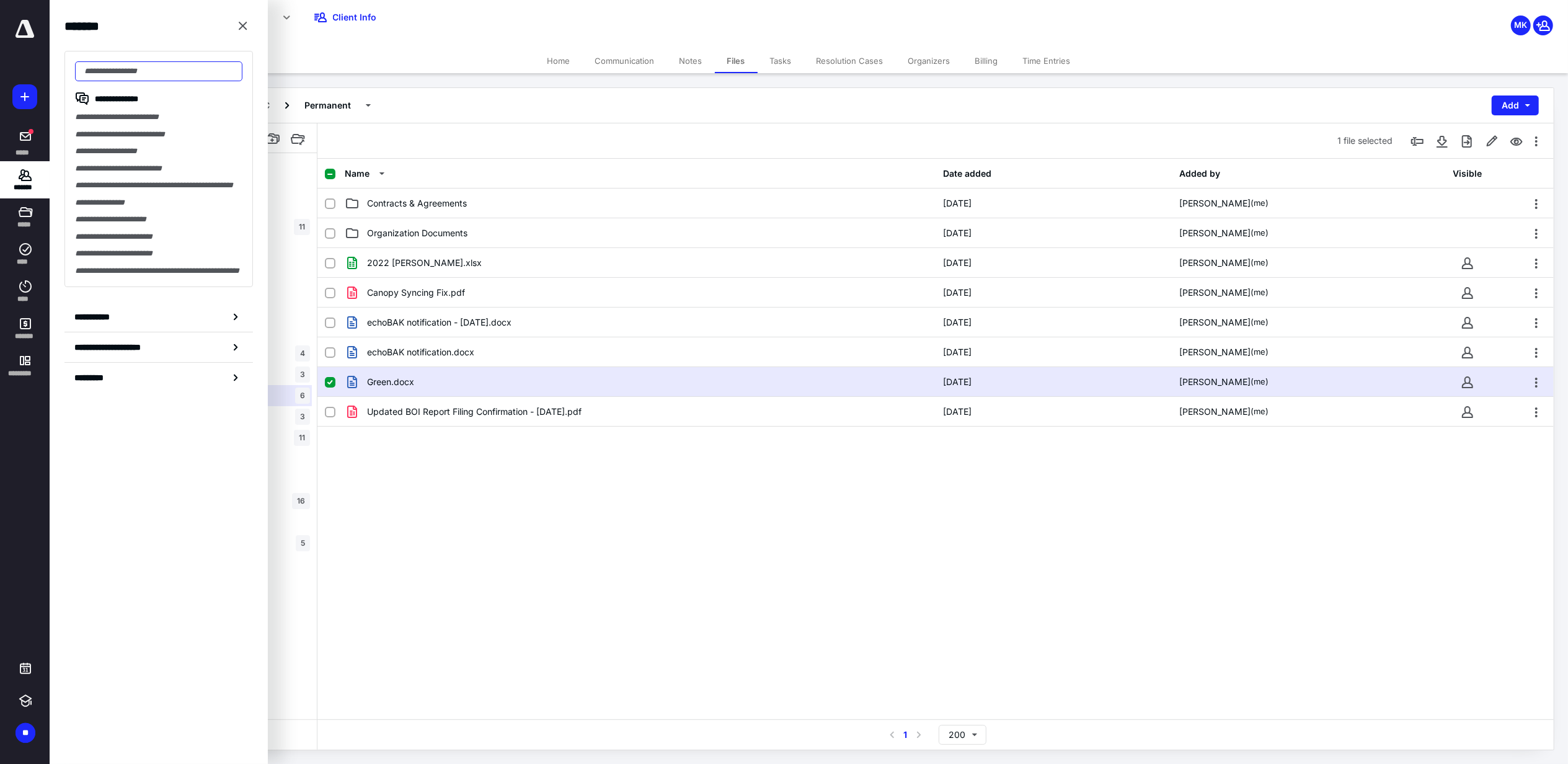 click at bounding box center (159, 71) 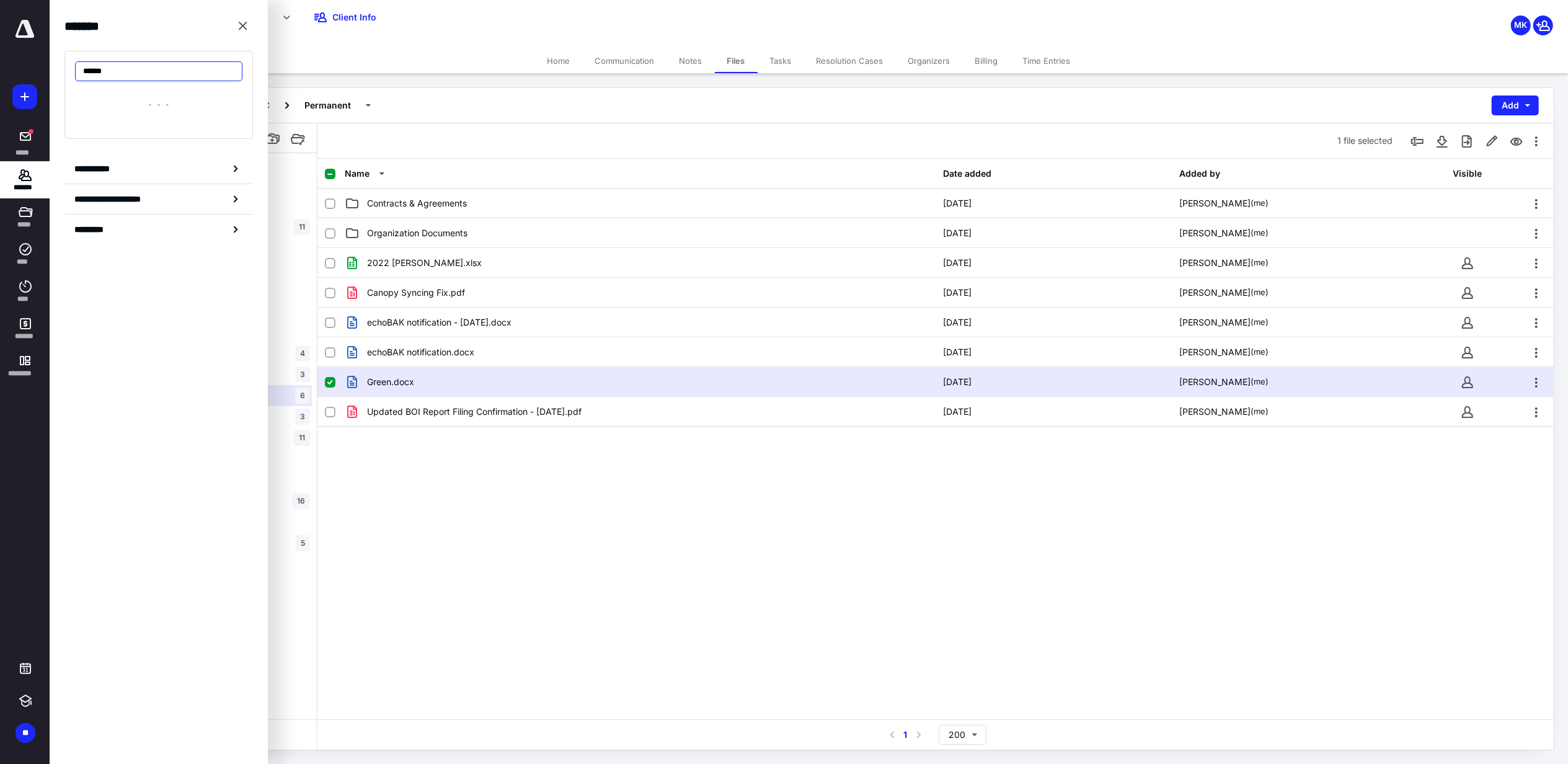 type on "*******" 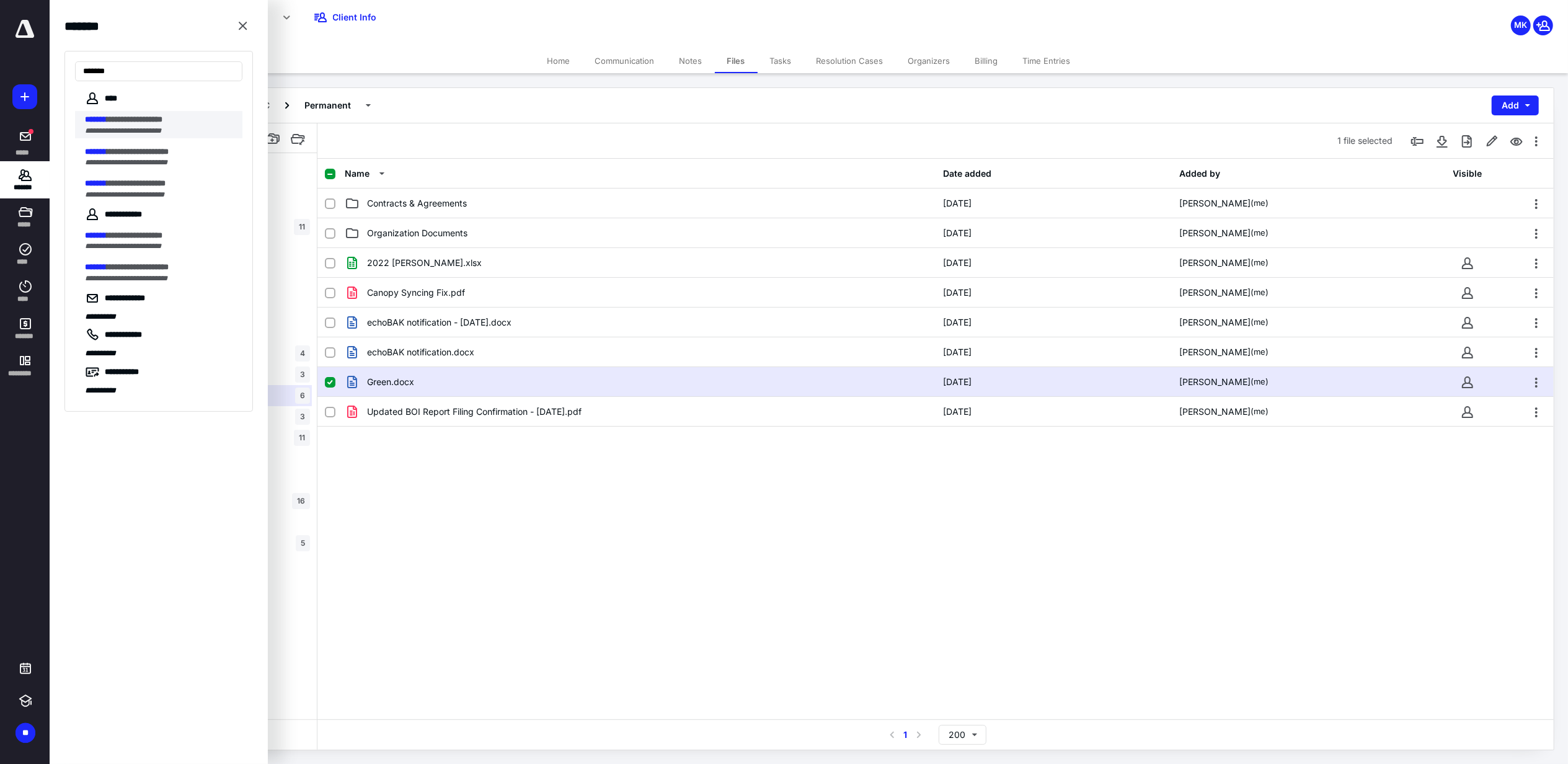 click on "**********" at bounding box center [160, 131] 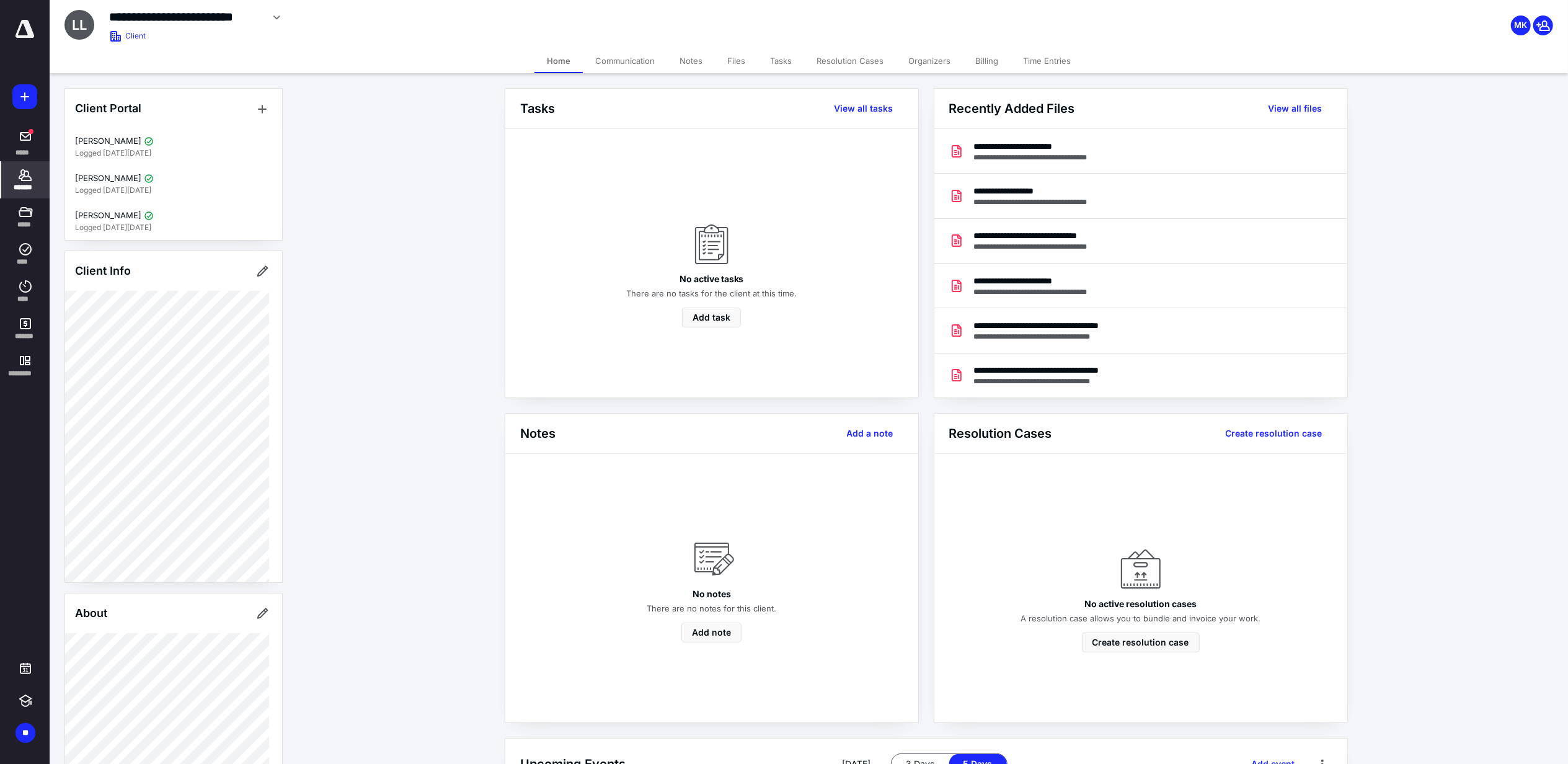 click on "Files" at bounding box center (736, 61) 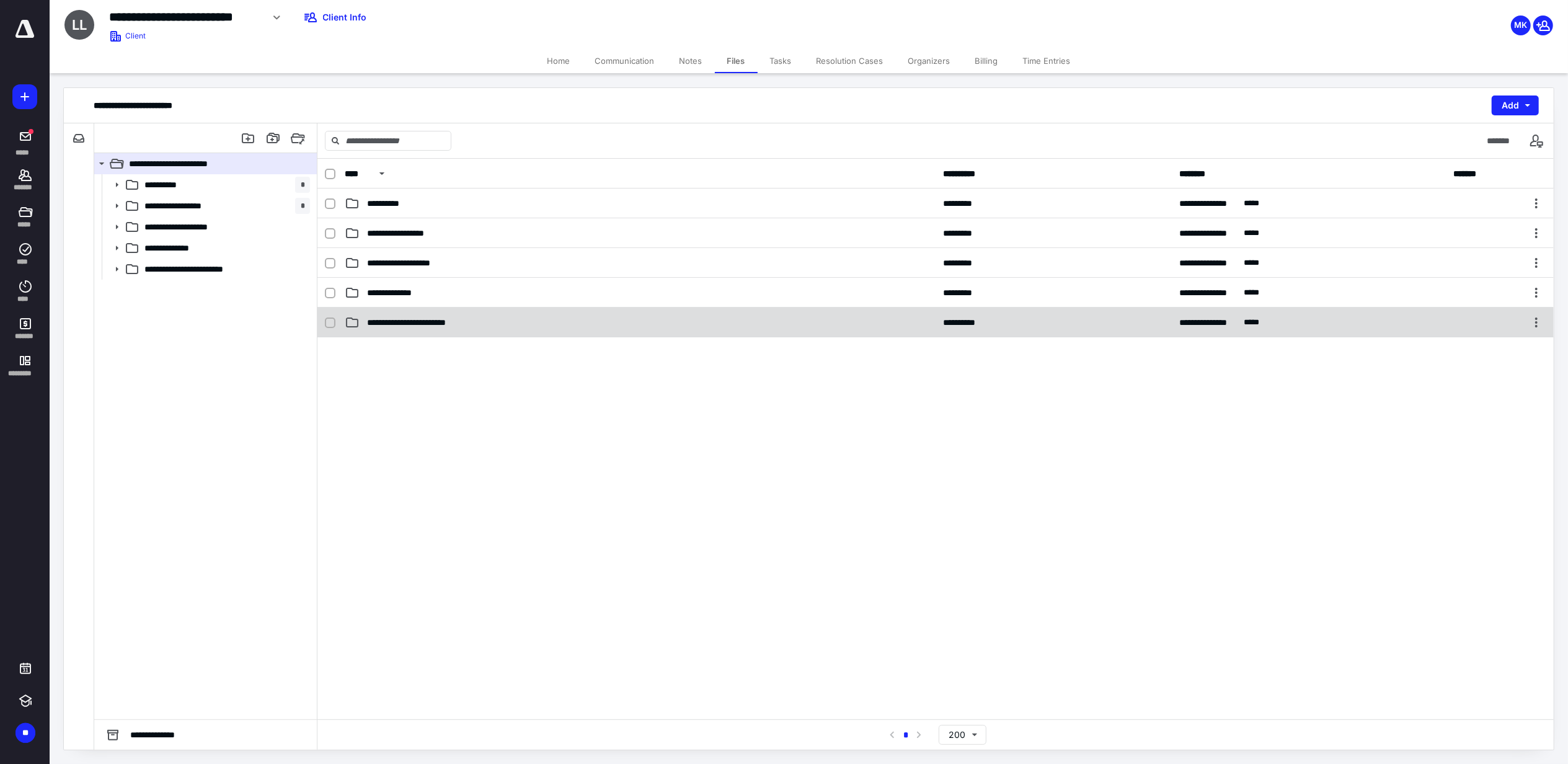 click on "**********" at bounding box center (936, 322) 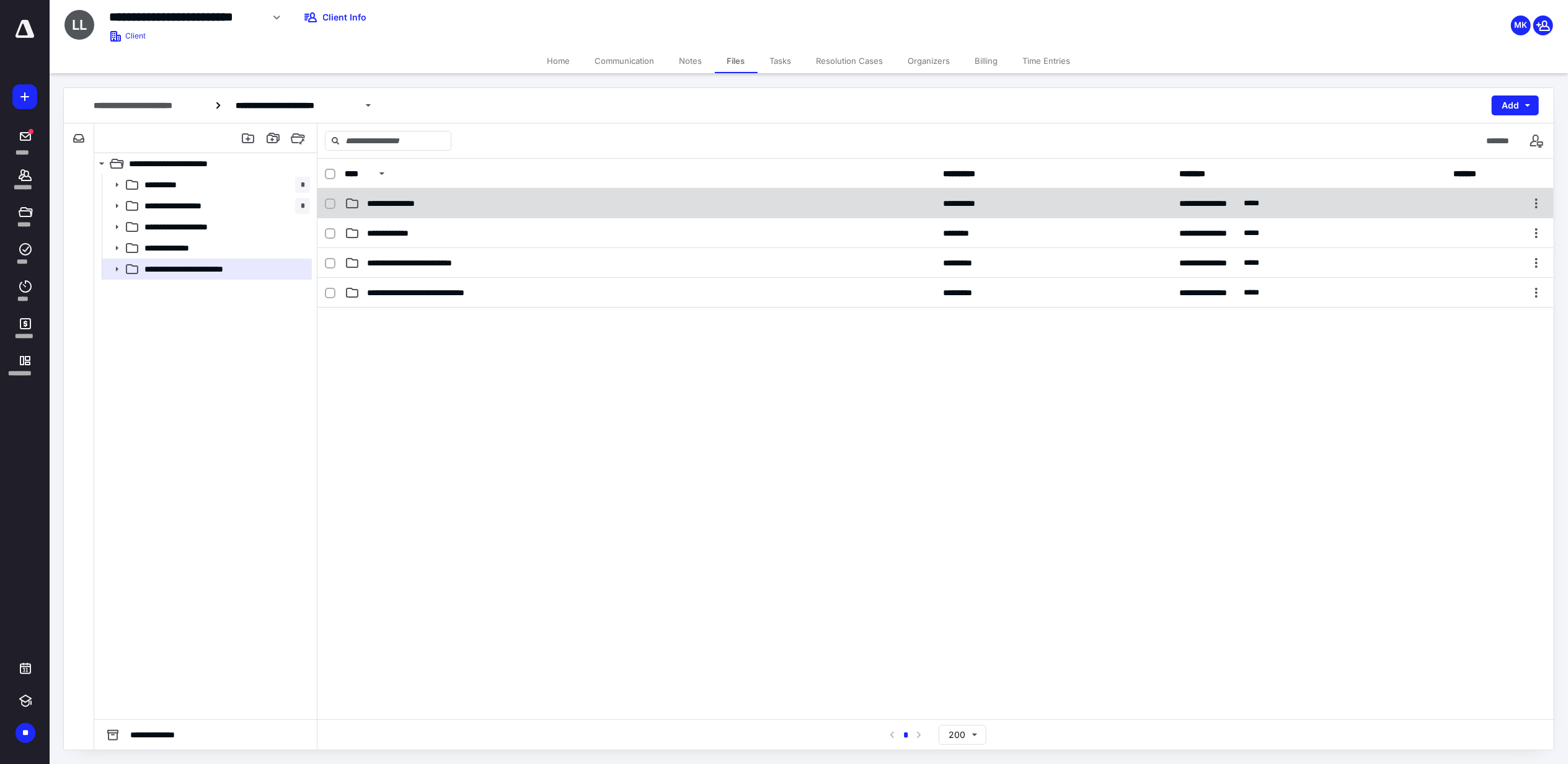 click on "**********" at bounding box center (401, 203) 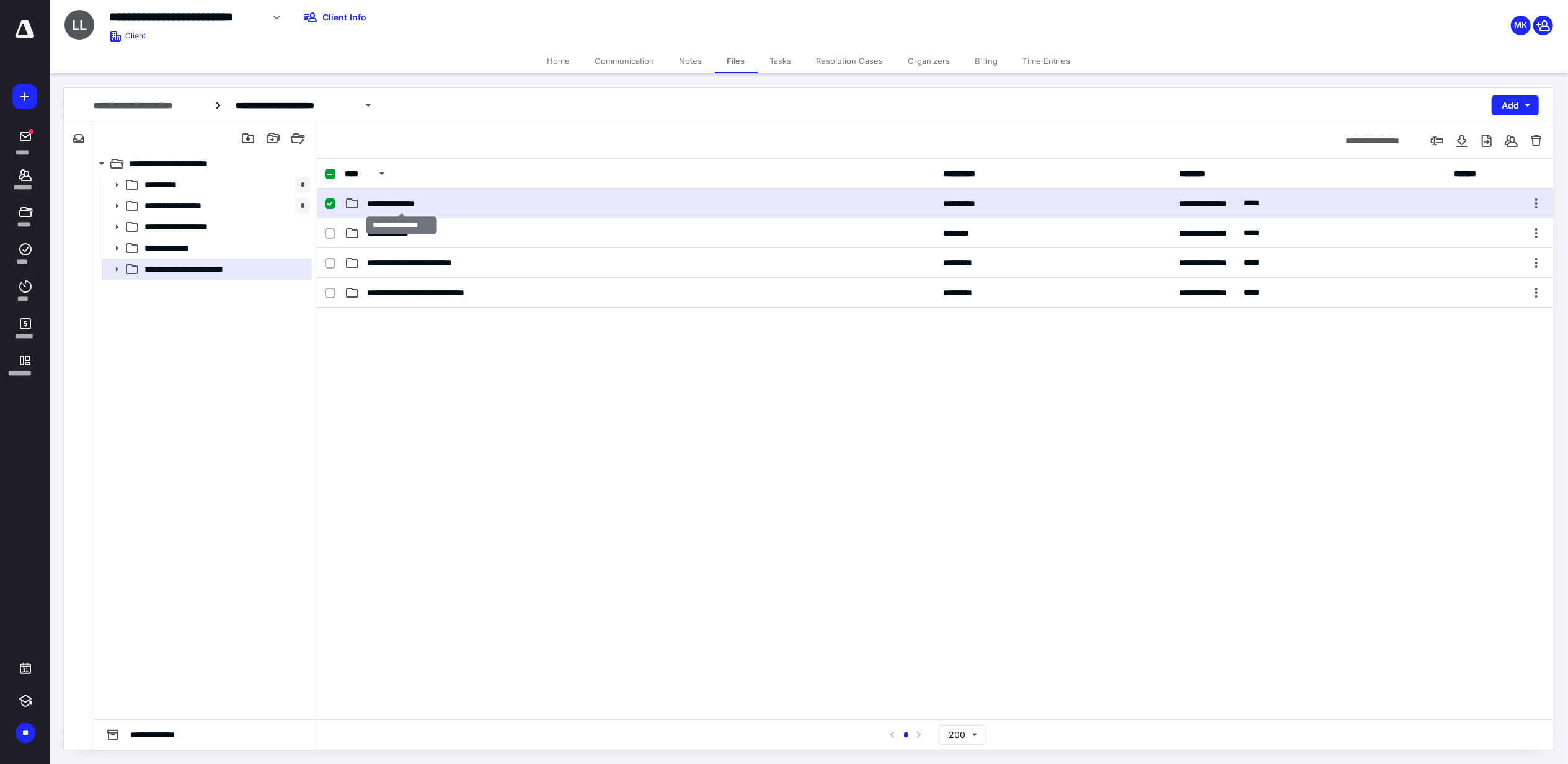 click on "**********" at bounding box center (401, 203) 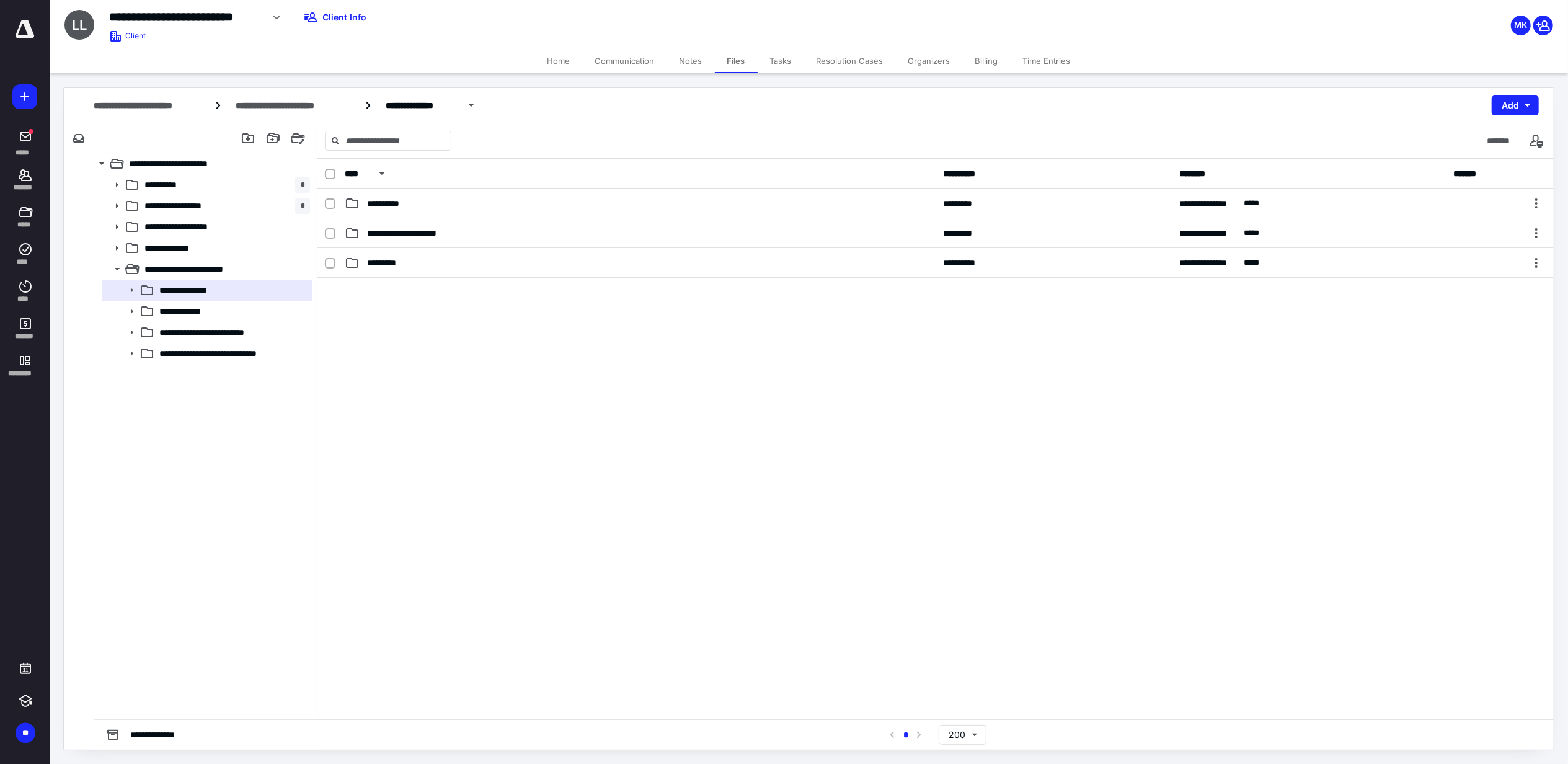 click on "**********" at bounding box center (390, 203) 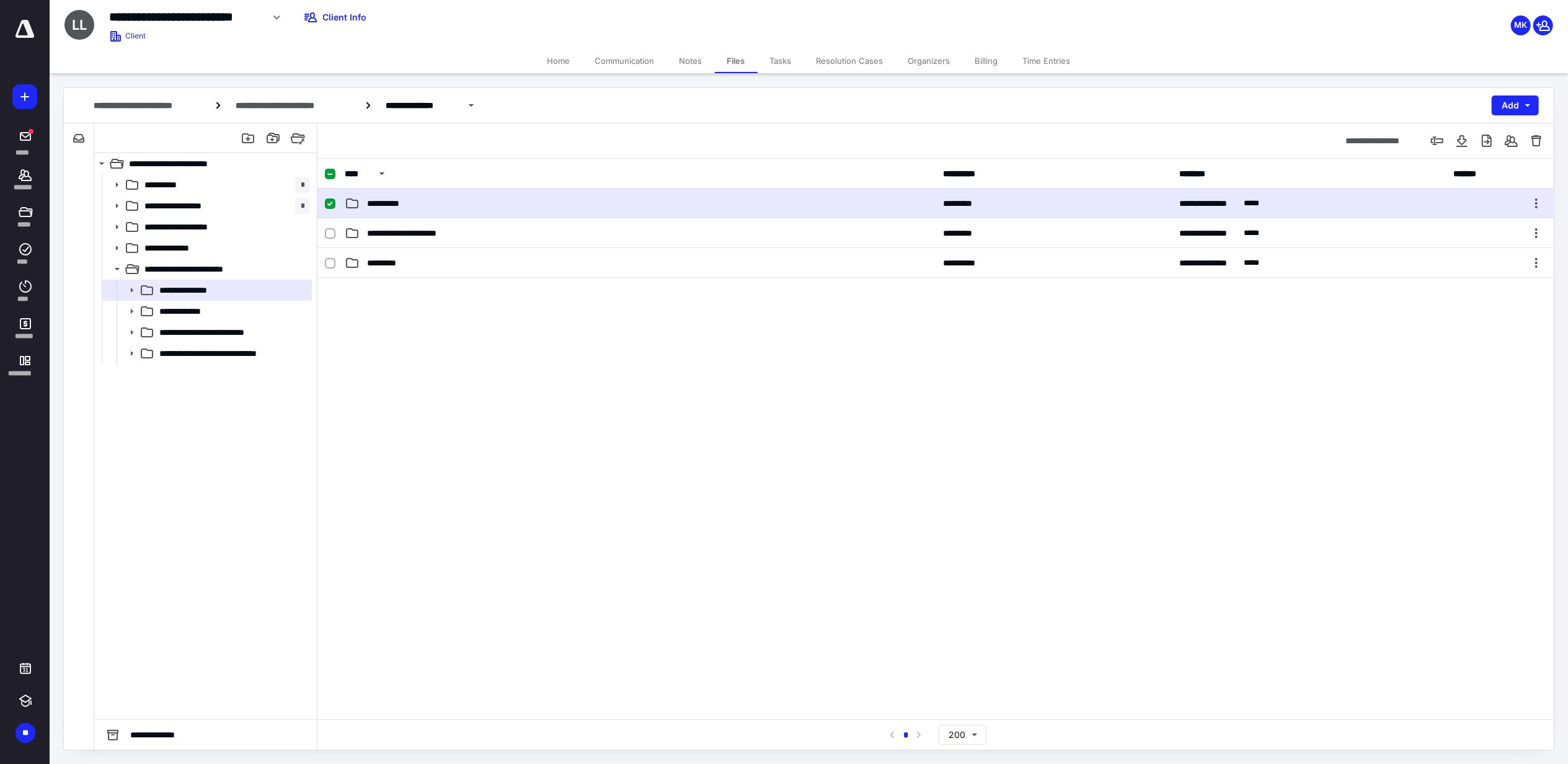 click on "**********" at bounding box center (390, 203) 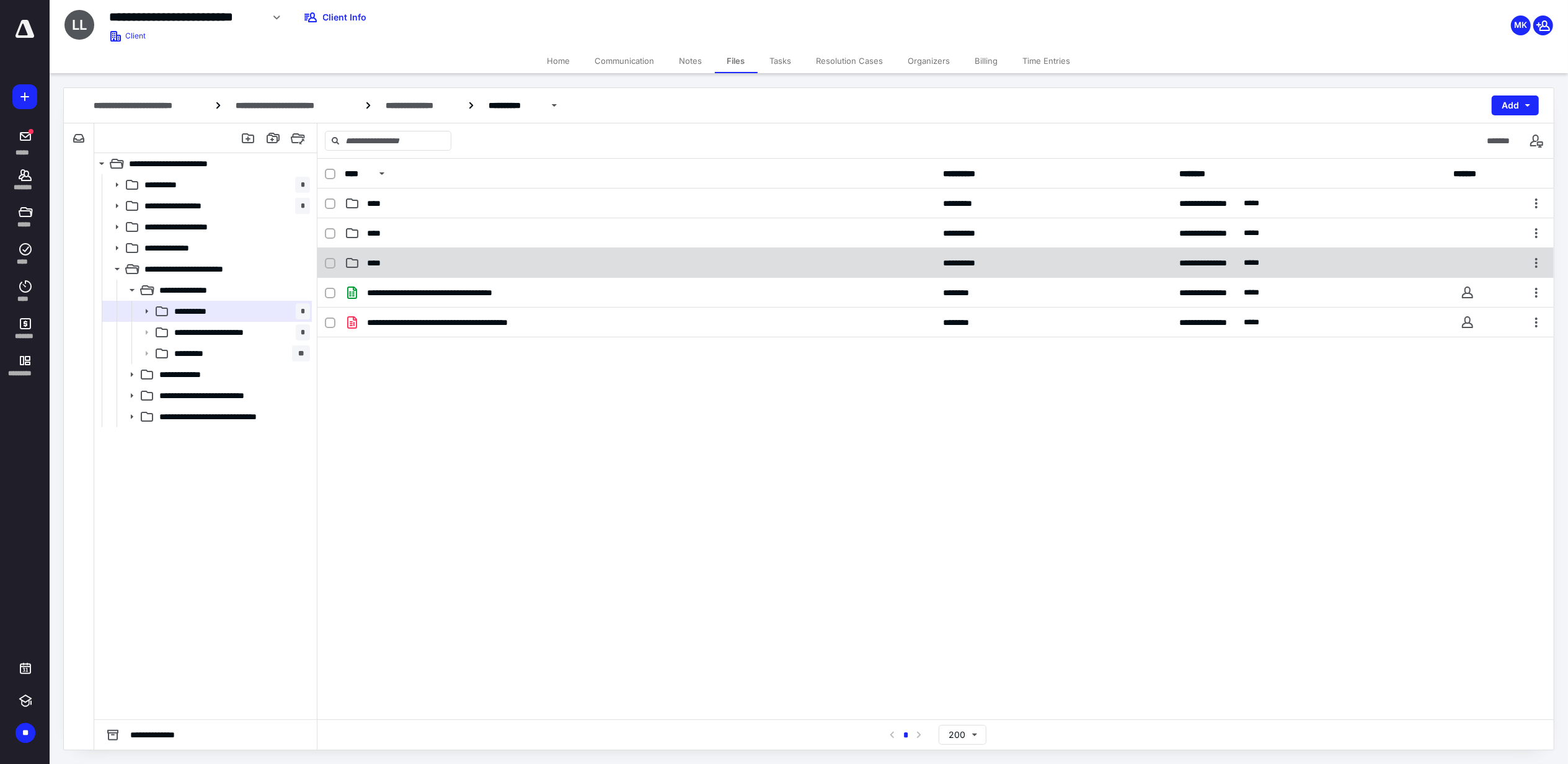 click on "****" at bounding box center [640, 263] 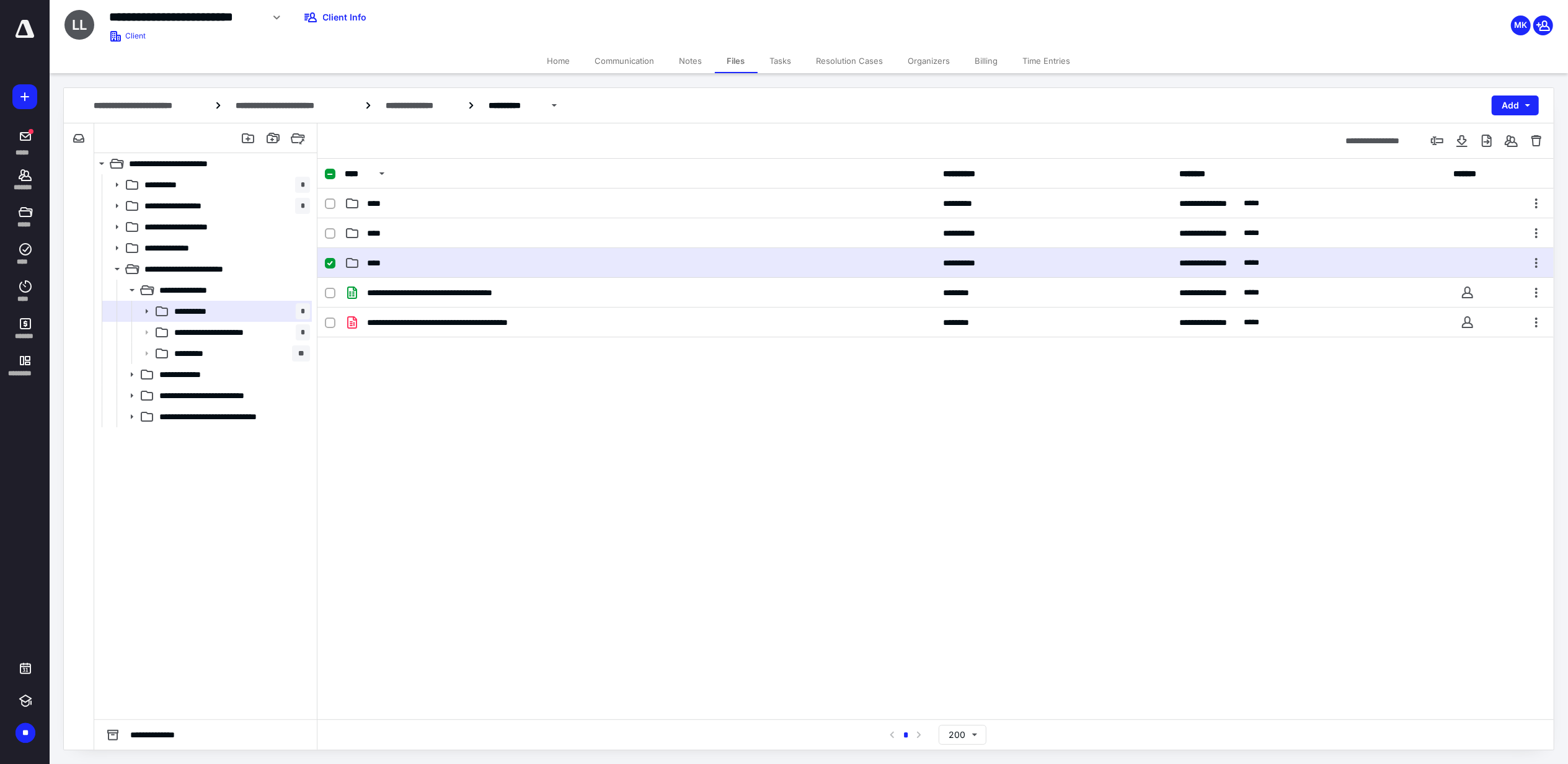 click on "****" at bounding box center [640, 263] 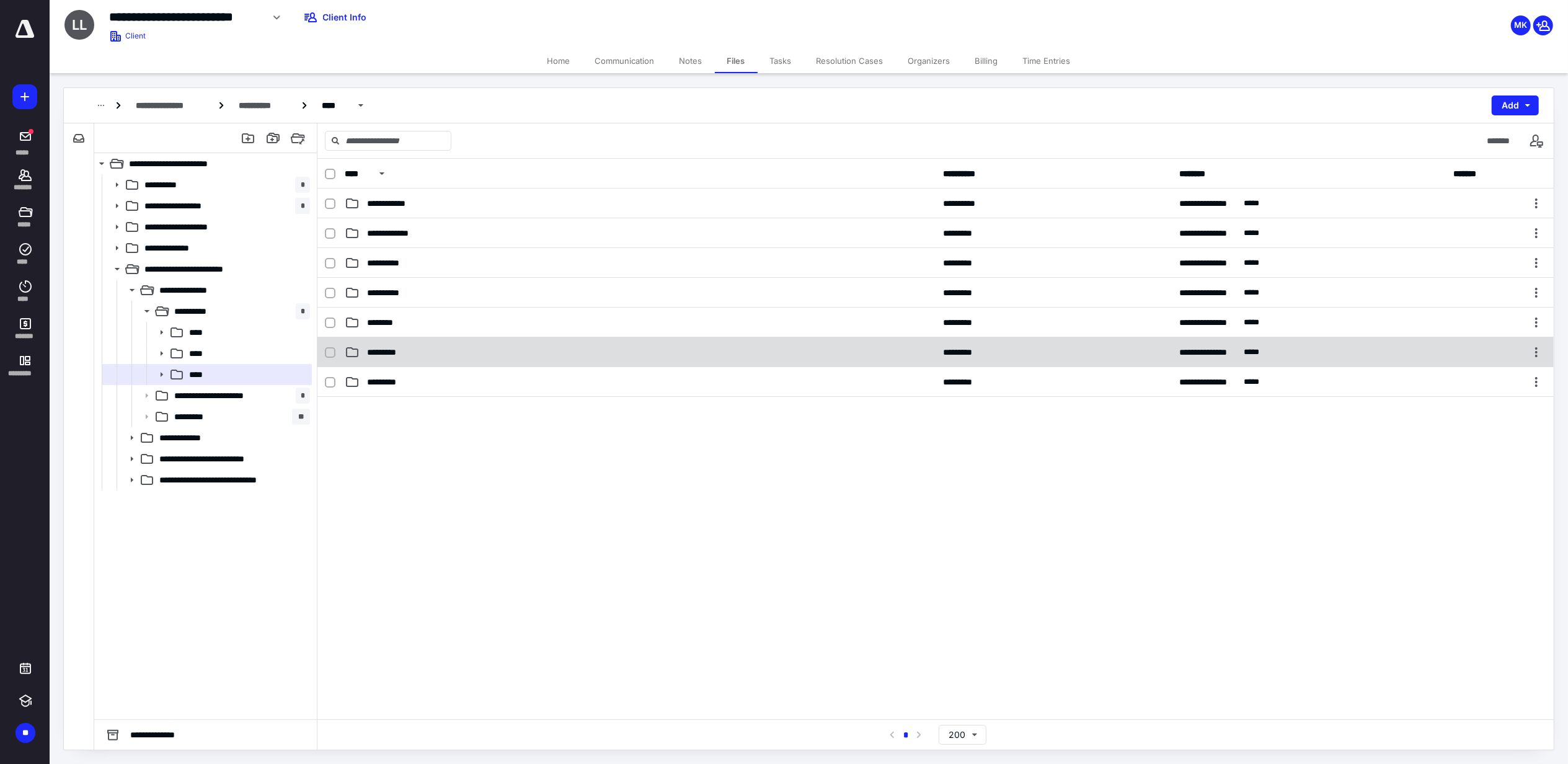 click on "*********" at bounding box center [640, 352] 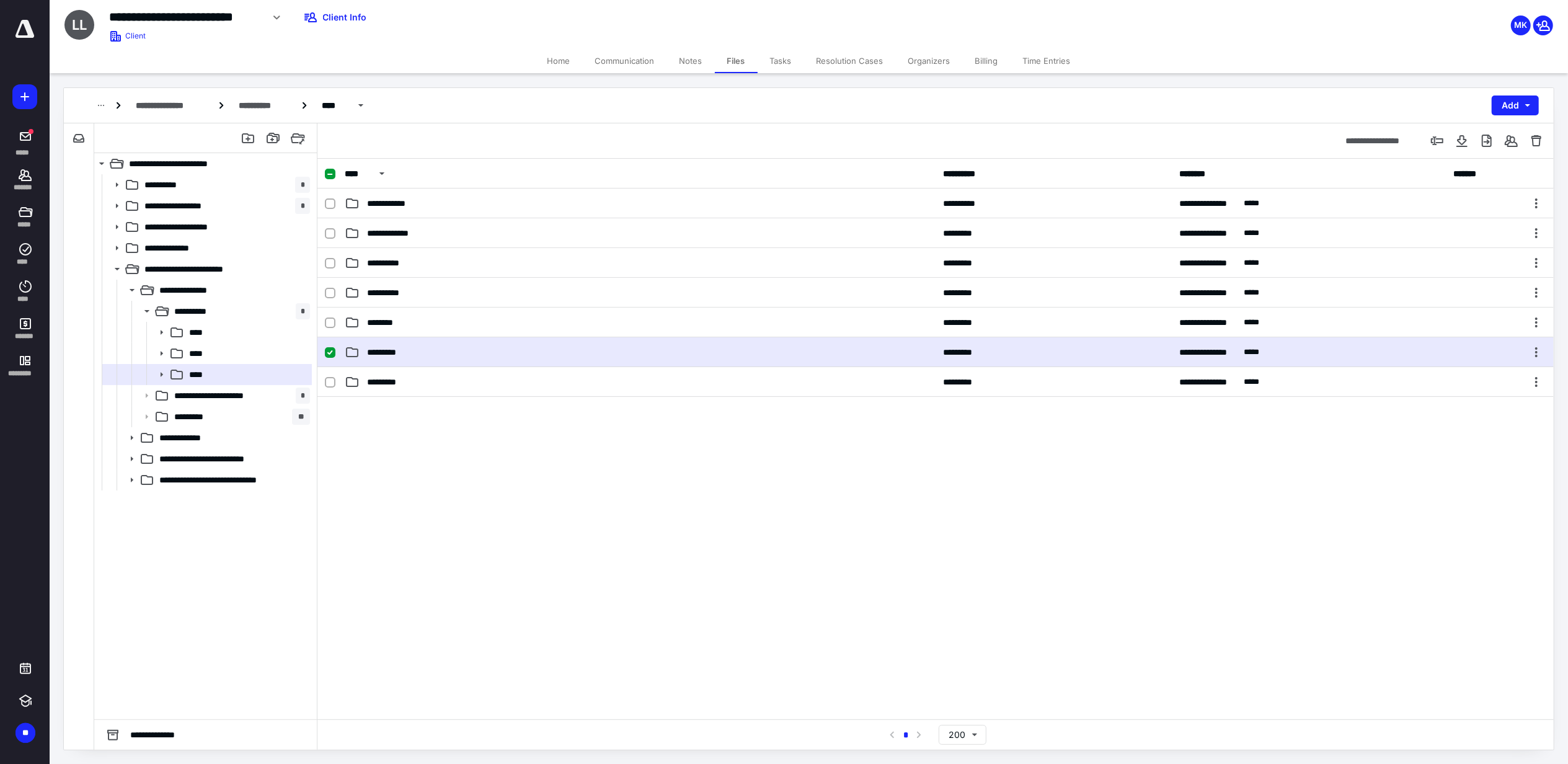 click on "*********" at bounding box center [640, 352] 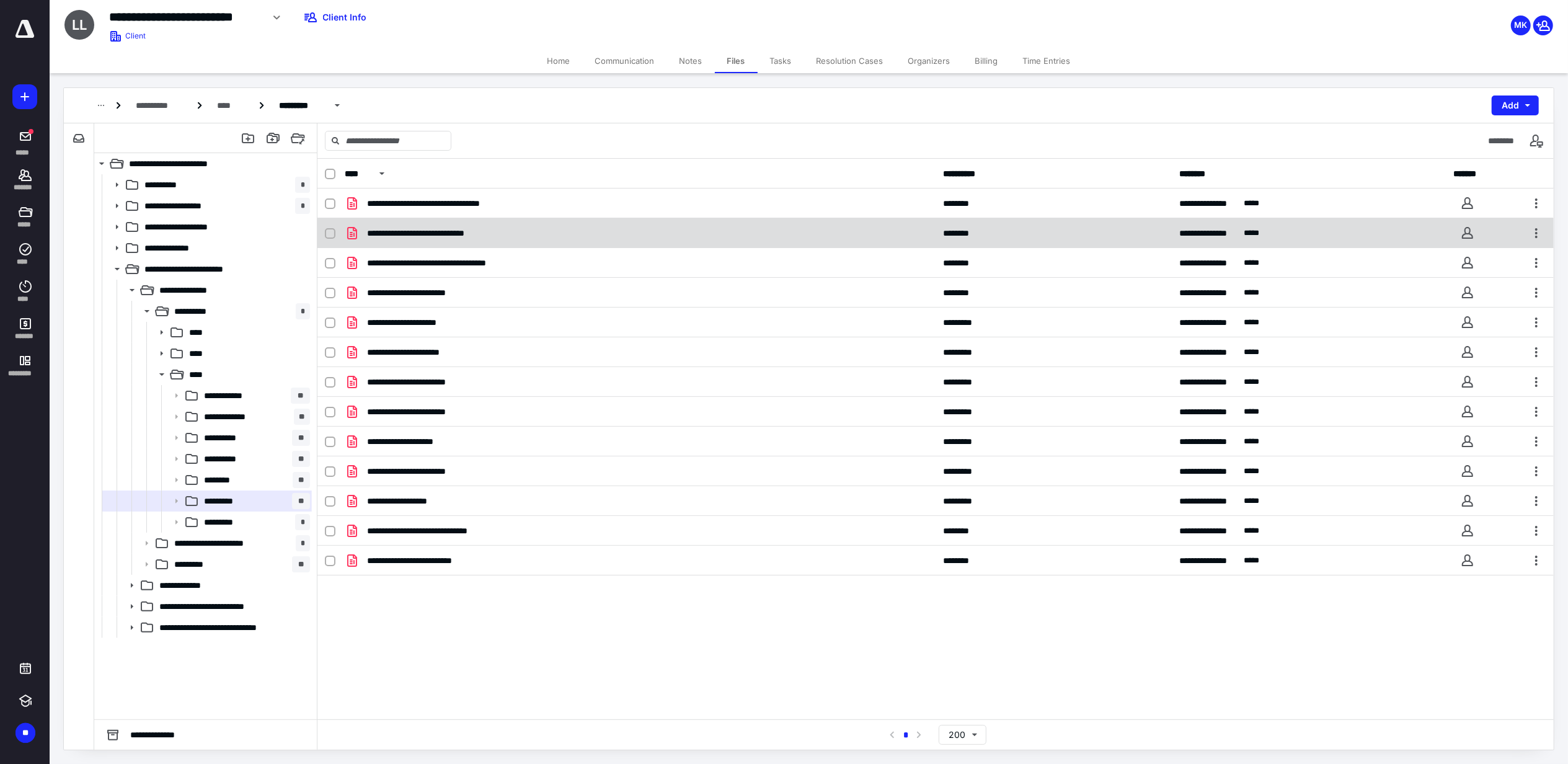 click on "**********" at bounding box center [435, 233] 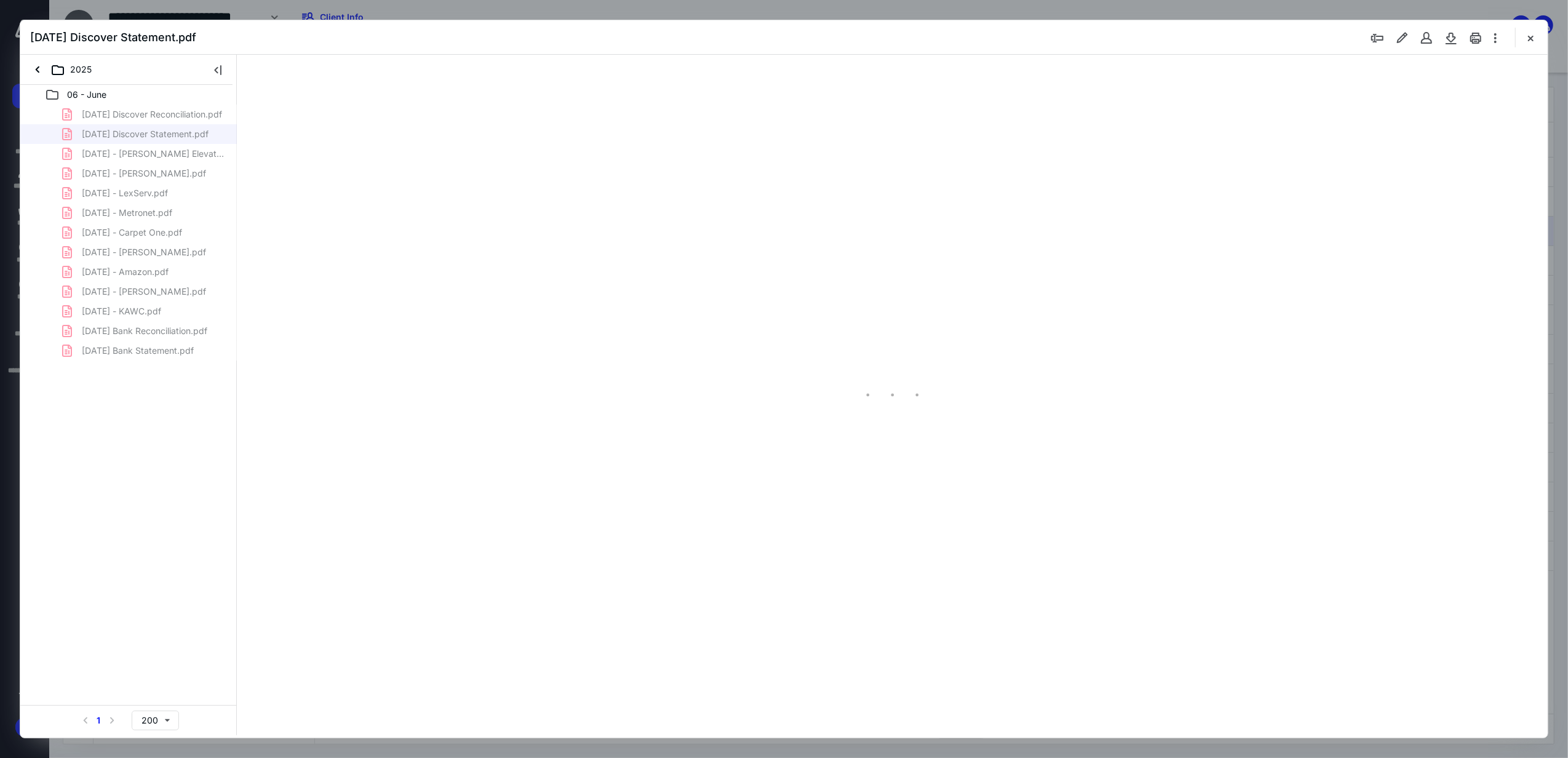 scroll, scrollTop: 0, scrollLeft: 0, axis: both 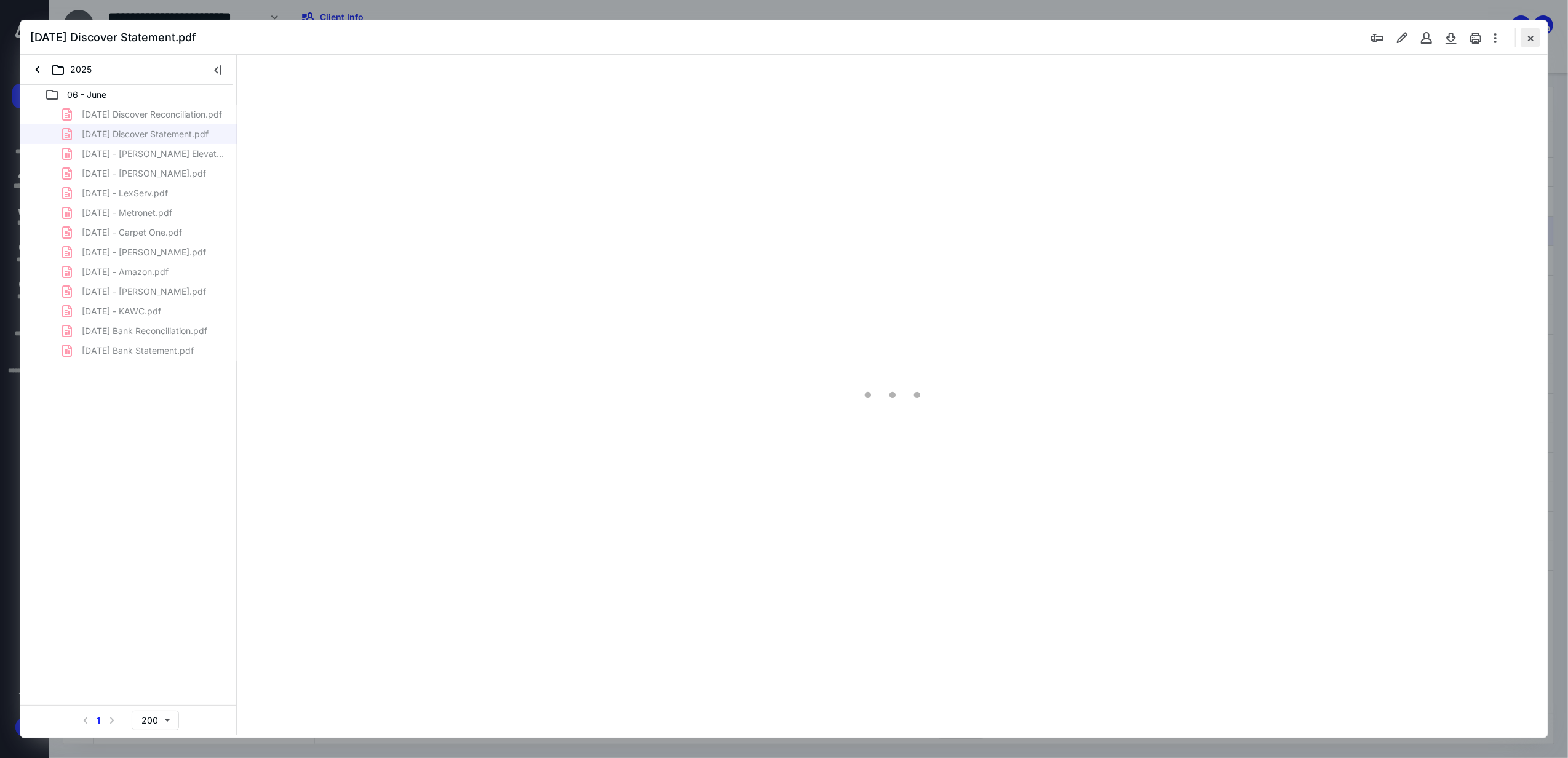 type on "342" 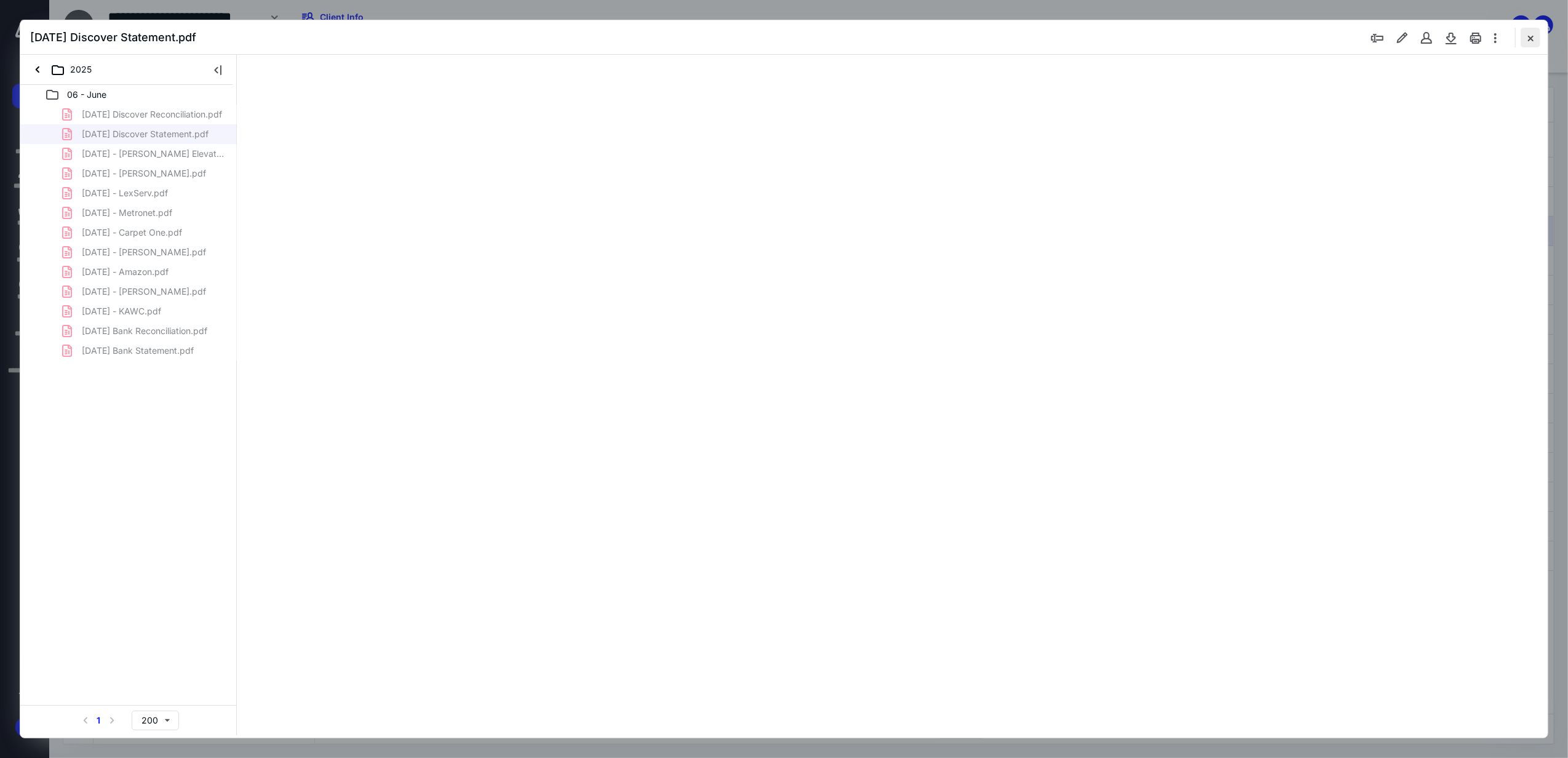 scroll, scrollTop: 55, scrollLeft: 0, axis: vertical 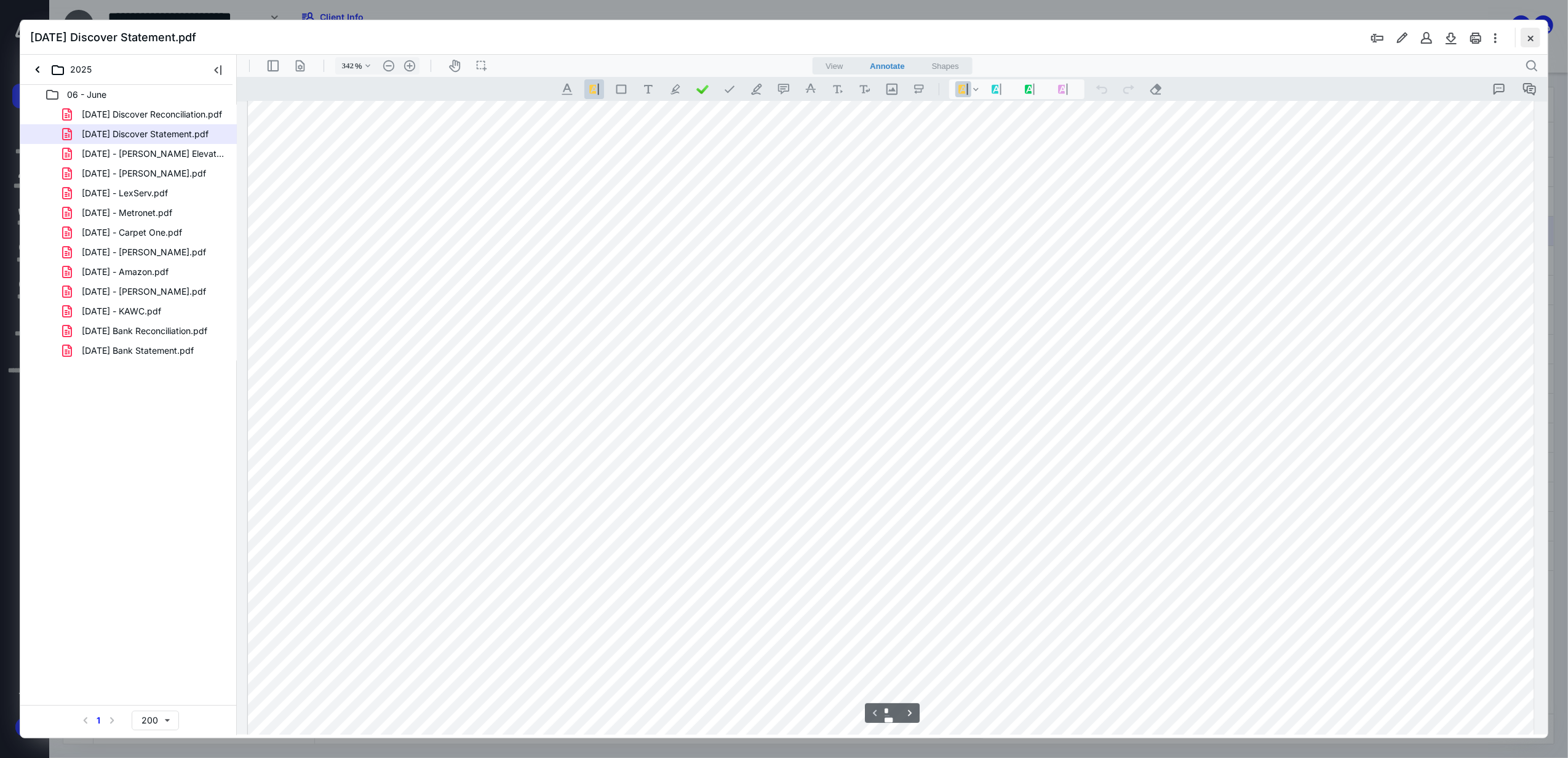 click at bounding box center [1530, 38] 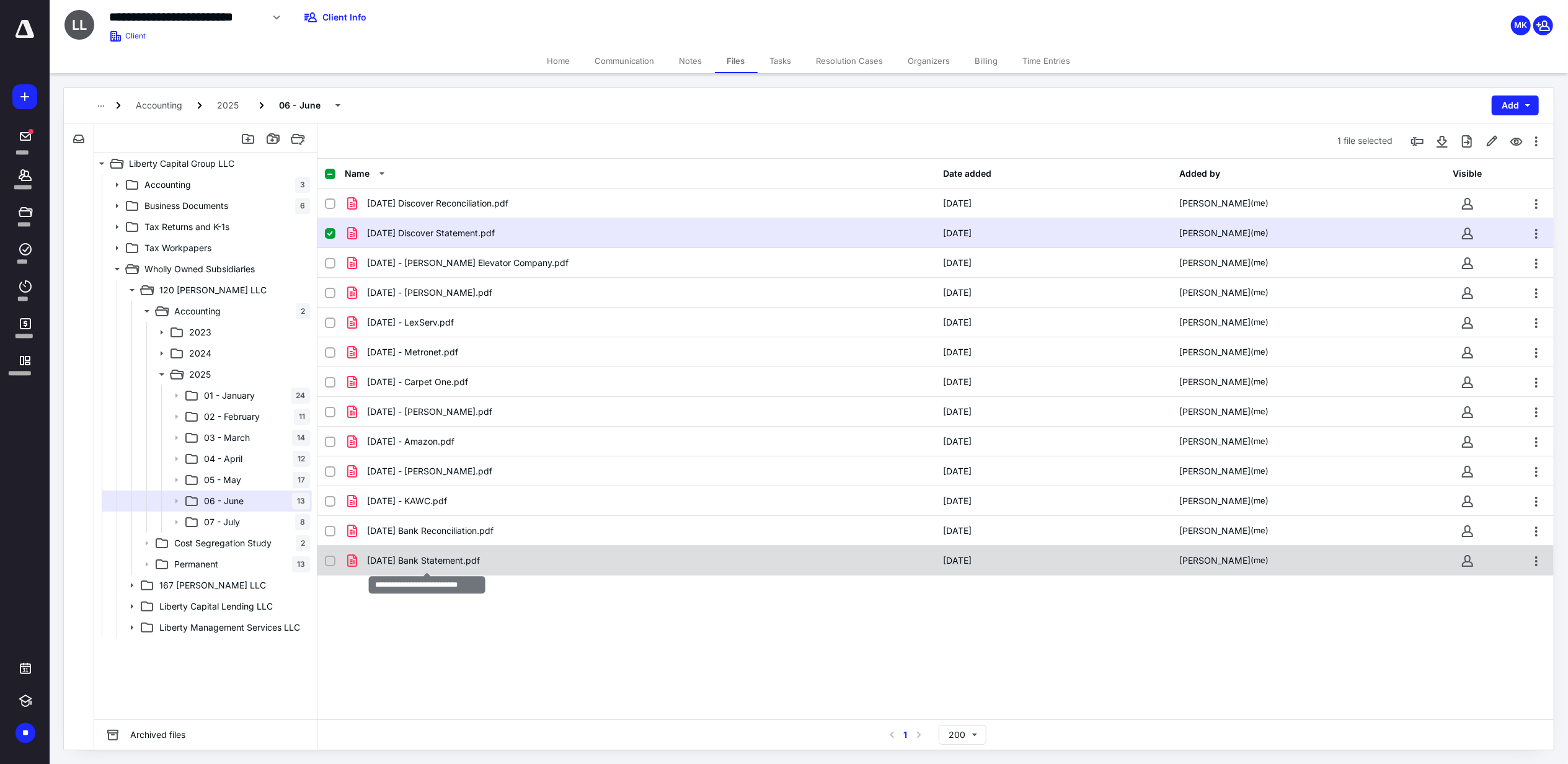 click on "06.30.25 Bank Statement.pdf" at bounding box center (423, 561) 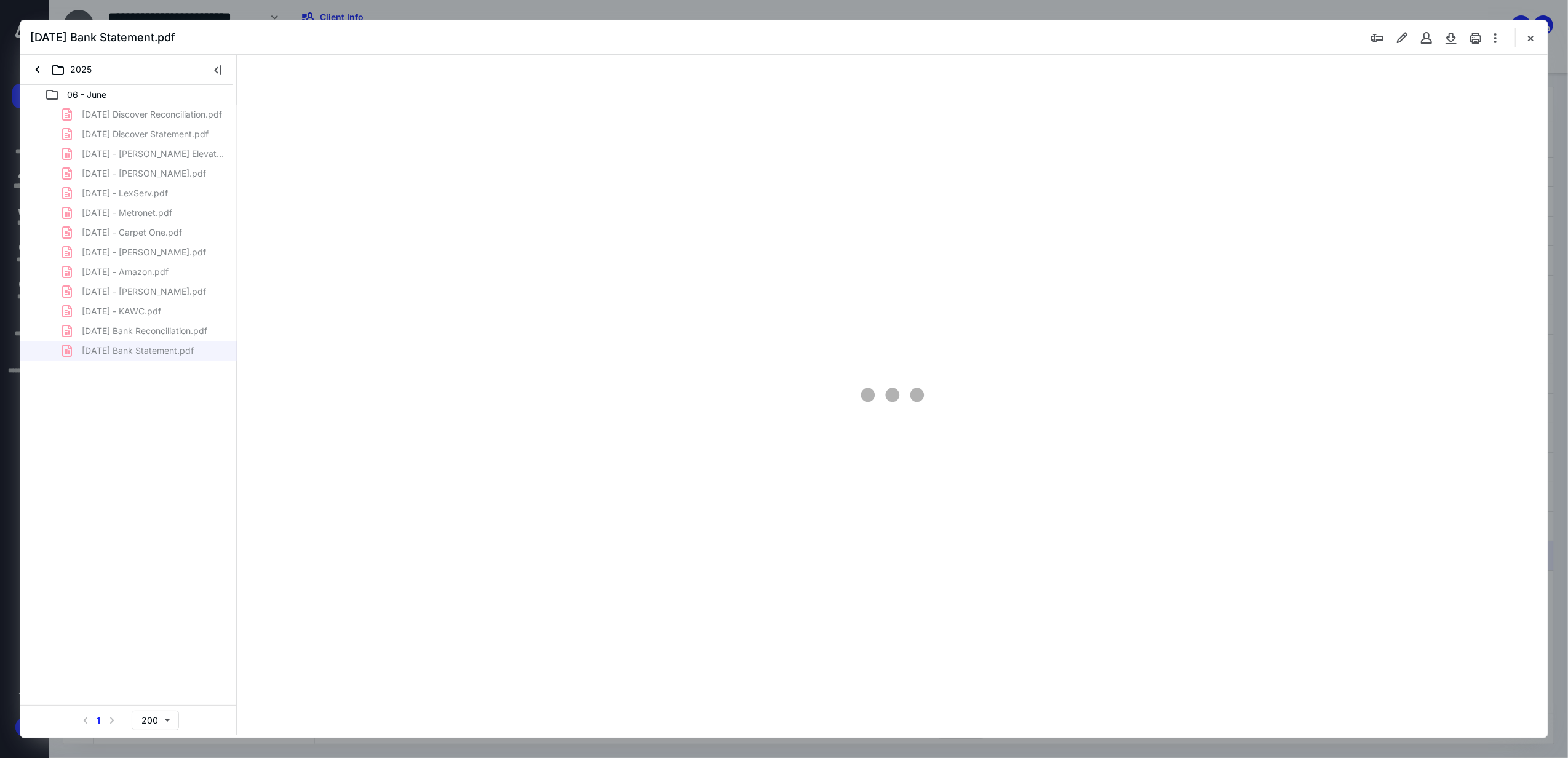scroll, scrollTop: 0, scrollLeft: 0, axis: both 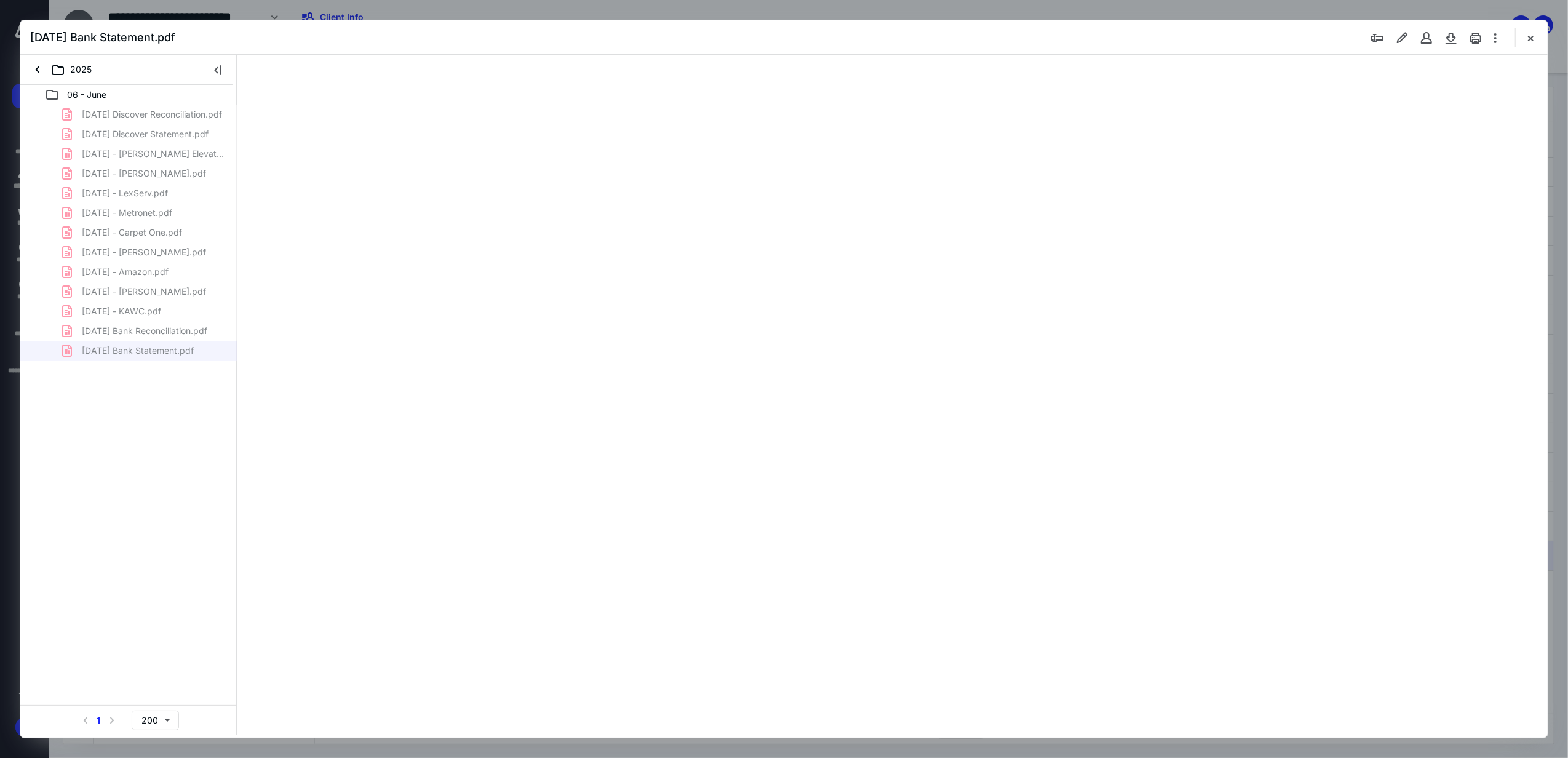 type on "341" 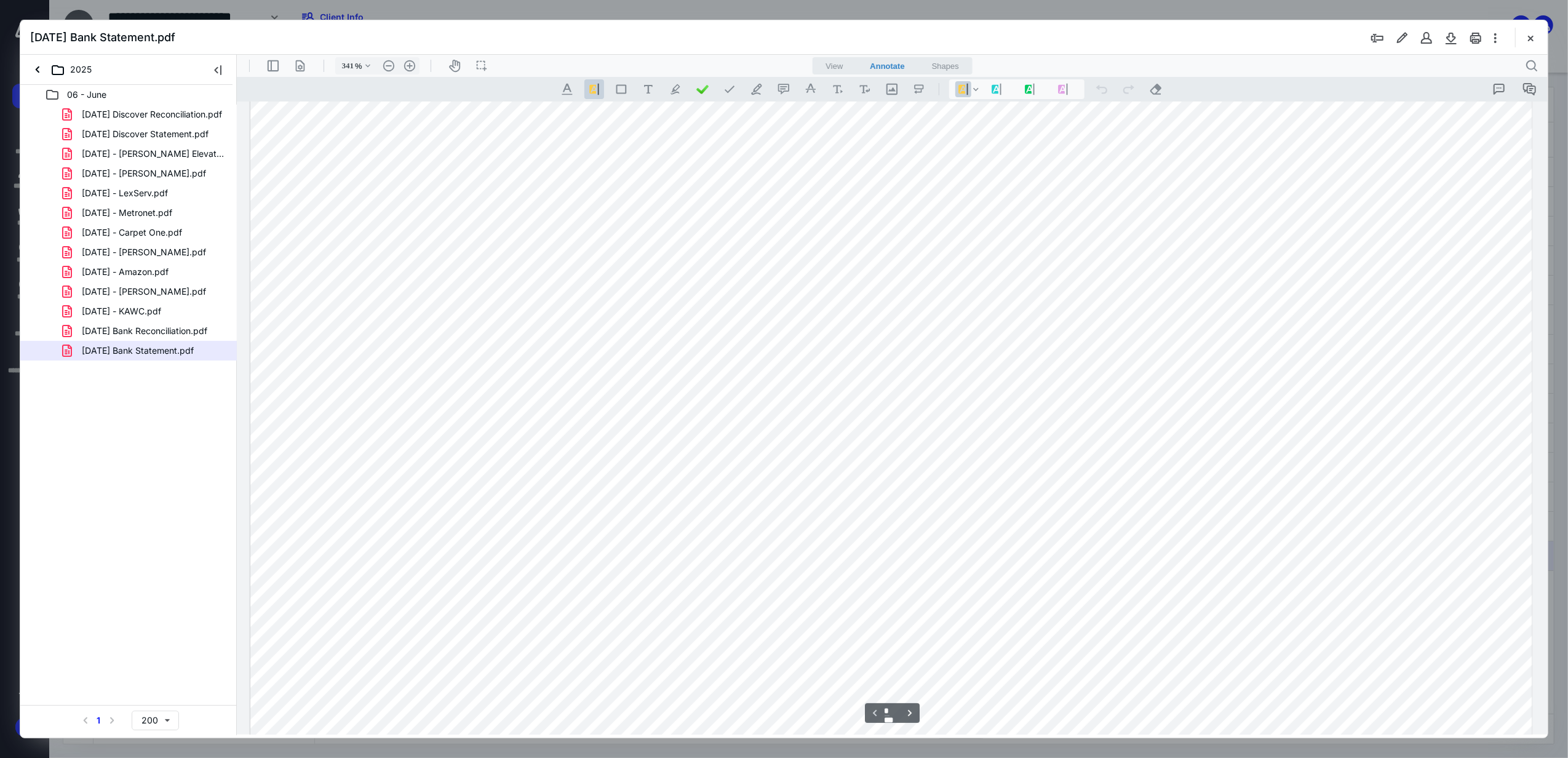 scroll, scrollTop: 246, scrollLeft: 0, axis: vertical 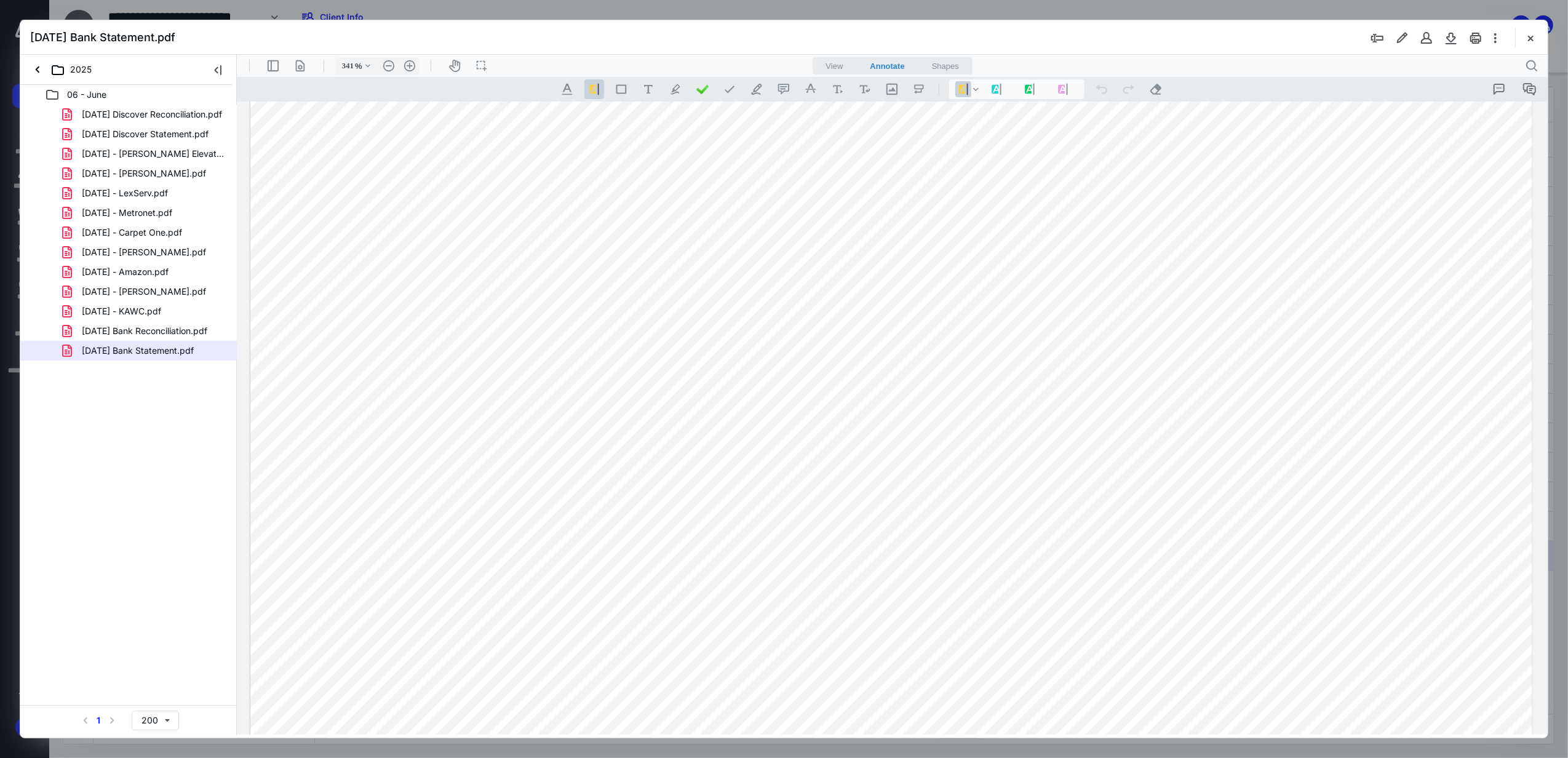 drag, startPoint x: 1526, startPoint y: 38, endPoint x: 1532, endPoint y: 39, distance: 6.082763 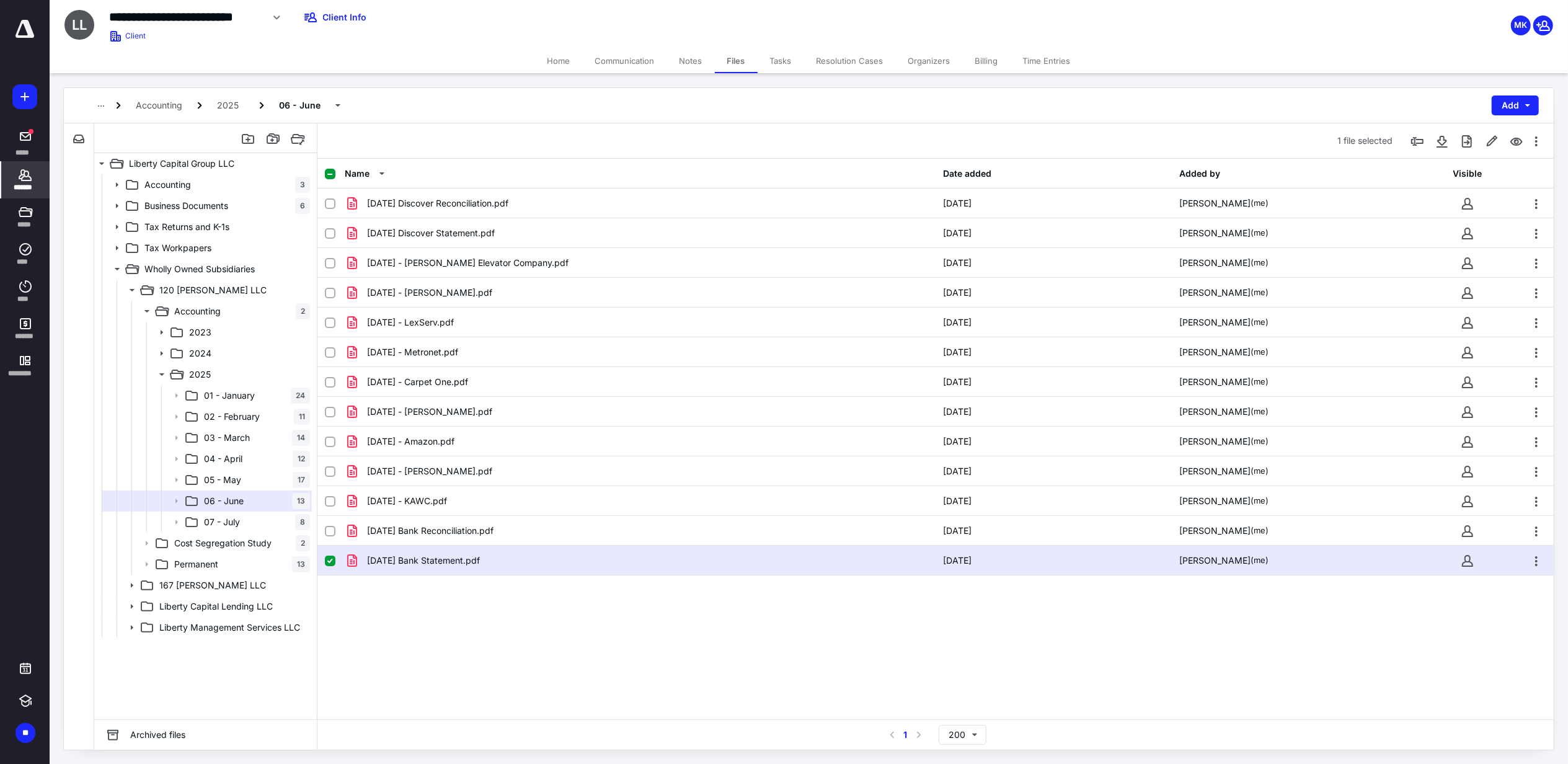 click 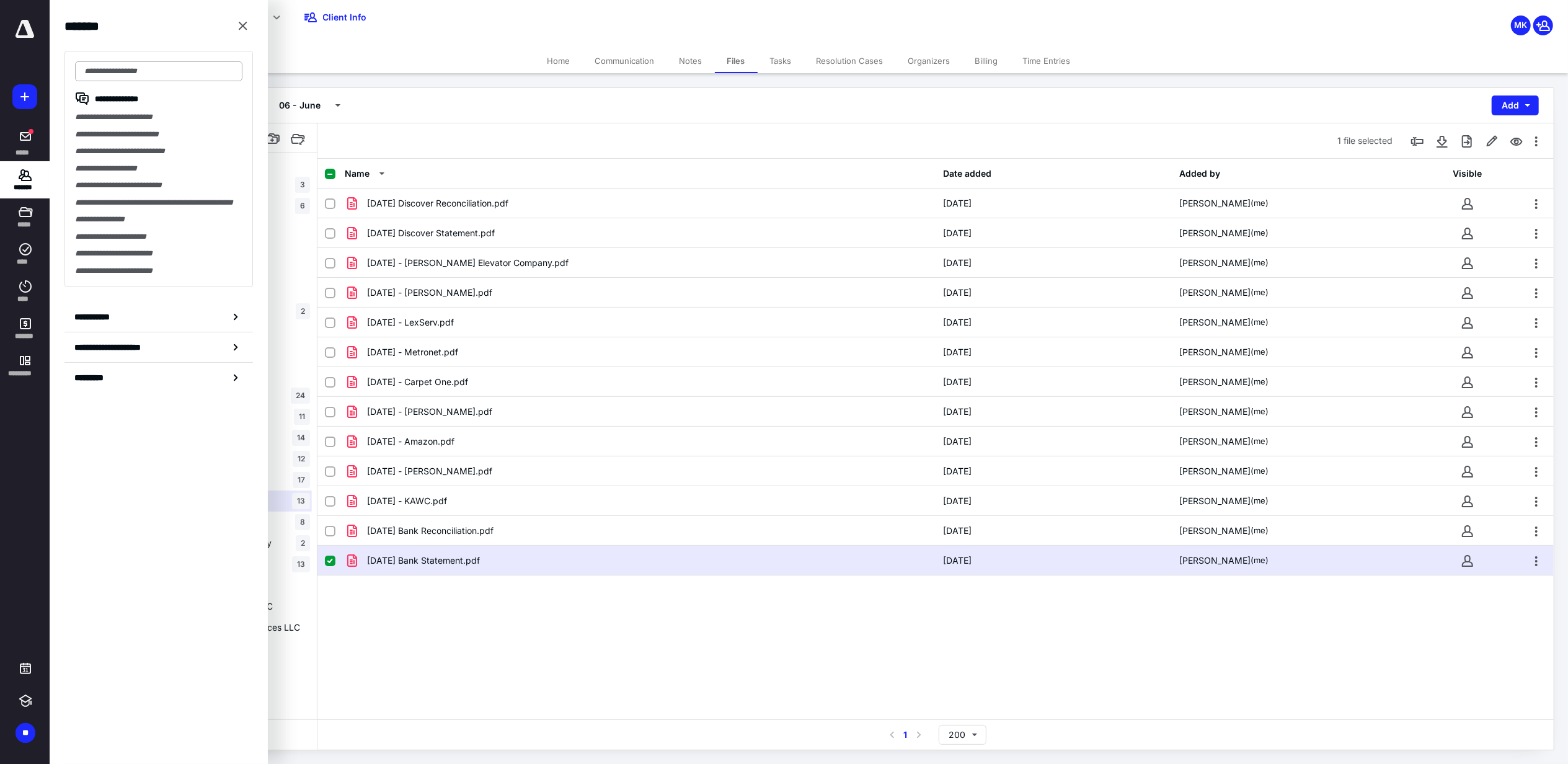 click at bounding box center [159, 71] 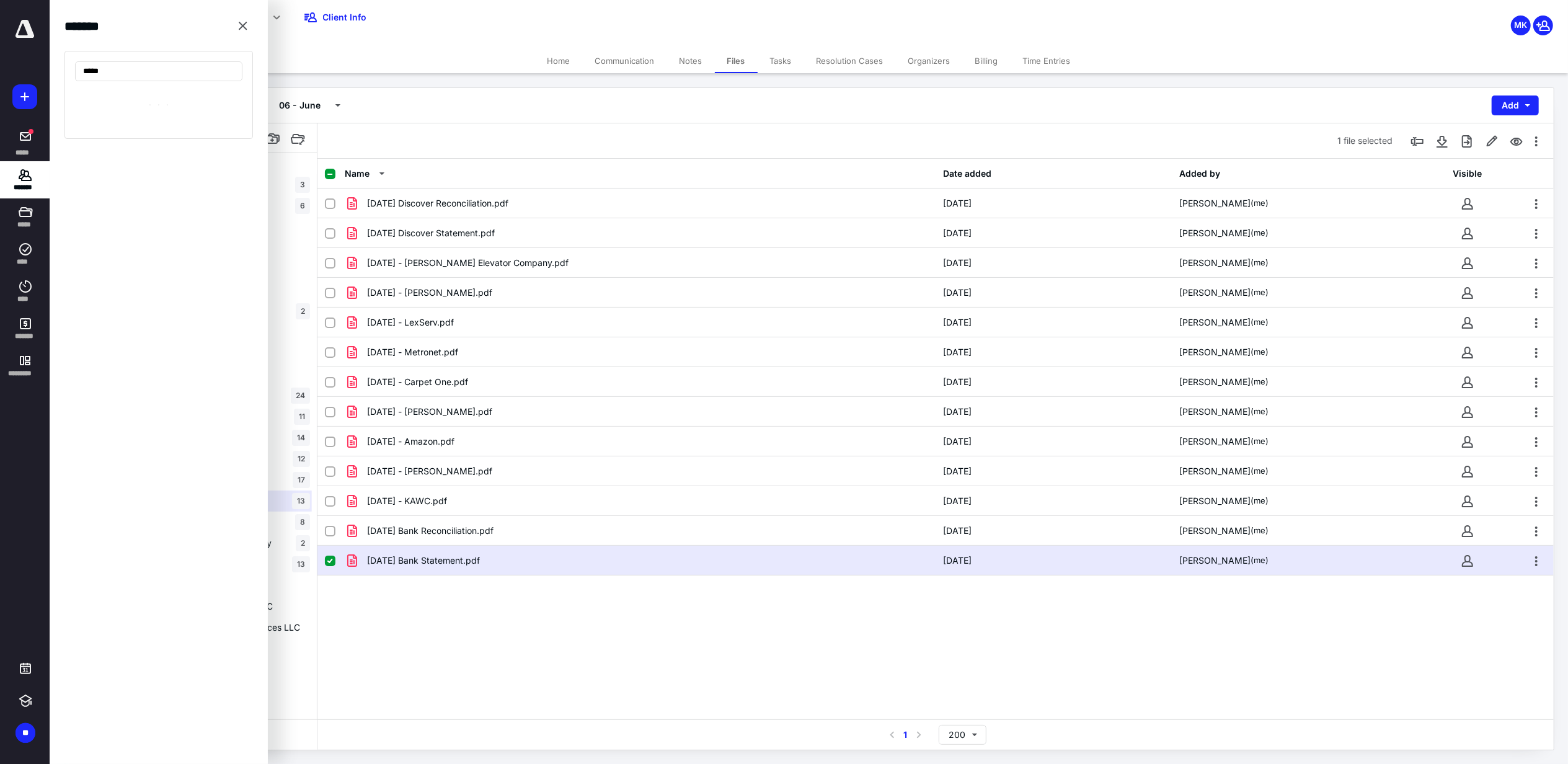 type on "*****" 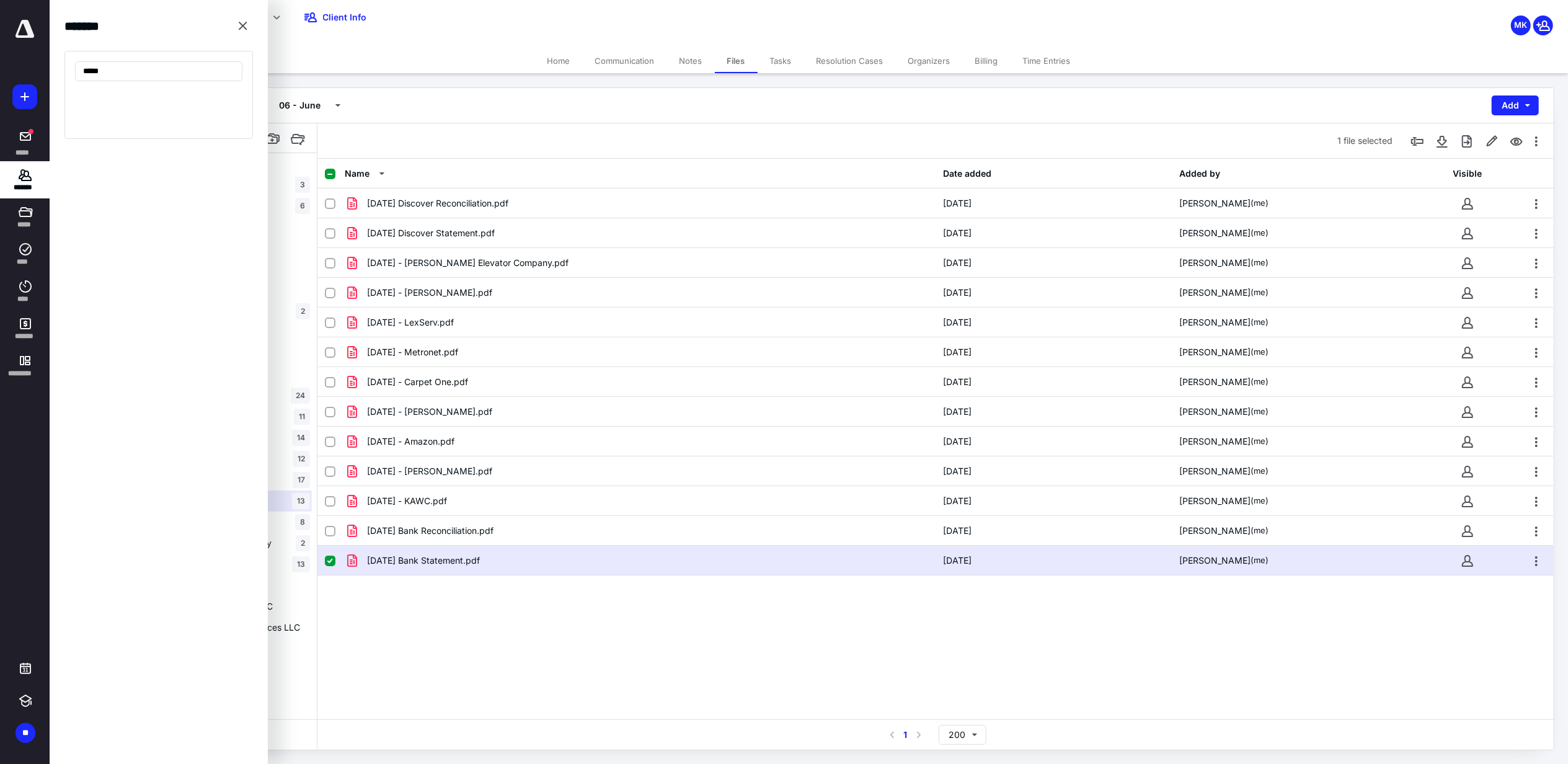 click on "Name Date added Added by Visible 06.03.25 Discover Reconciliation.pdf 6/6/2025 Mitchell Kuczek  (me) 06.03.25 Discover Statement.pdf 6/6/2025 Mitchell Kuczek  (me) 06.04.25 - Murphy Elevator Company.pdf 6/4/2025 Mitchell Kuczek  (me) 06.05.25 - Erika Ceto.pdf 6/5/2025 Mitchell Kuczek  (me) 06.05.25 - LexServ.pdf 5/16/2025 Mitchell Kuczek  (me) 06.08.25 - Metronet.pdf 5/28/2025 Mitchell Kuczek  (me) 06.17.25 - Carpet One.pdf 6/17/2025 Mitchell Kuczek  (me) 06.19.25 - Erika Ceto.pdf 6/19/2025 Mitchell Kuczek  (me) 06.25.25 - Amazon.pdf 6/25/2025 Mitchell Kuczek  (me) 06.26.25 - Erika Ceto.pdf 6/26/2025 Mitchell Kuczek  (me) 06.26.25 - KAWC.pdf 6/11/2025 Mitchell Kuczek  (me) 06.30.25 Bank Reconciliation.pdf 7/1/2025 Mitchell Kuczek  (me) 06.30.25 Bank Statement.pdf 7/1/2025 Mitchell Kuczek  (me)" at bounding box center [936, 439] 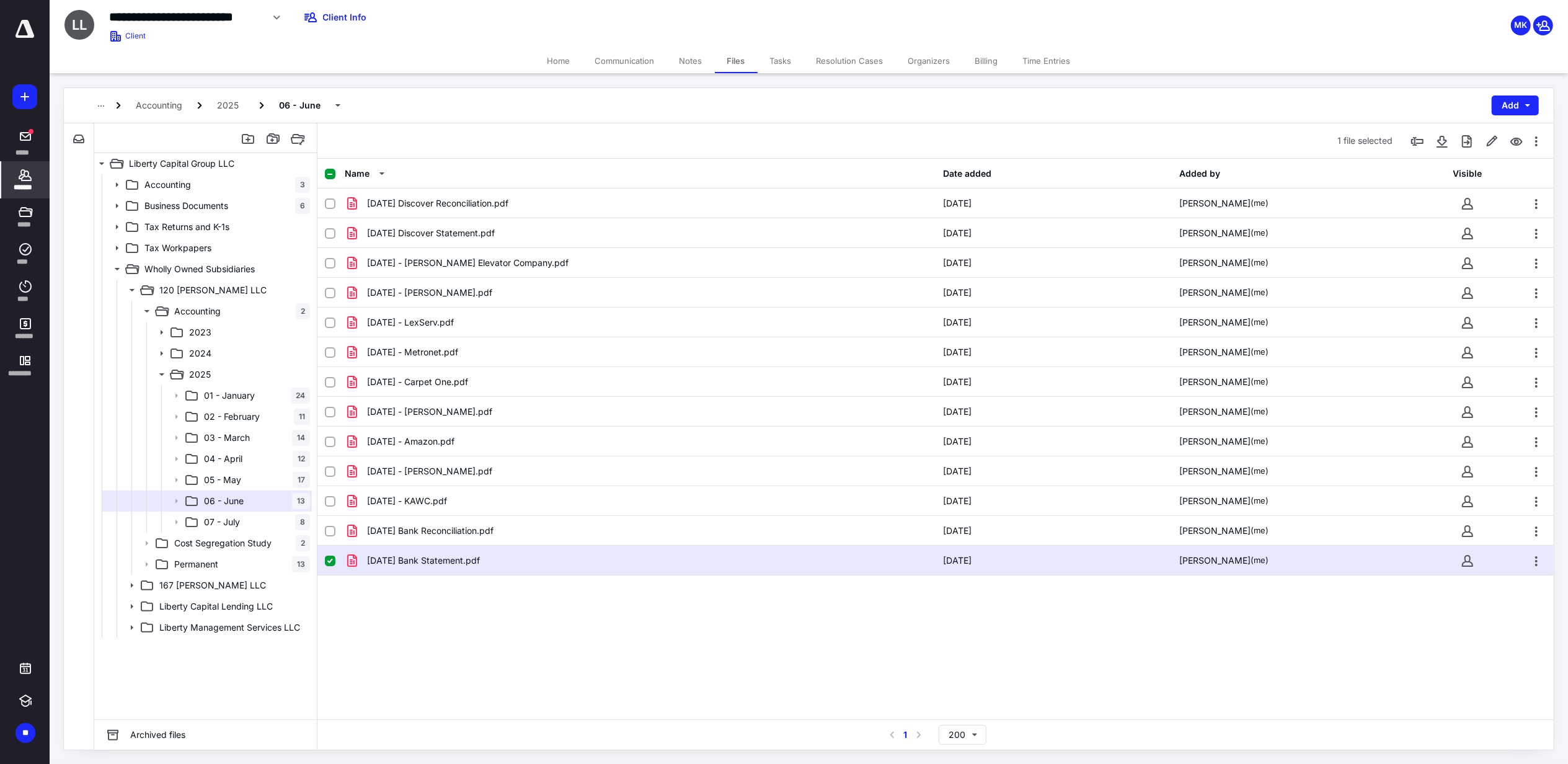 click 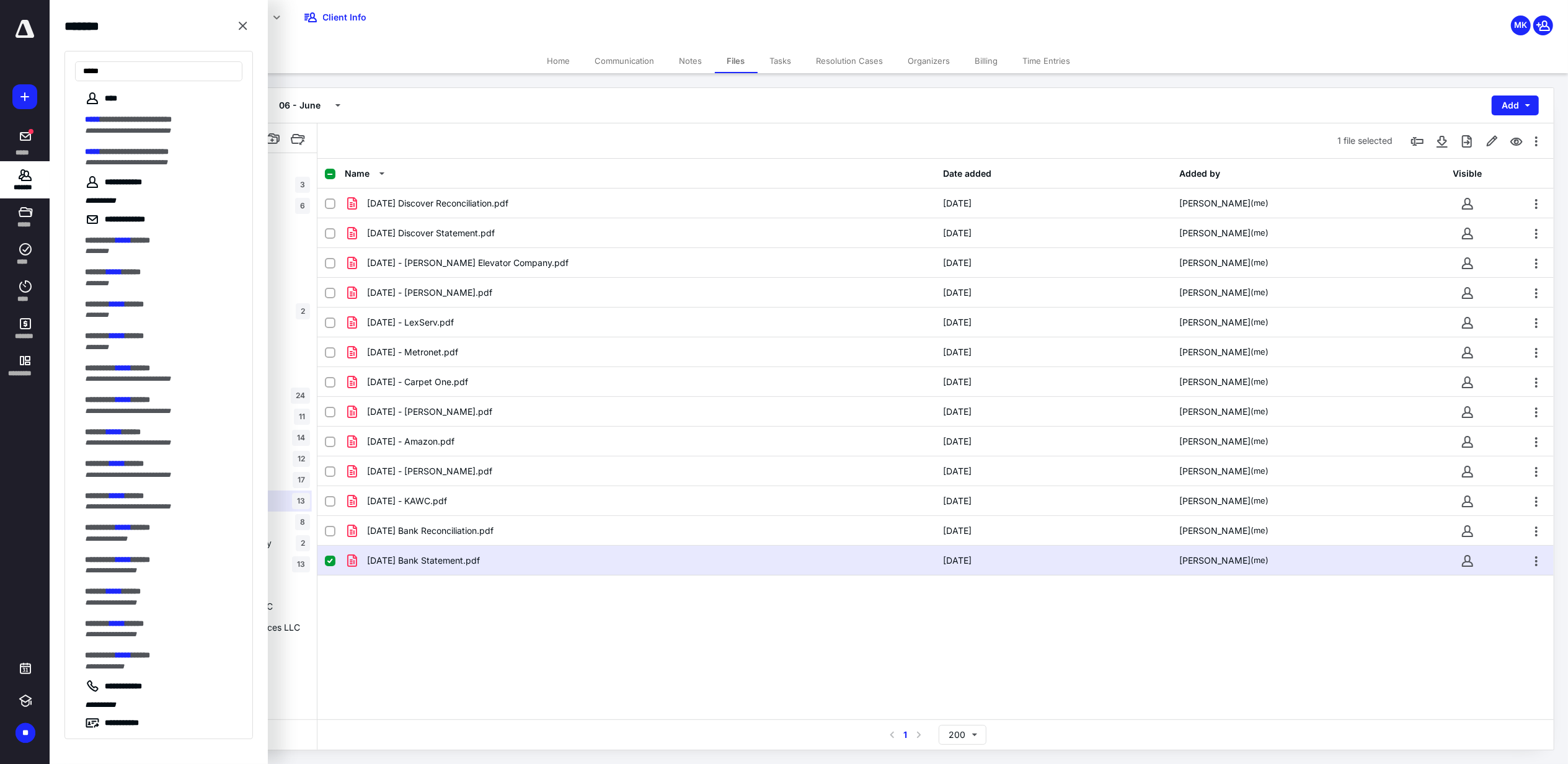 type on "*****" 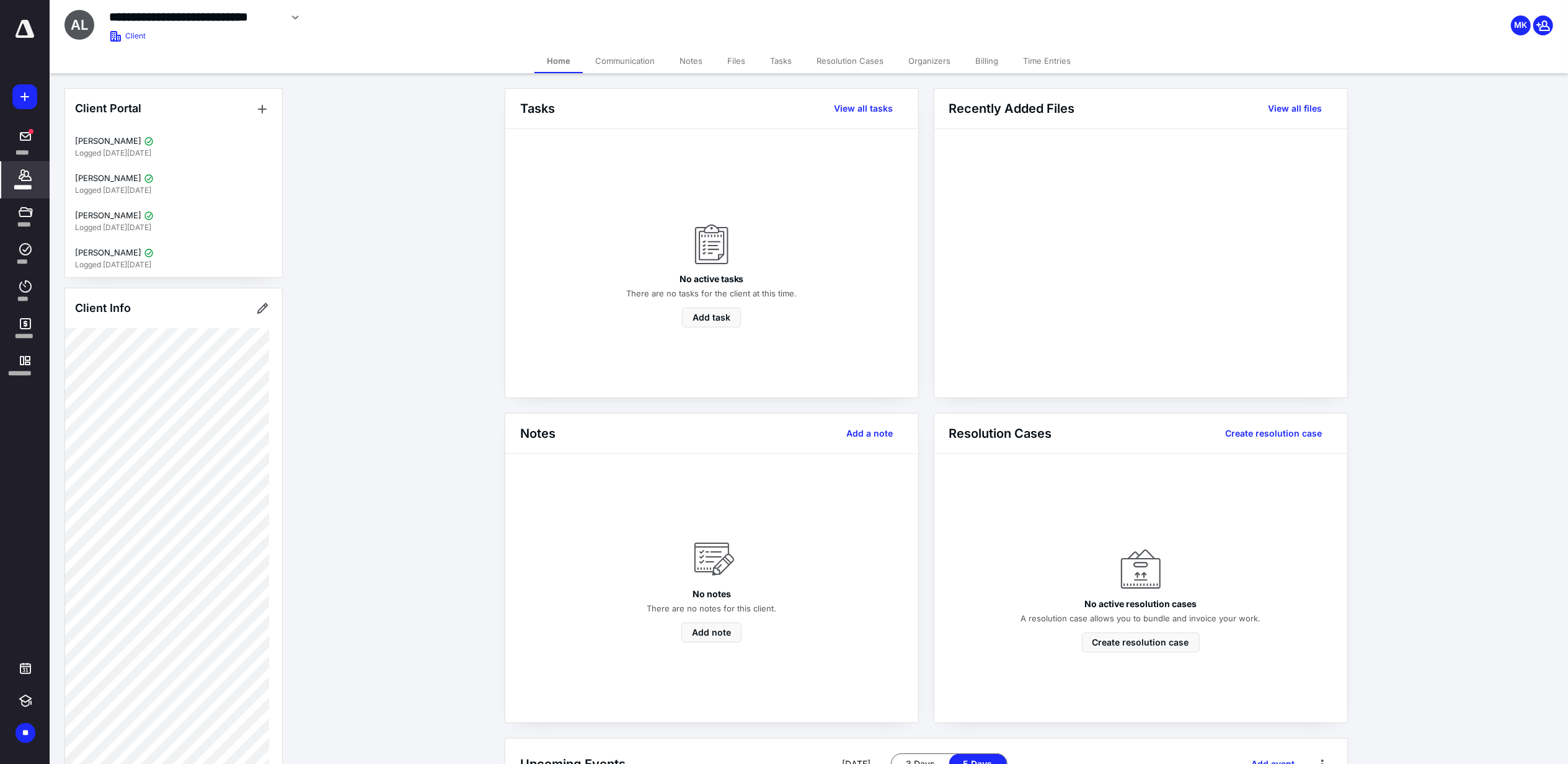 click on "Files" at bounding box center (736, 61) 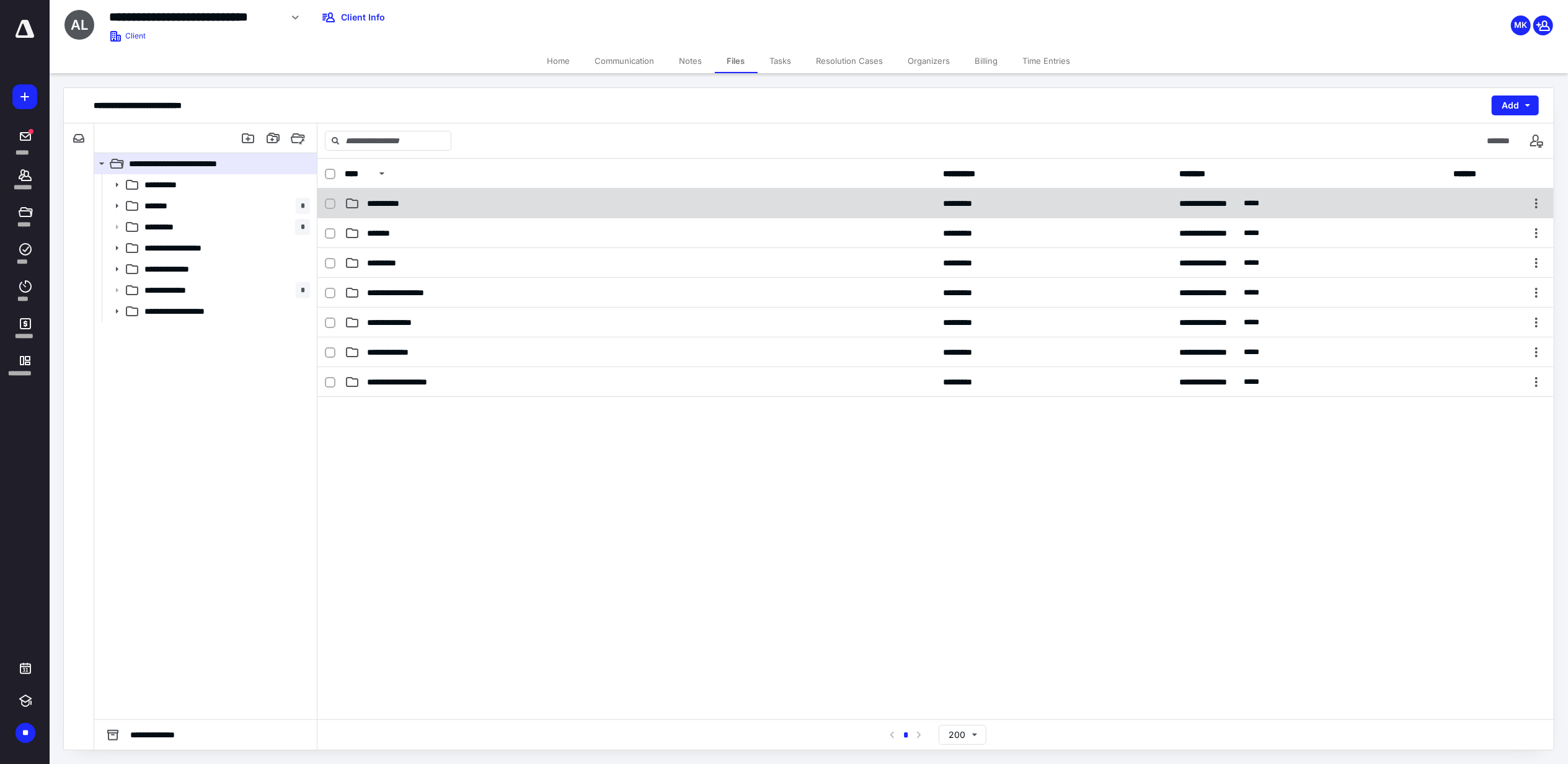 click on "**********" at bounding box center [390, 203] 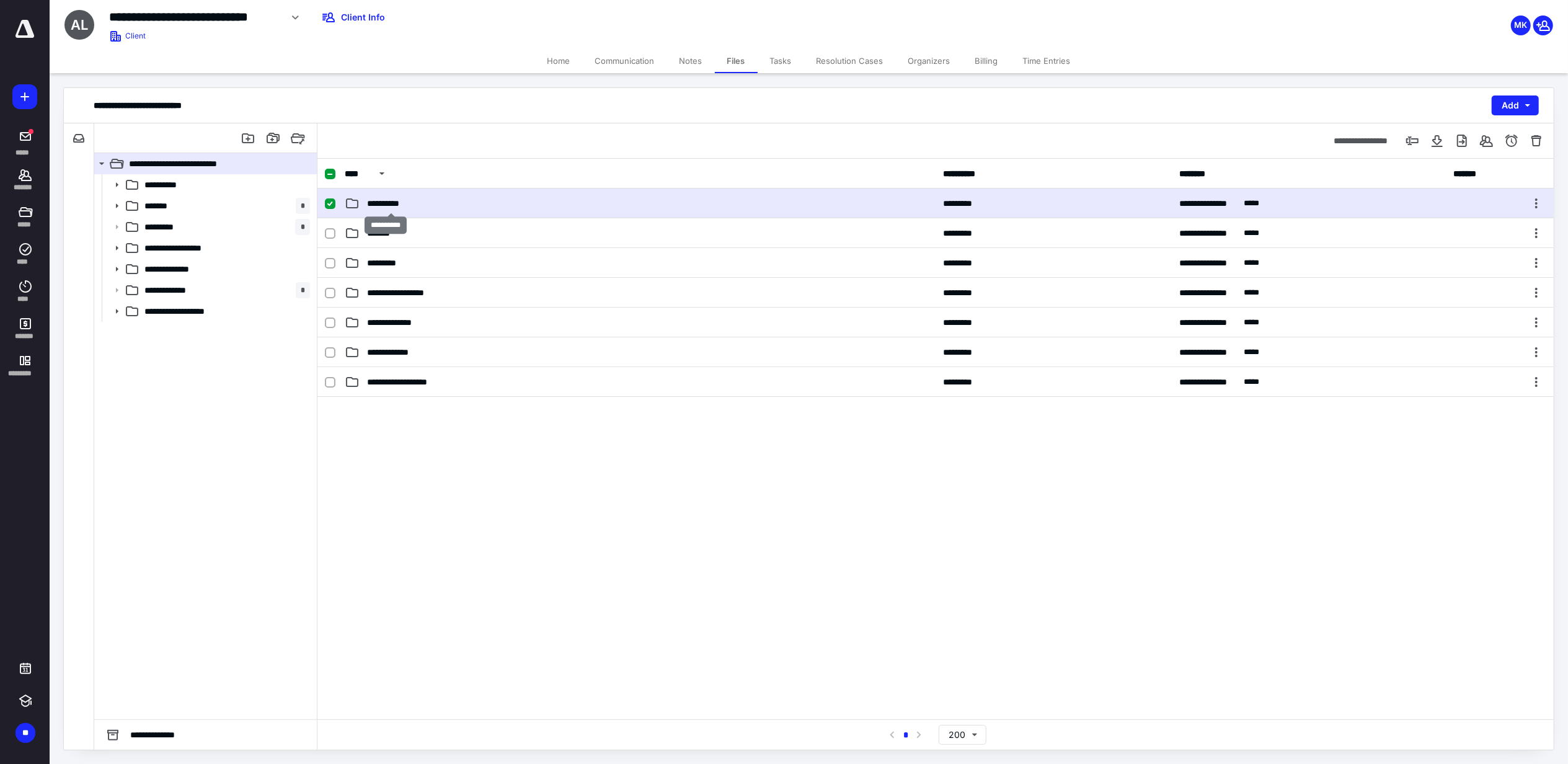 click on "**********" at bounding box center [390, 203] 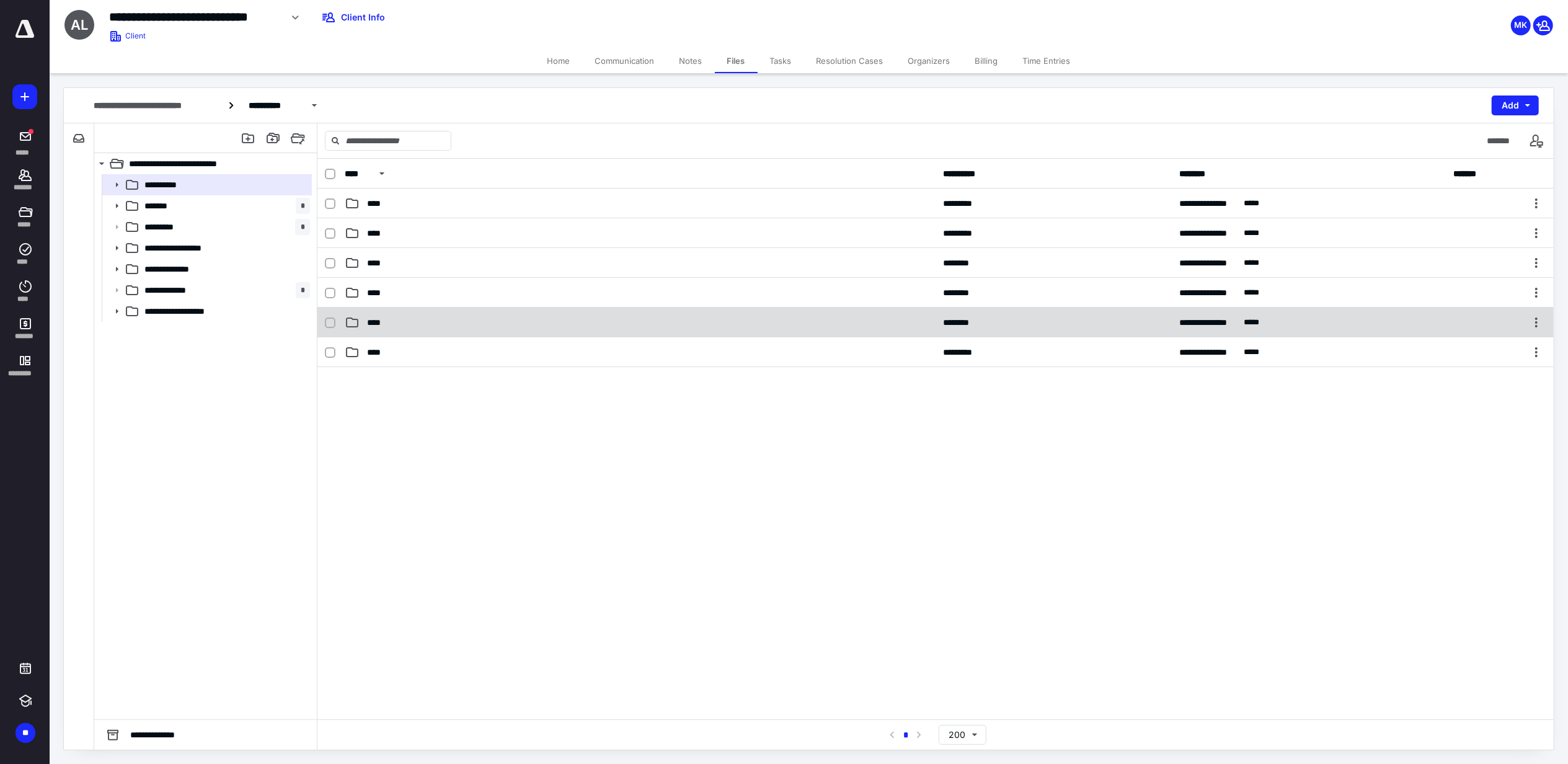 click on "**********" at bounding box center (936, 322) 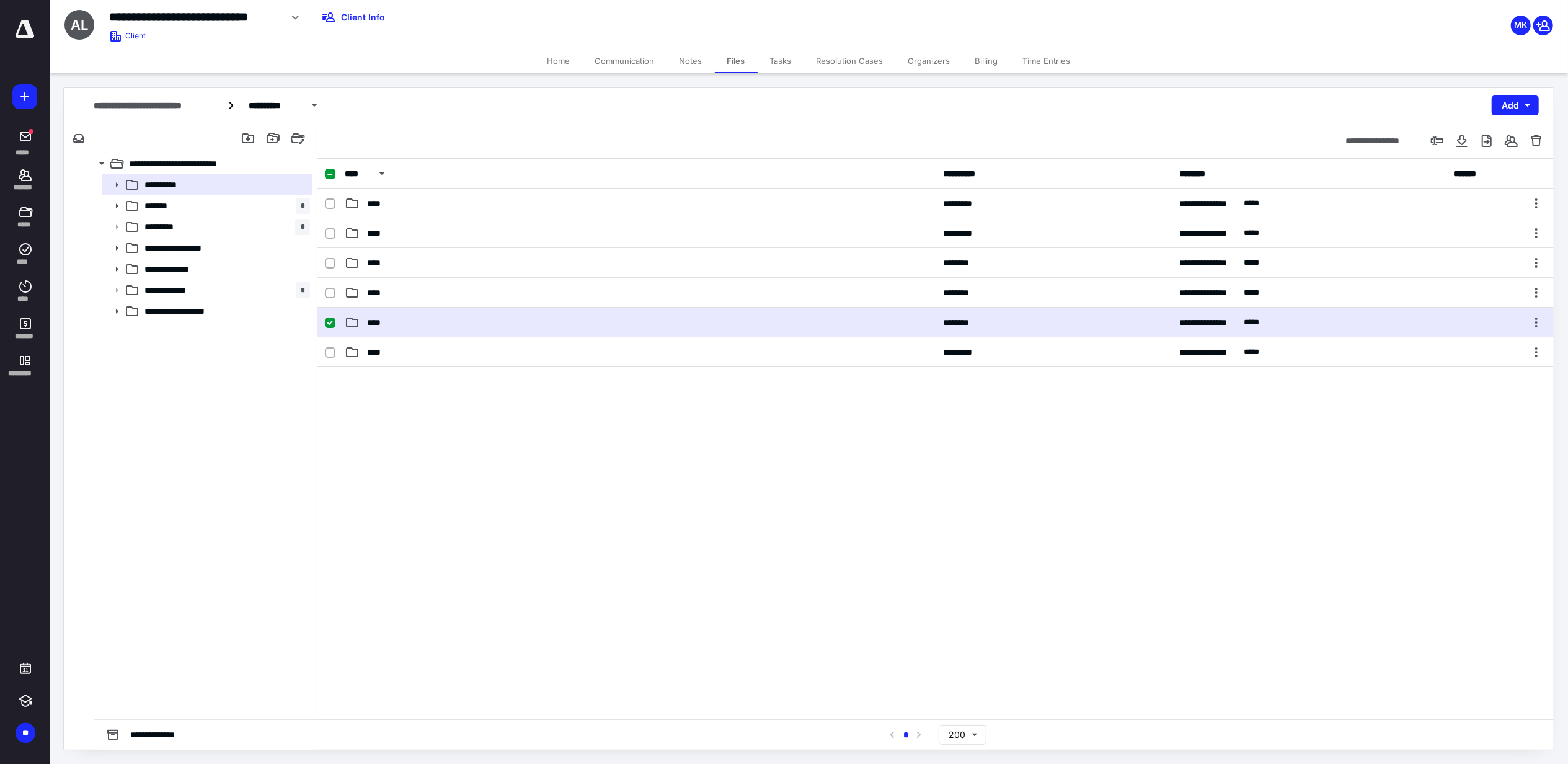 click on "**********" at bounding box center (936, 322) 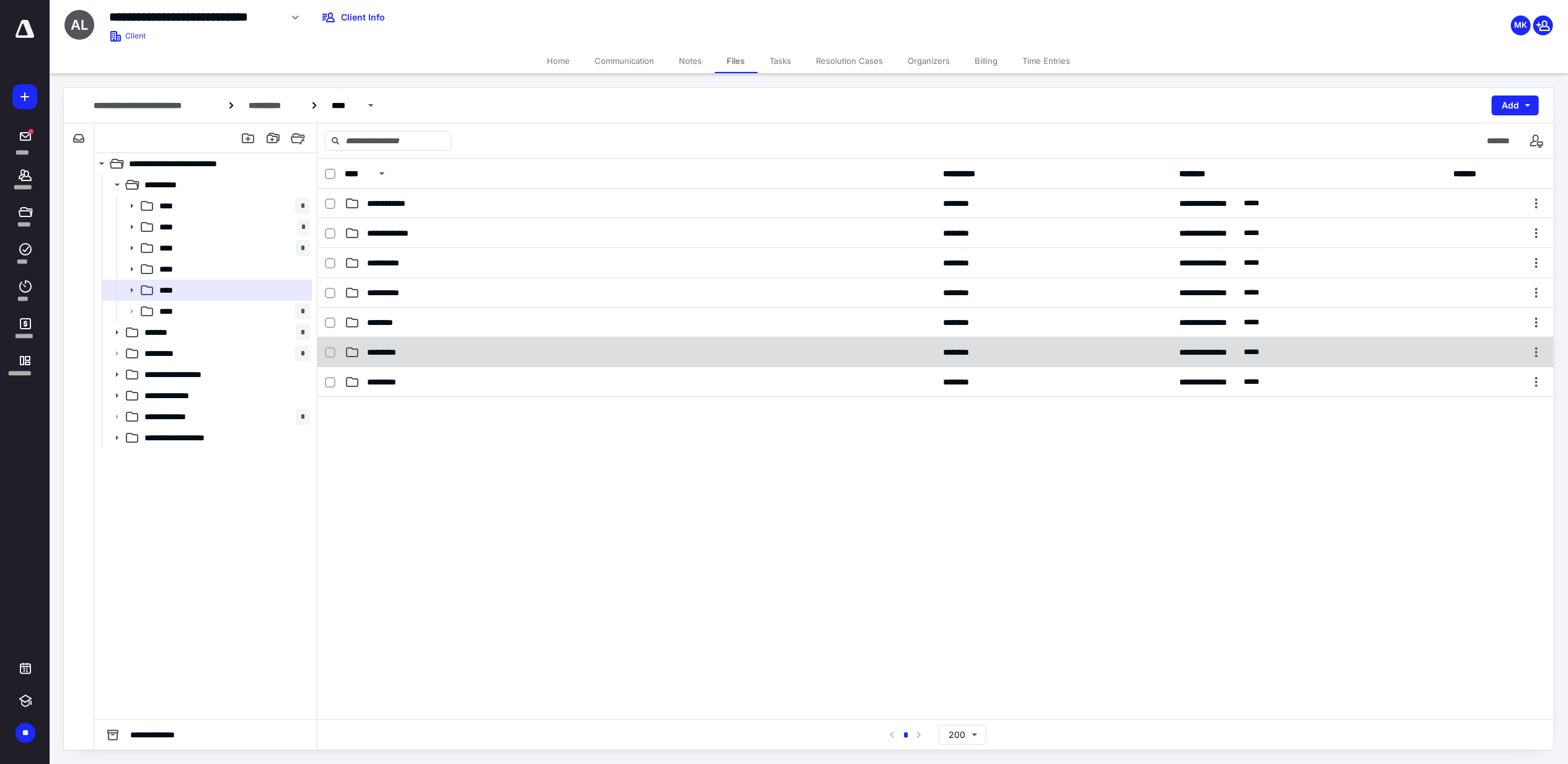 click on "*********" at bounding box center [640, 352] 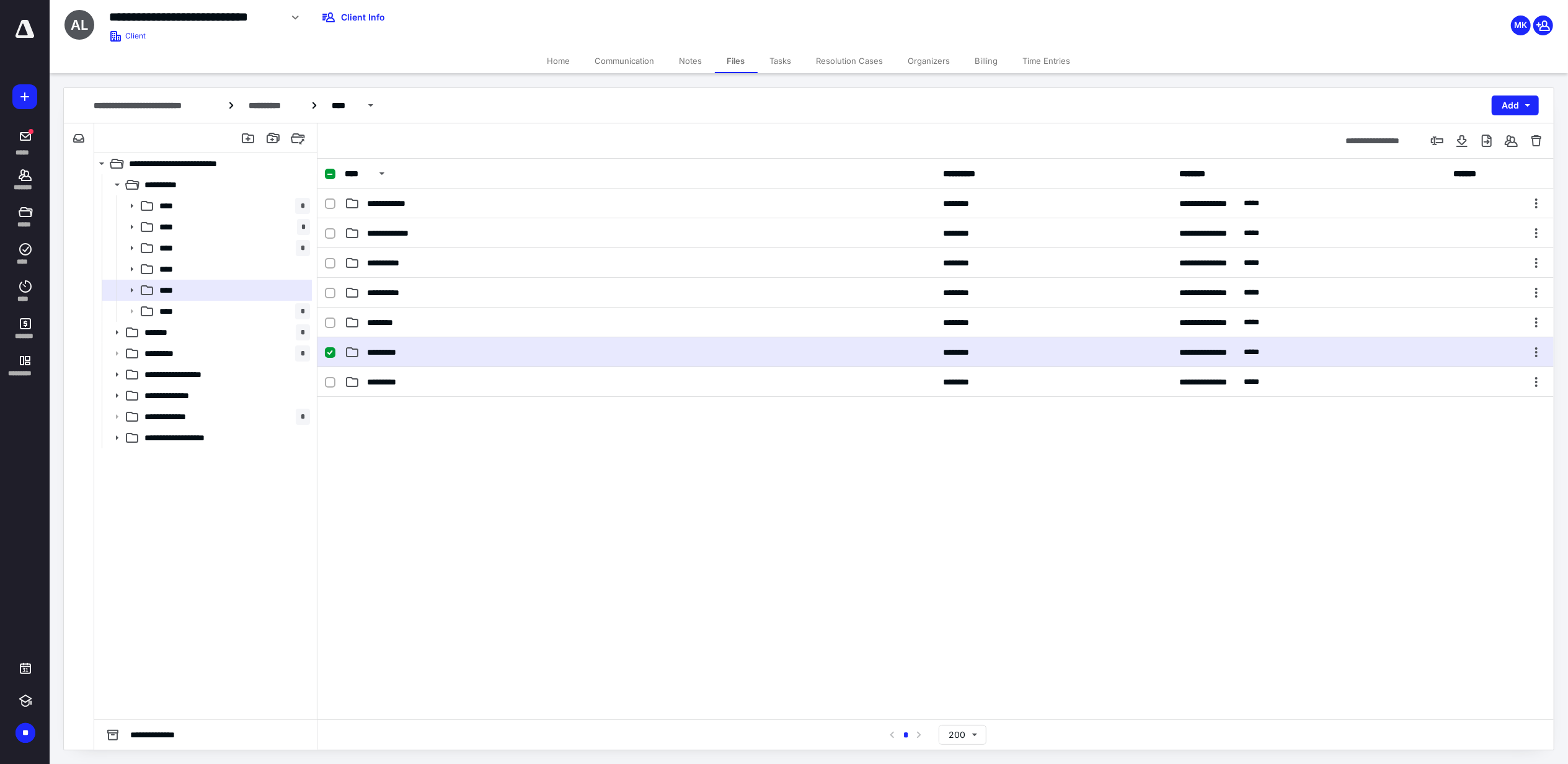 click on "*********" at bounding box center (640, 352) 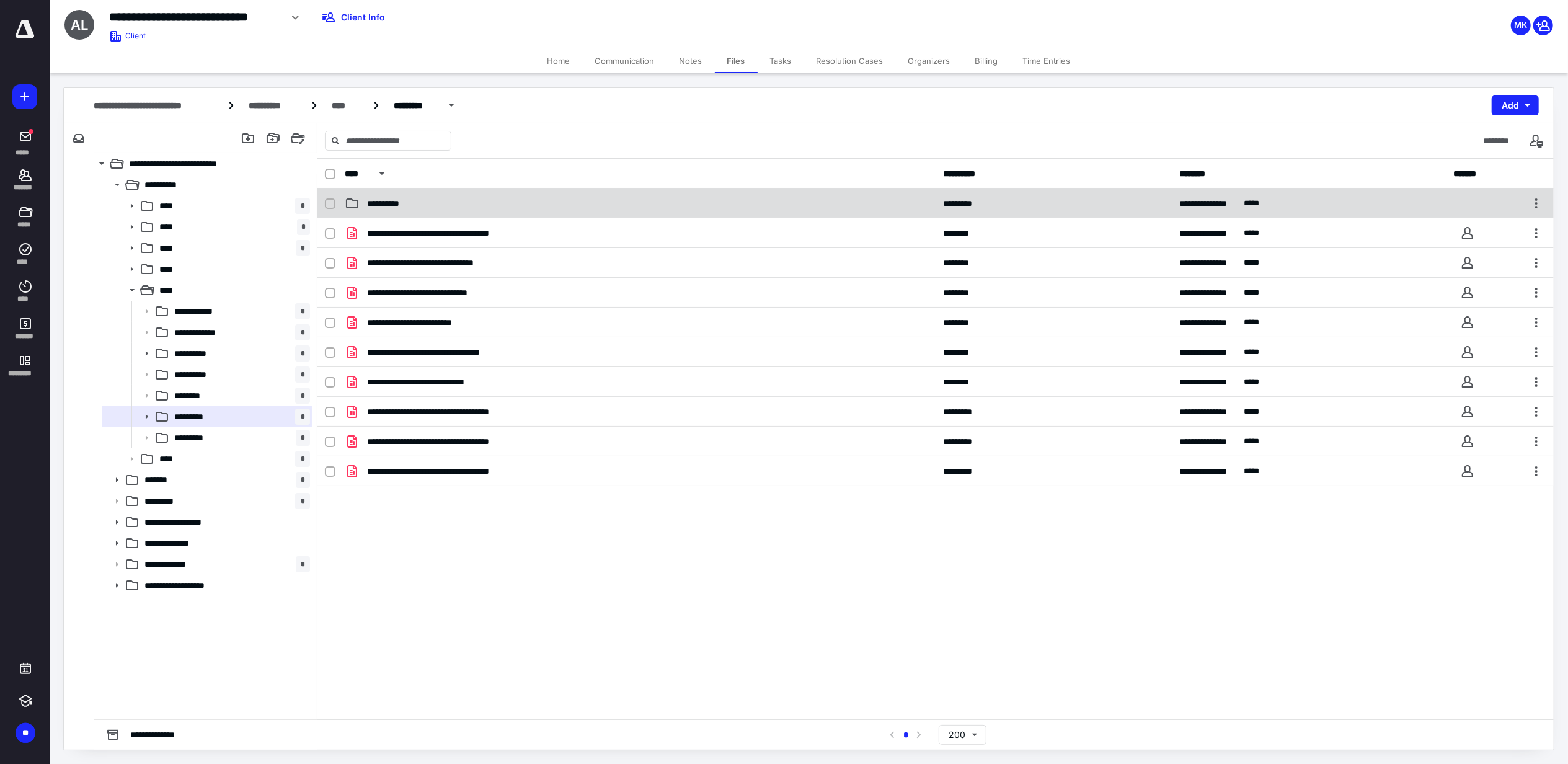 click on "**********" at bounding box center [388, 203] 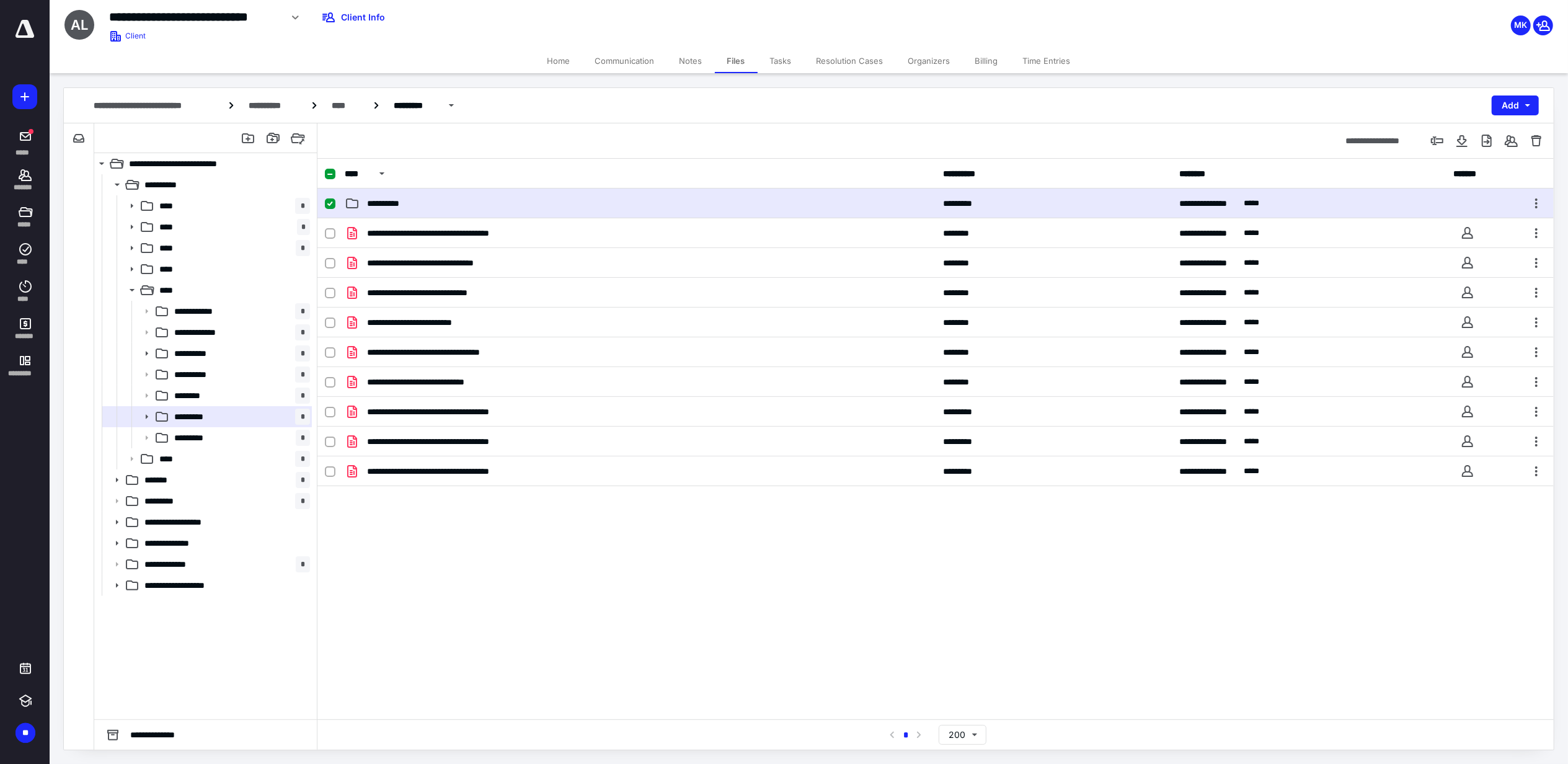 click on "**********" at bounding box center (388, 203) 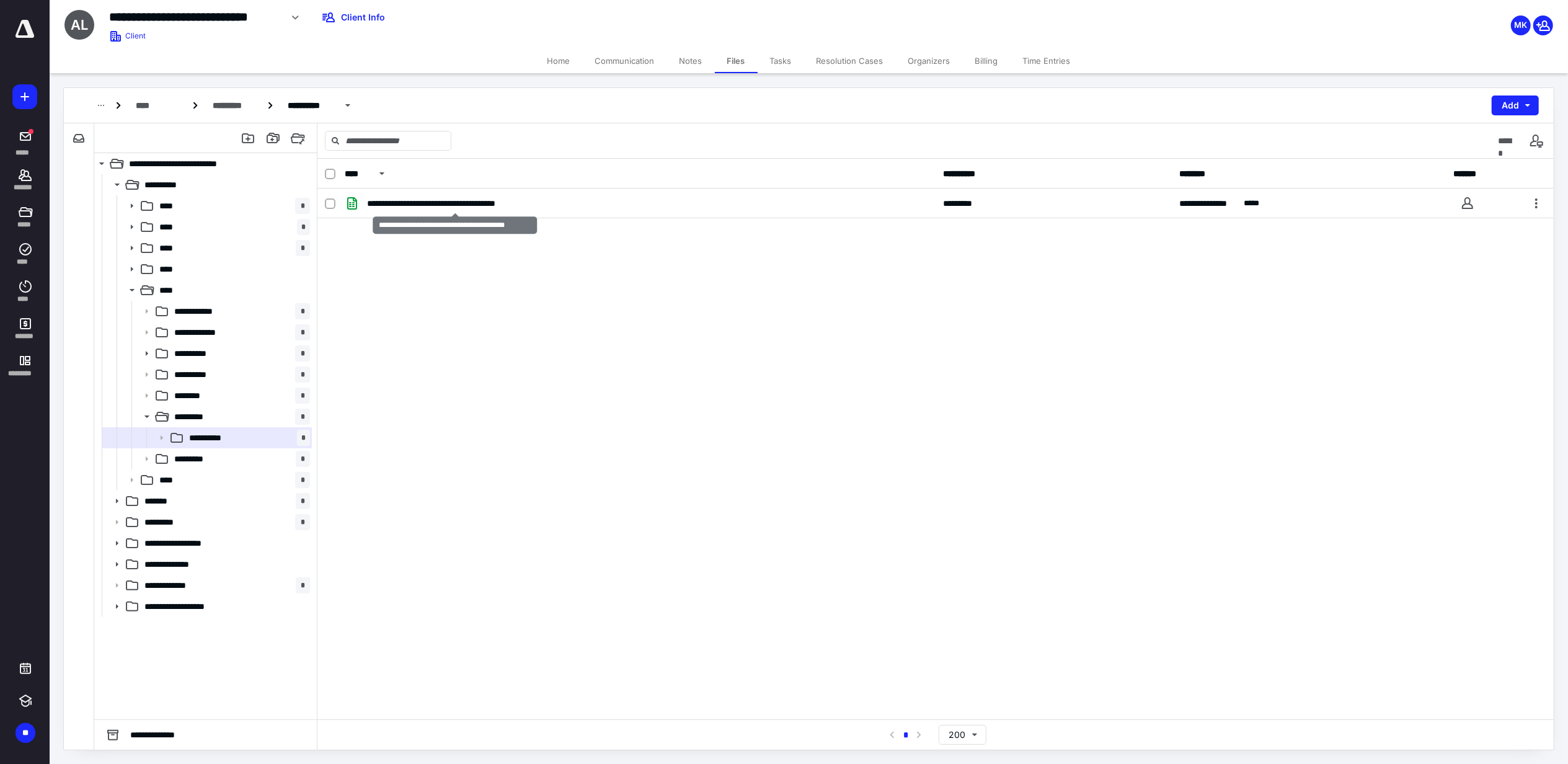 click on "**********" at bounding box center (454, 203) 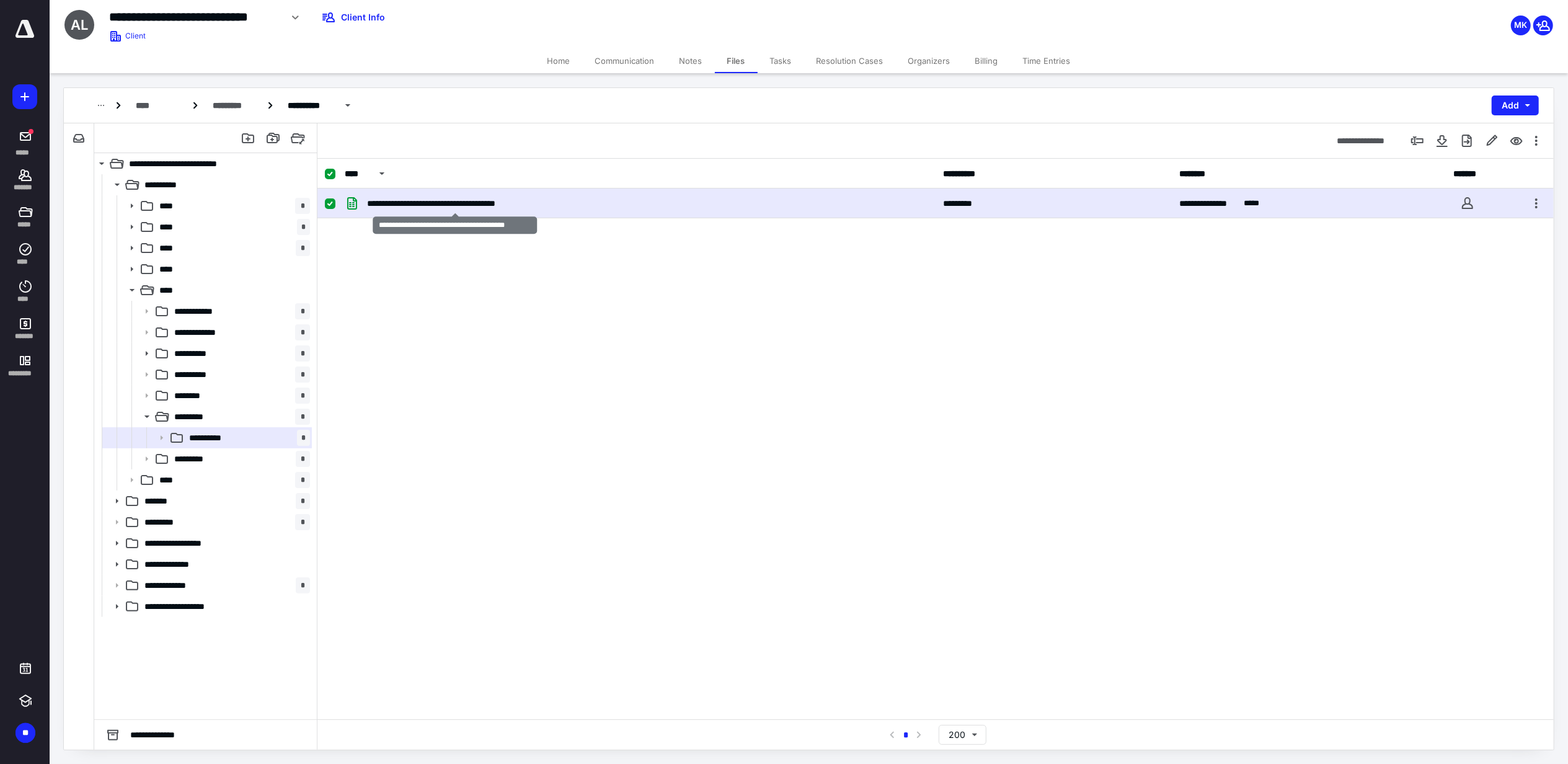 click on "**********" at bounding box center (454, 203) 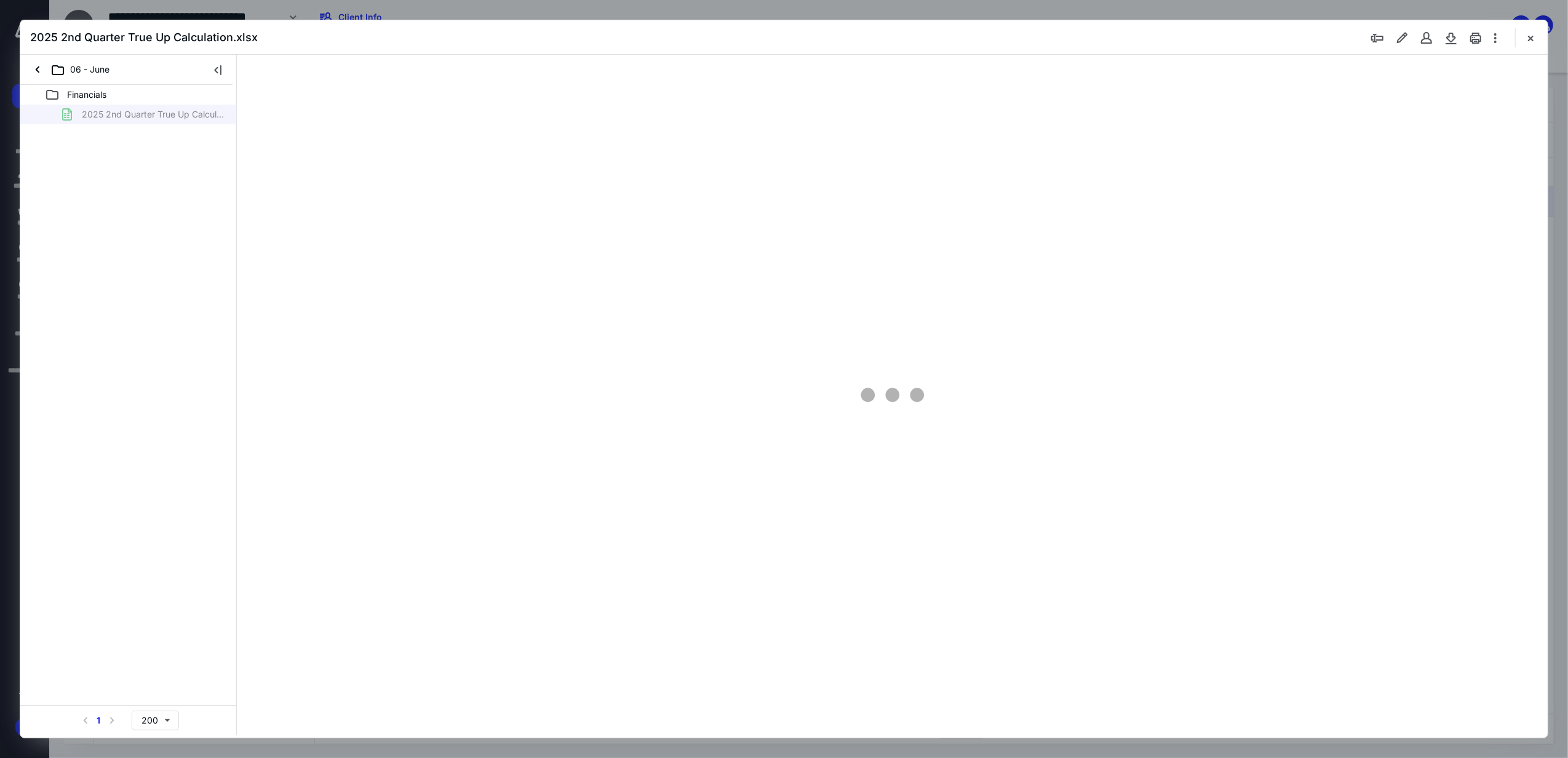 scroll, scrollTop: 0, scrollLeft: 0, axis: both 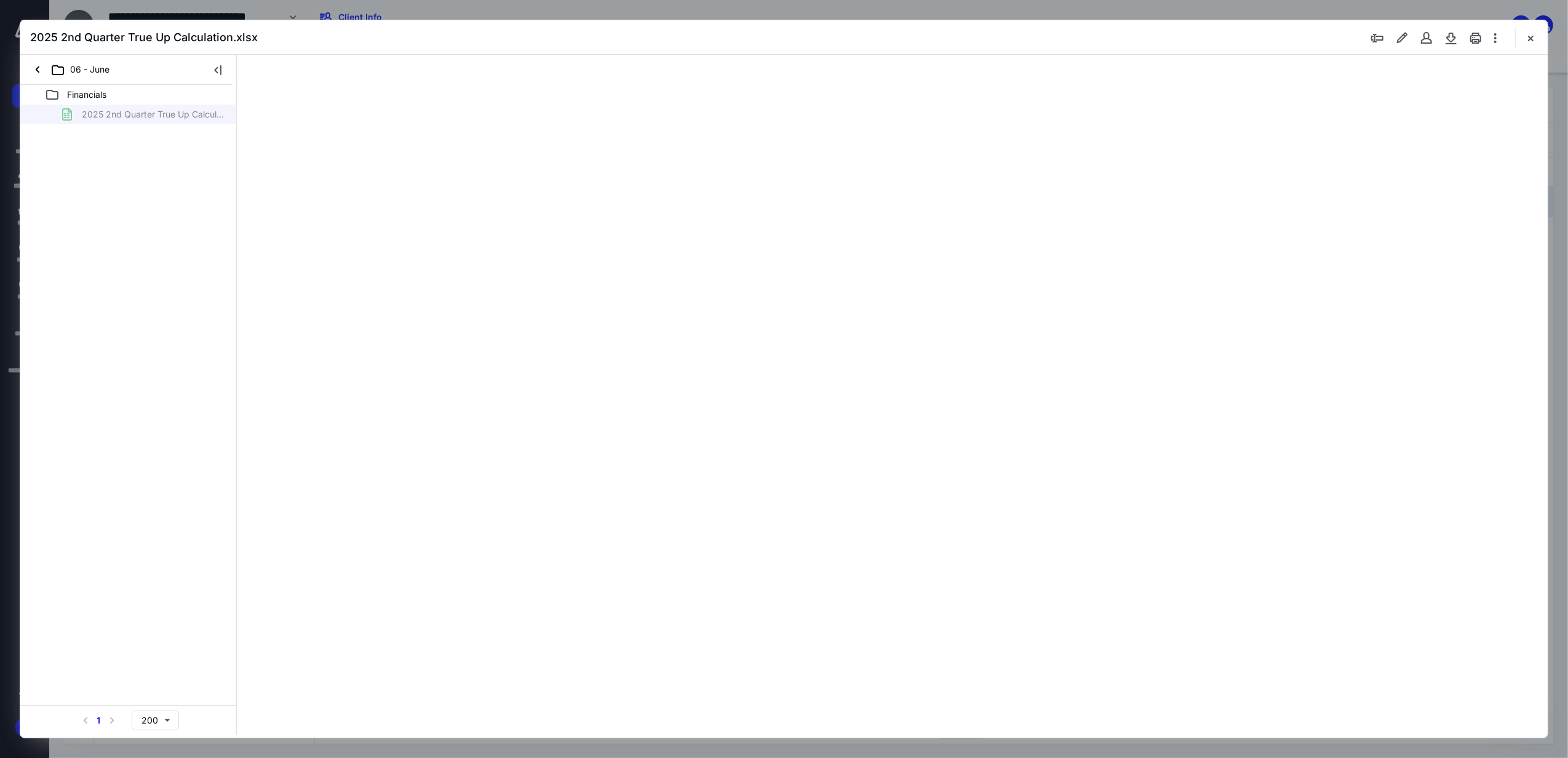 type on "134" 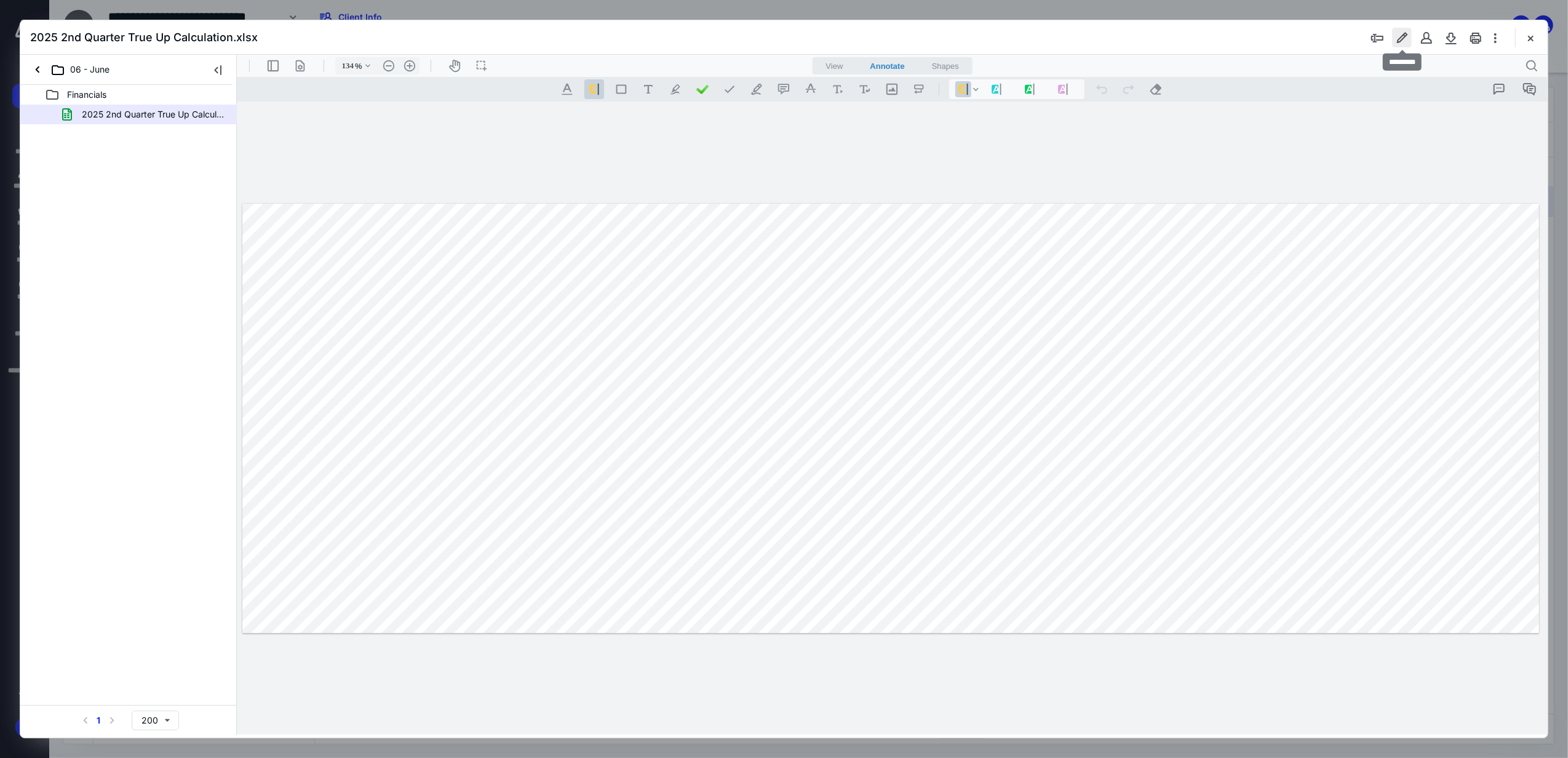 click at bounding box center (1402, 38) 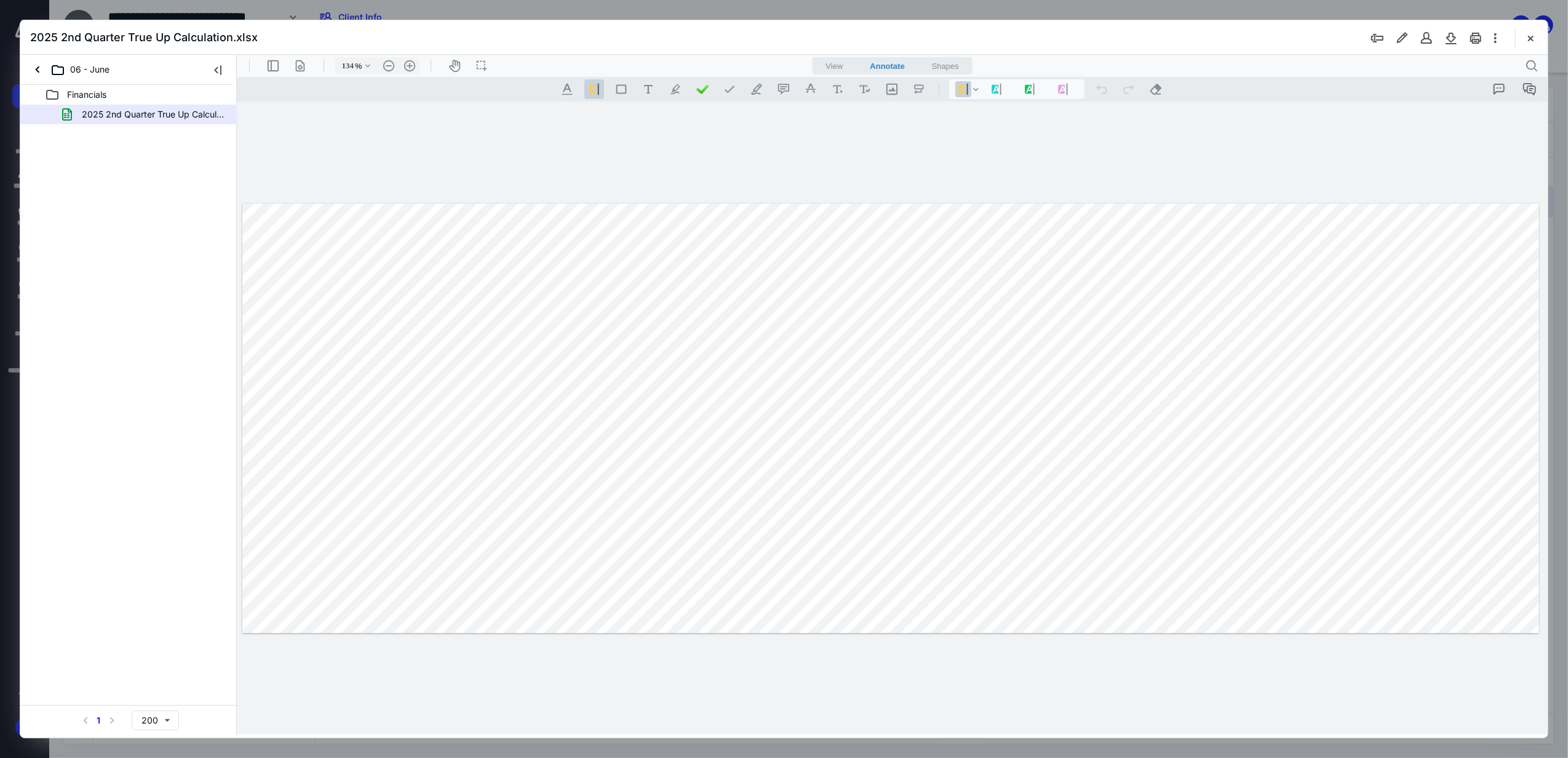drag, startPoint x: 1531, startPoint y: 36, endPoint x: 1305, endPoint y: 92, distance: 232.8347 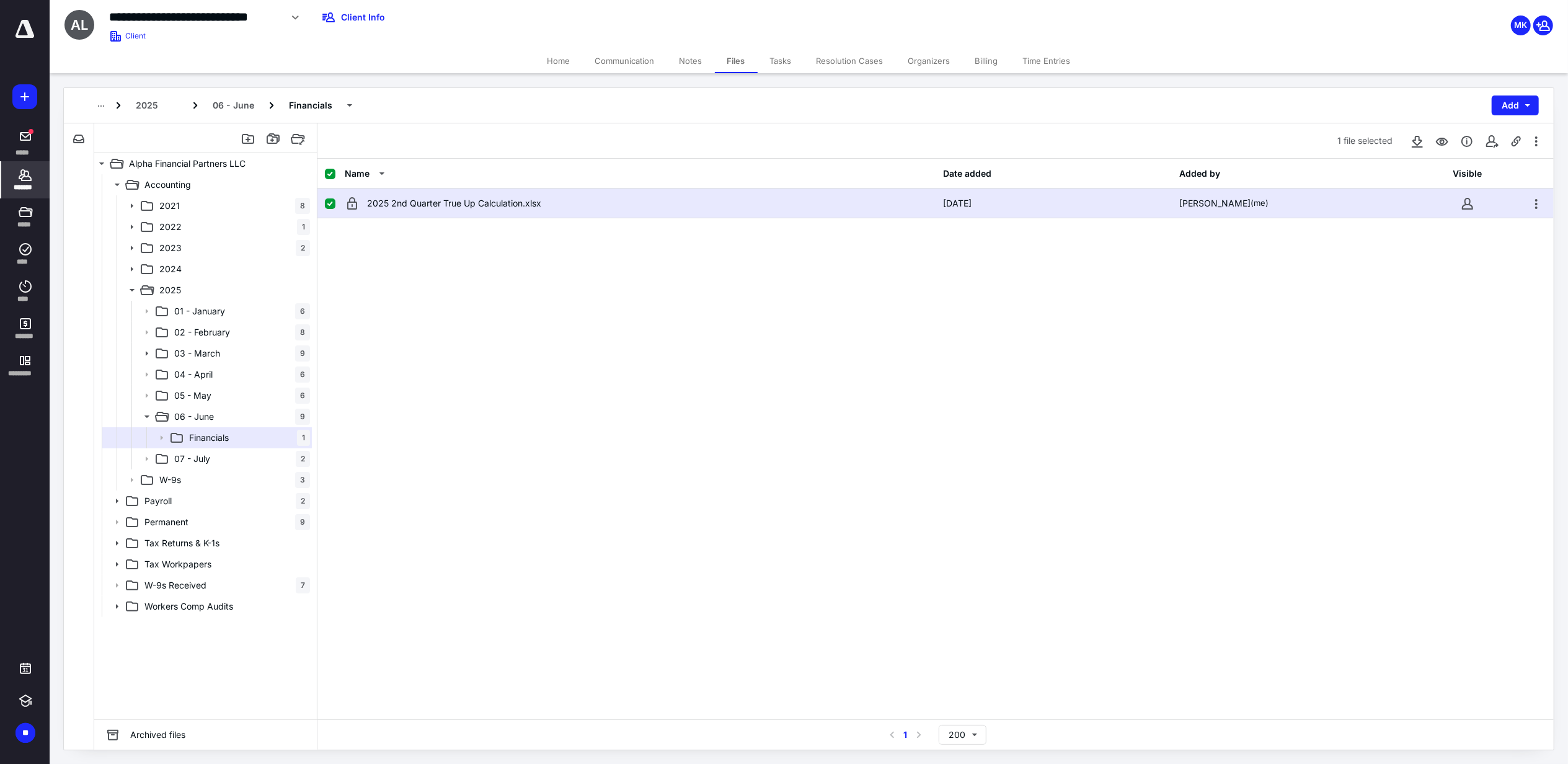 click 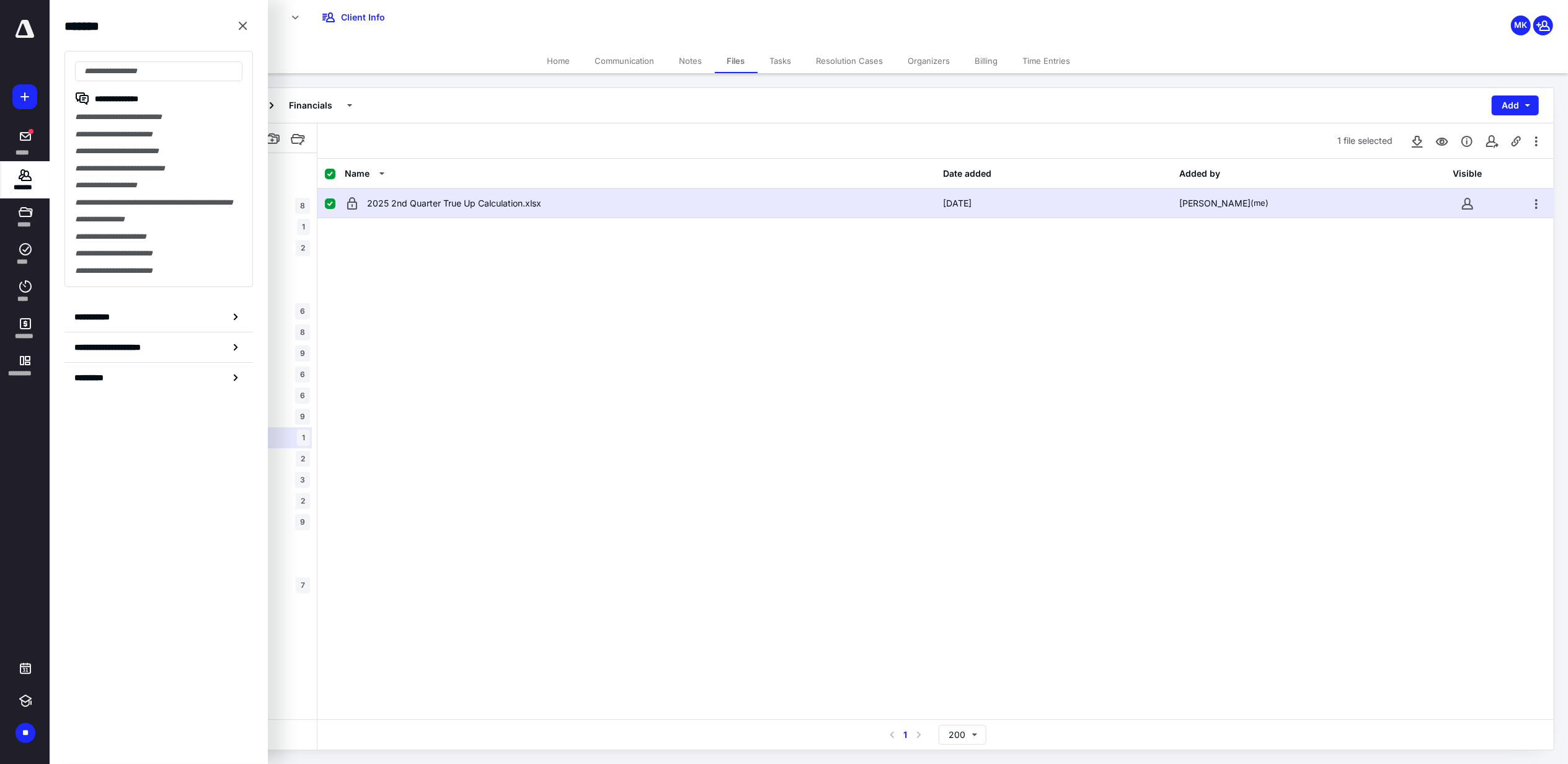 click 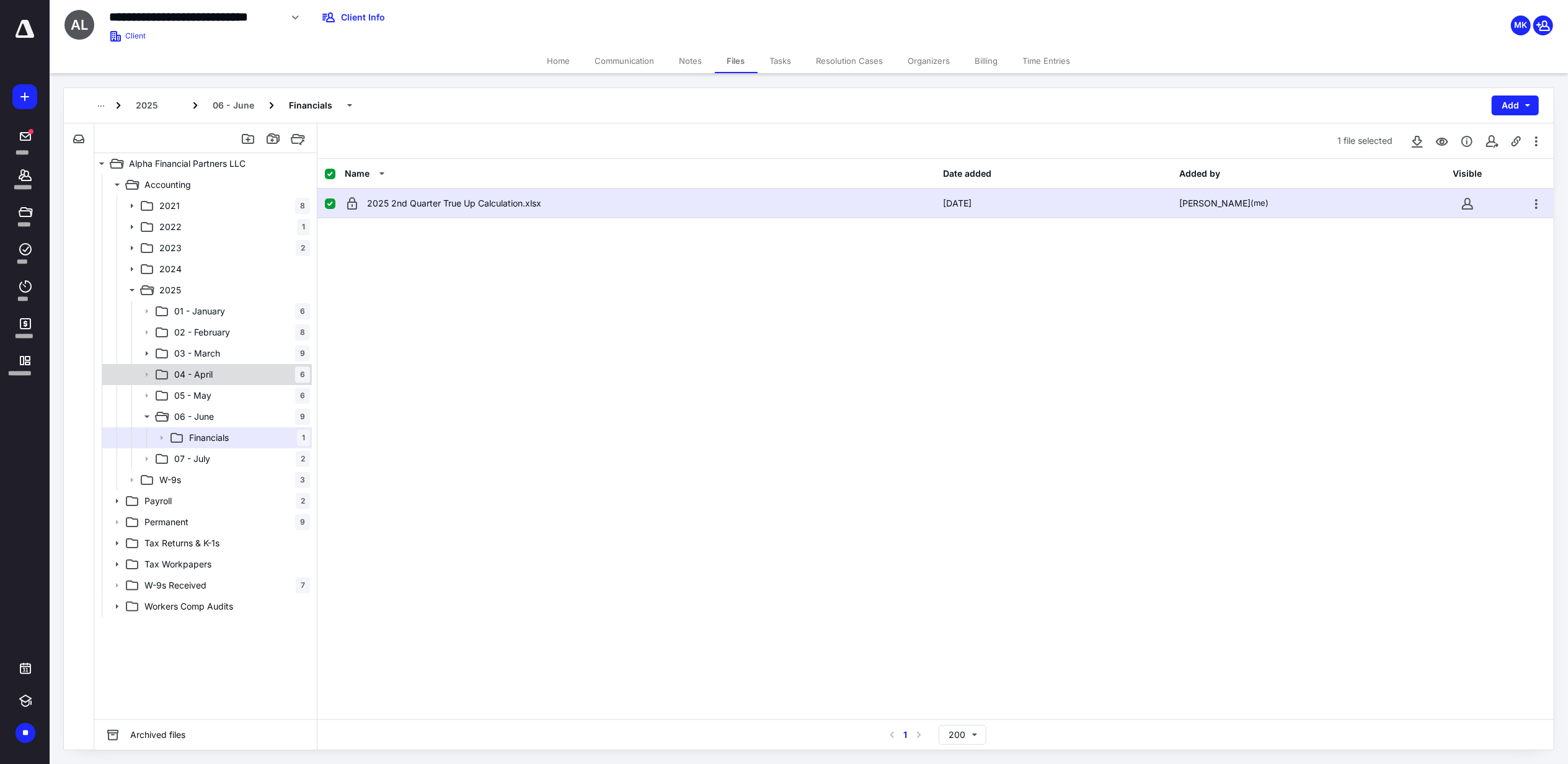 click on "04 - April" at bounding box center [193, 375] 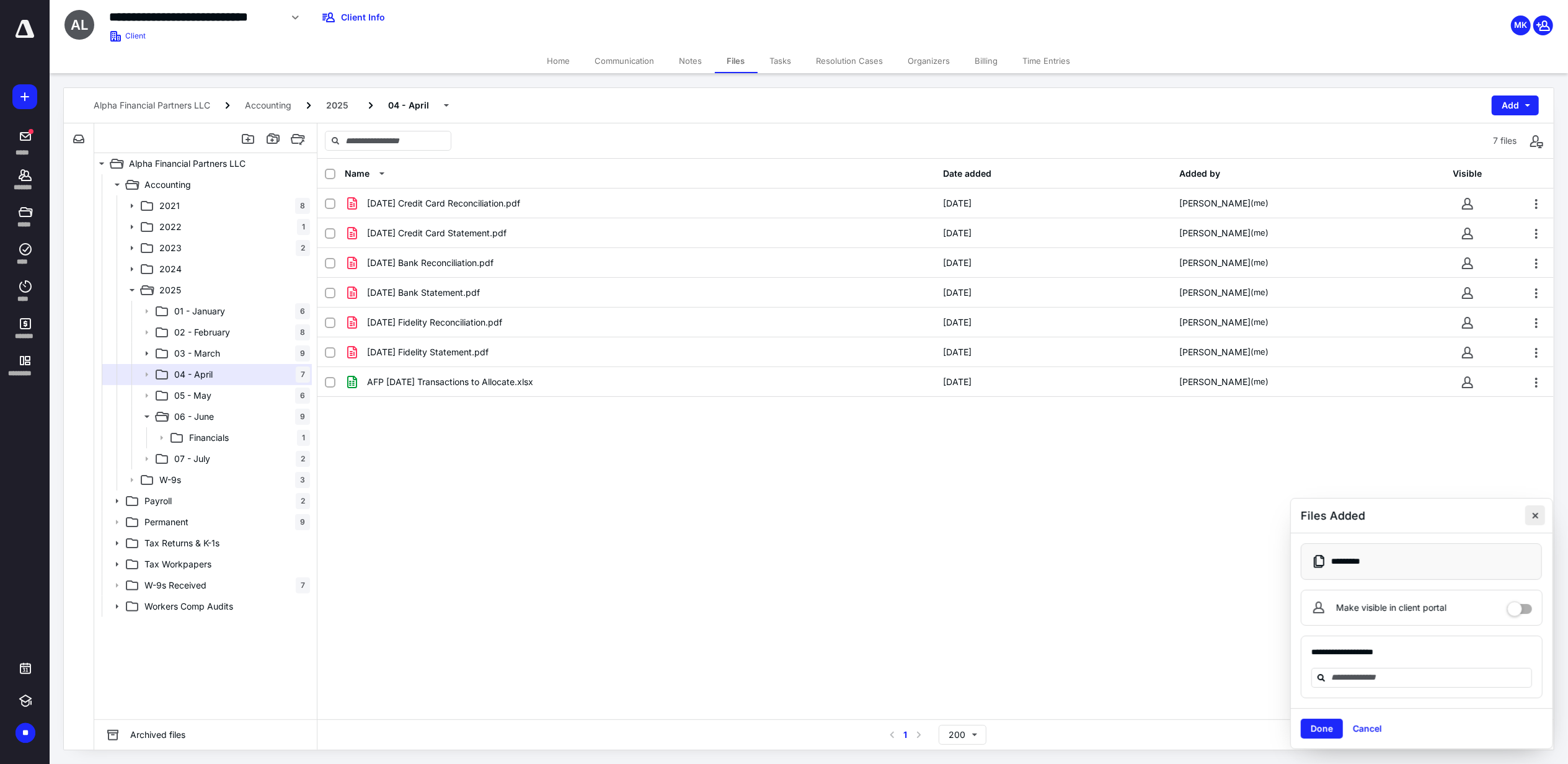 click at bounding box center (1535, 515) 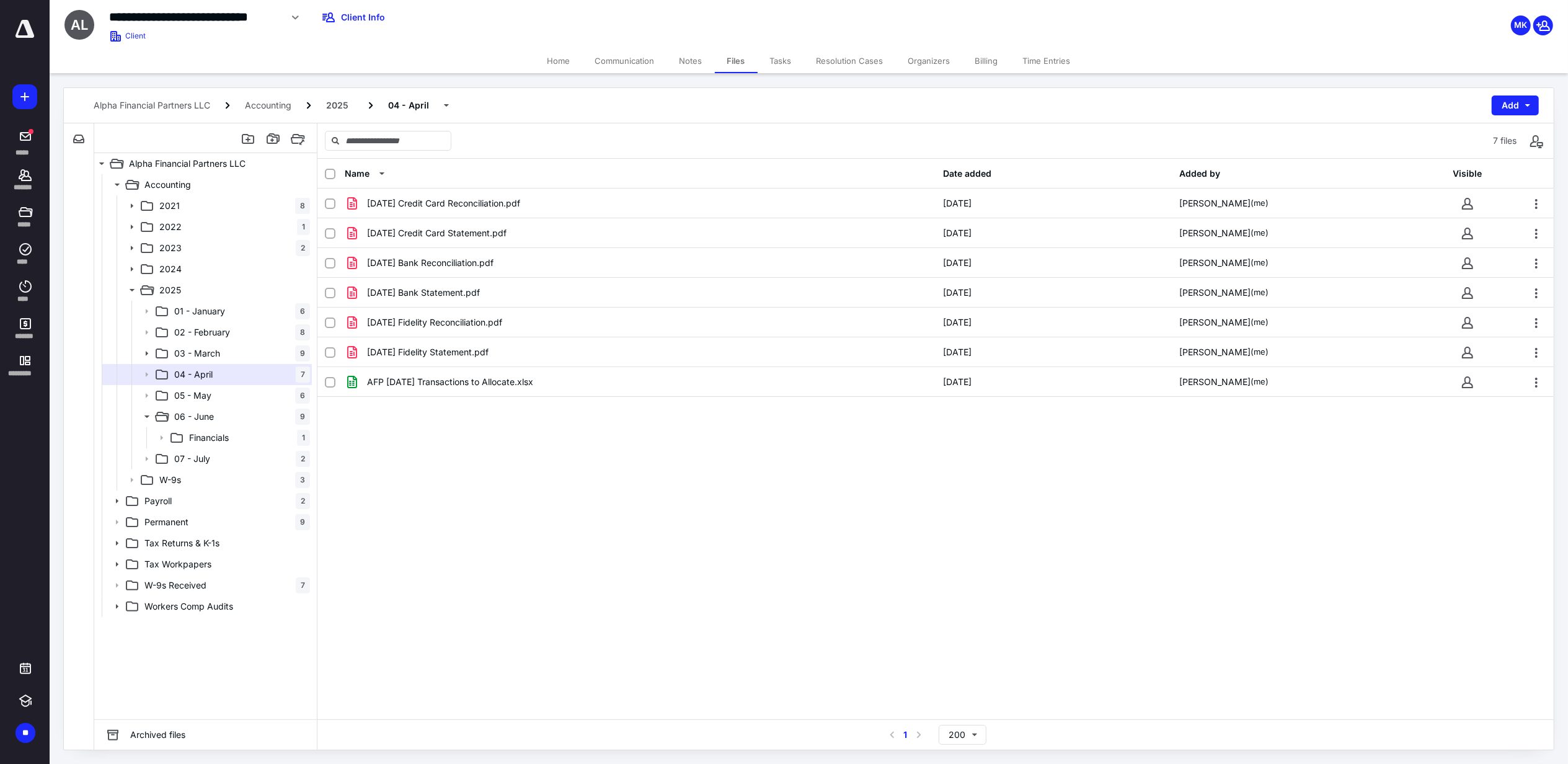 click on "Name Date added Added by Visible 04.07.25 Credit Card Reconciliation.pdf 4/8/2025 Mitchell Kuczek  (me) 04.07.25 Credit Card Statement.pdf 4/8/2025 Mitchell Kuczek  (me) 04.30.25 Bank Reconciliation.pdf 5/5/2025 Mitchell Kuczek  (me) 04.30.25 Bank Statement.pdf 5/5/2025 Mitchell Kuczek  (me) 04.30.25 Fidelity Reconciliation.pdf 5/5/2025 Mitchell Kuczek  (me) 04.30.25 Fidelity Statement.pdf 5/3/2025 Mitchell Kuczek  (me) AFP 04.30.25 Transactions to Allocate.xlsx 7/14/2025 Mitchell Kuczek  (me)" at bounding box center [936, 439] 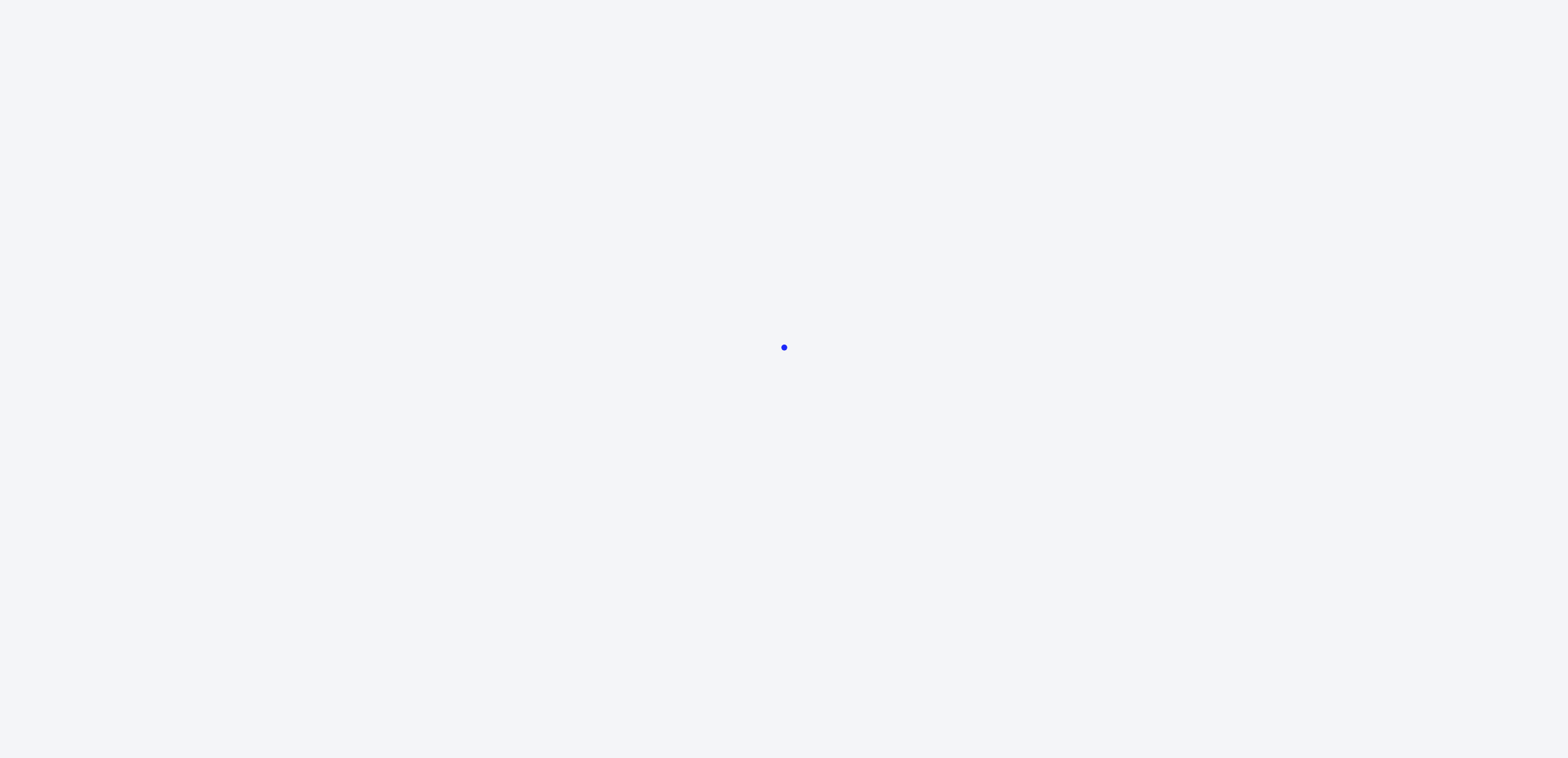 scroll, scrollTop: 0, scrollLeft: 0, axis: both 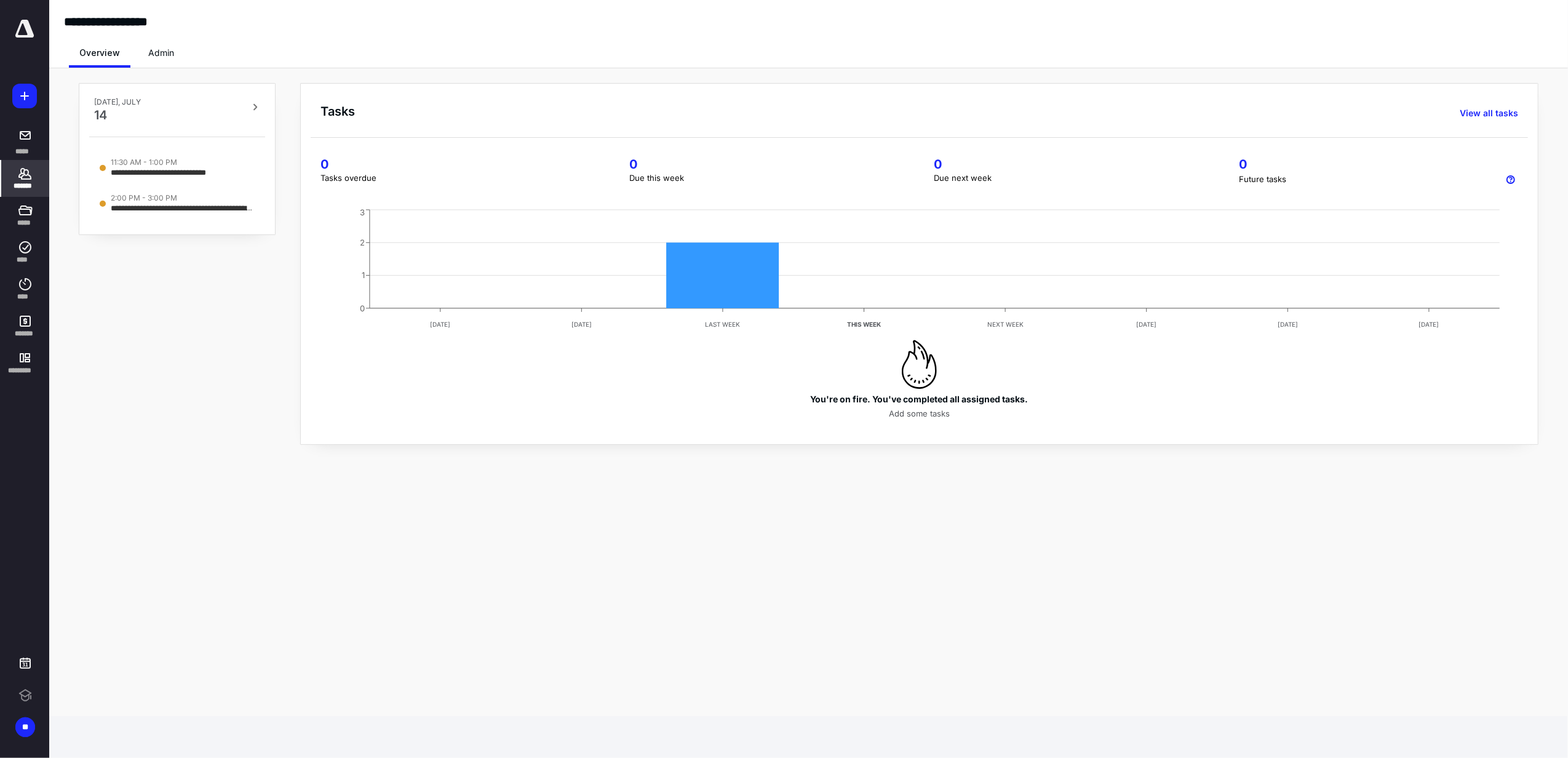 click on "*******" at bounding box center [25, 186] 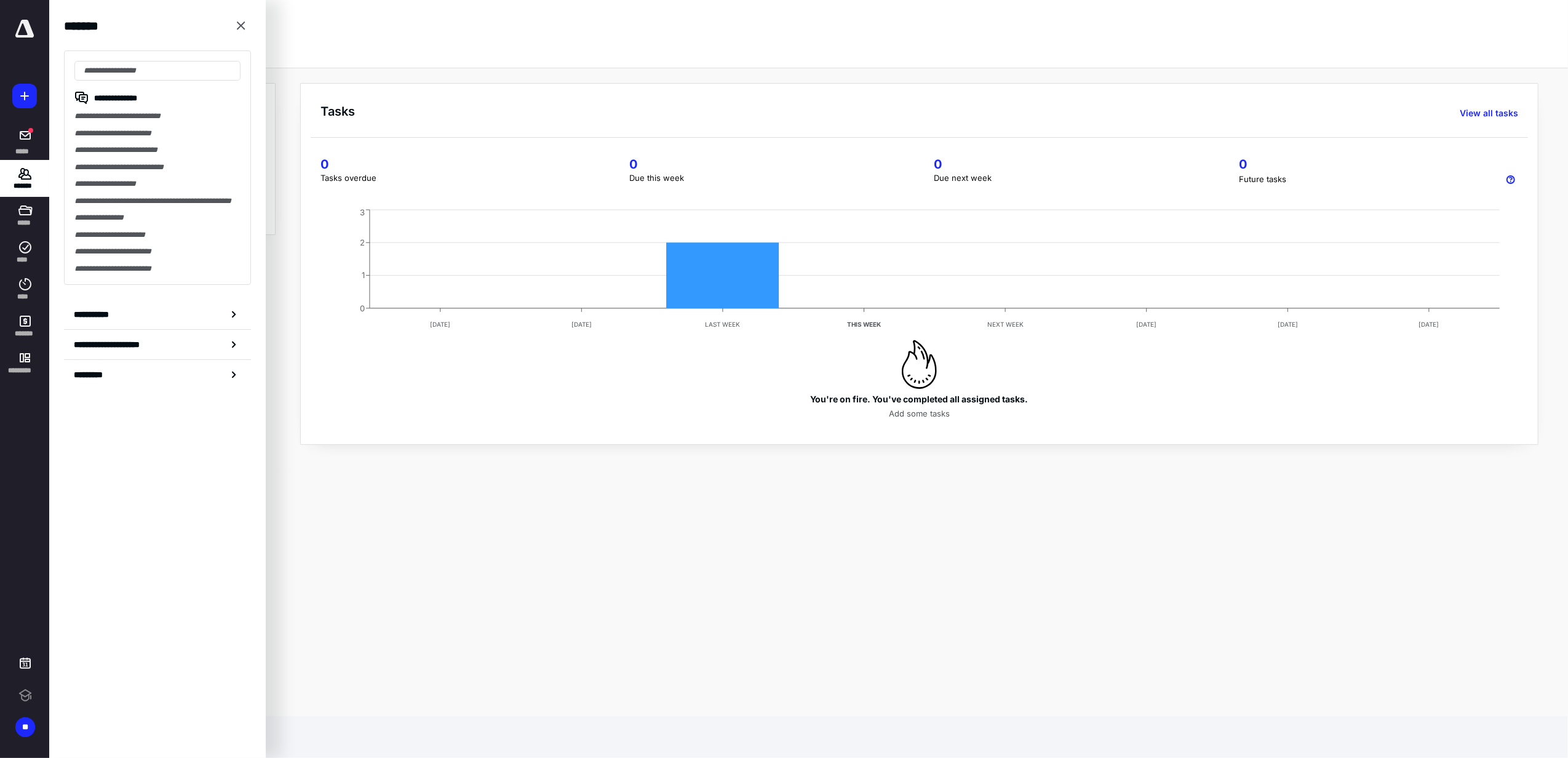 scroll, scrollTop: 0, scrollLeft: 0, axis: both 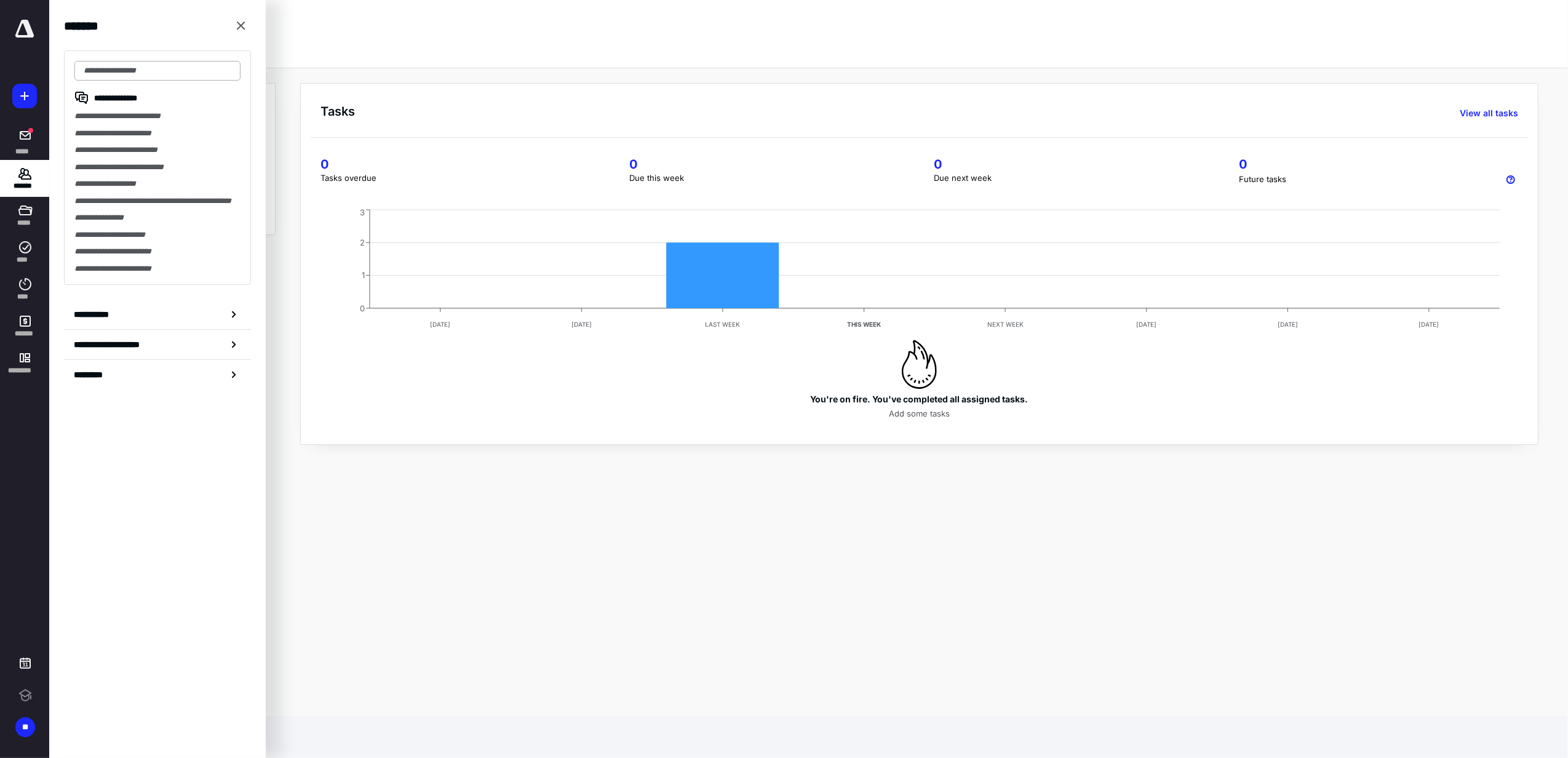 click at bounding box center [157, 71] 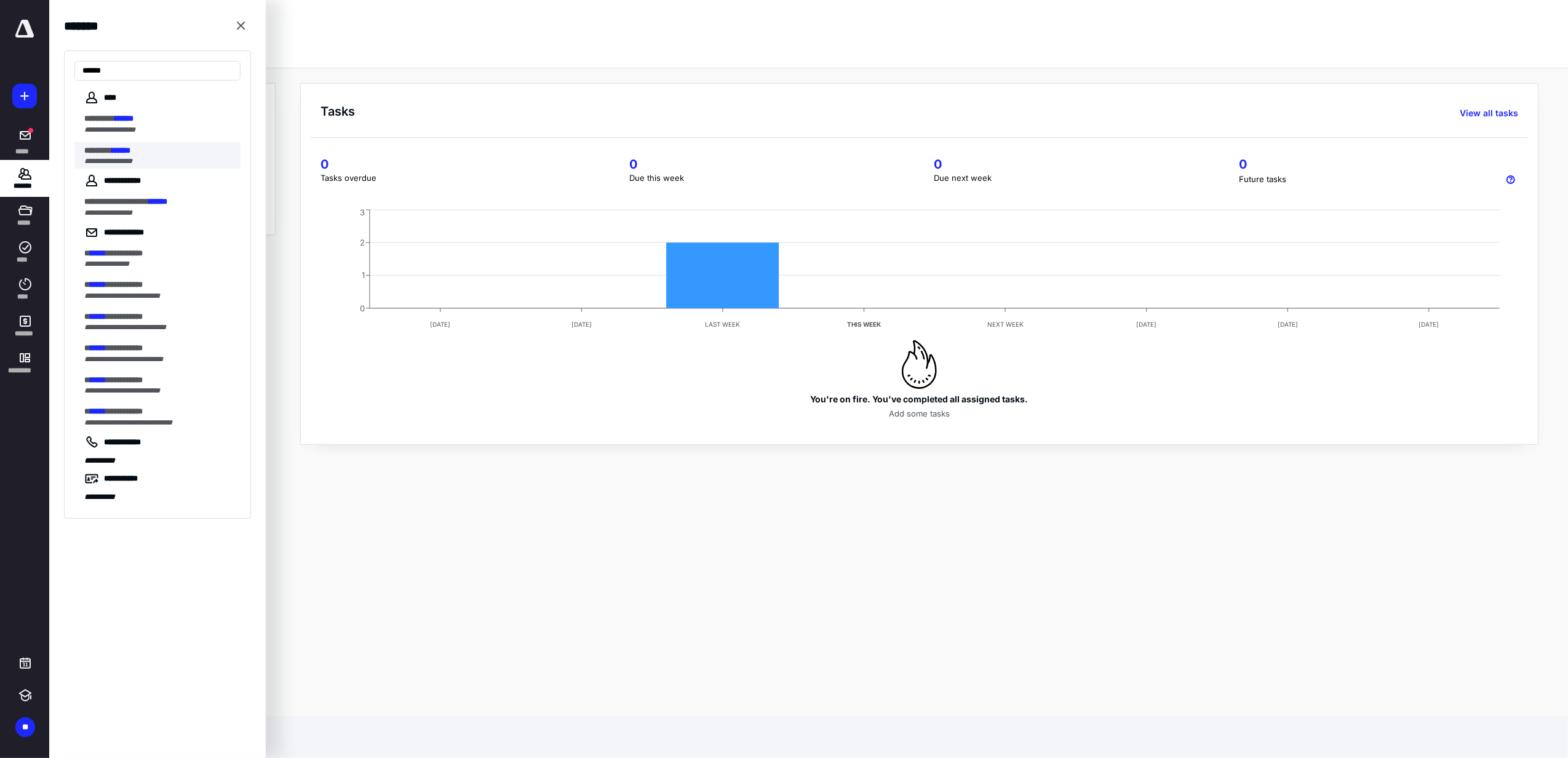 type on "******" 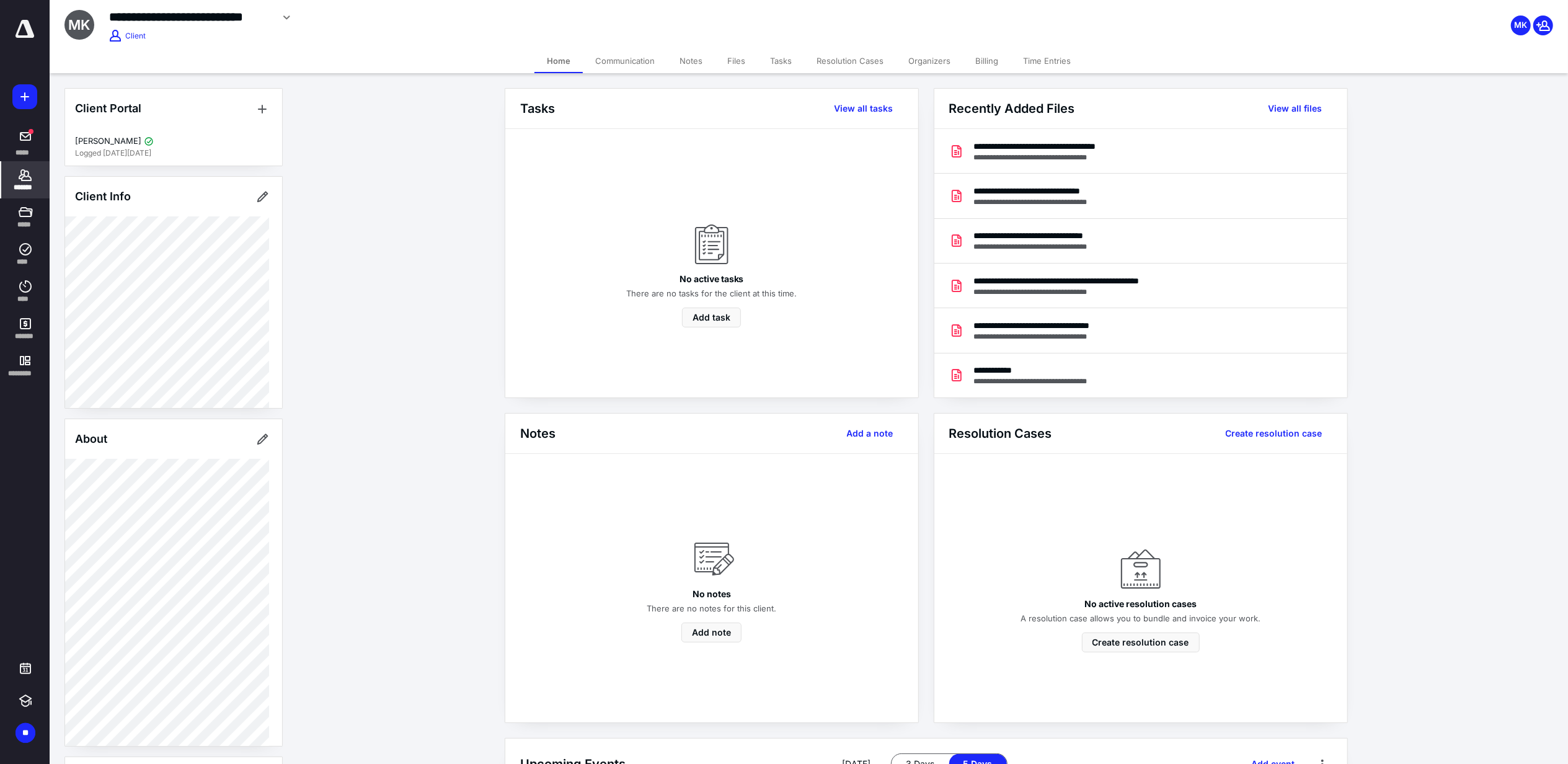 click on "Files" at bounding box center [736, 61] 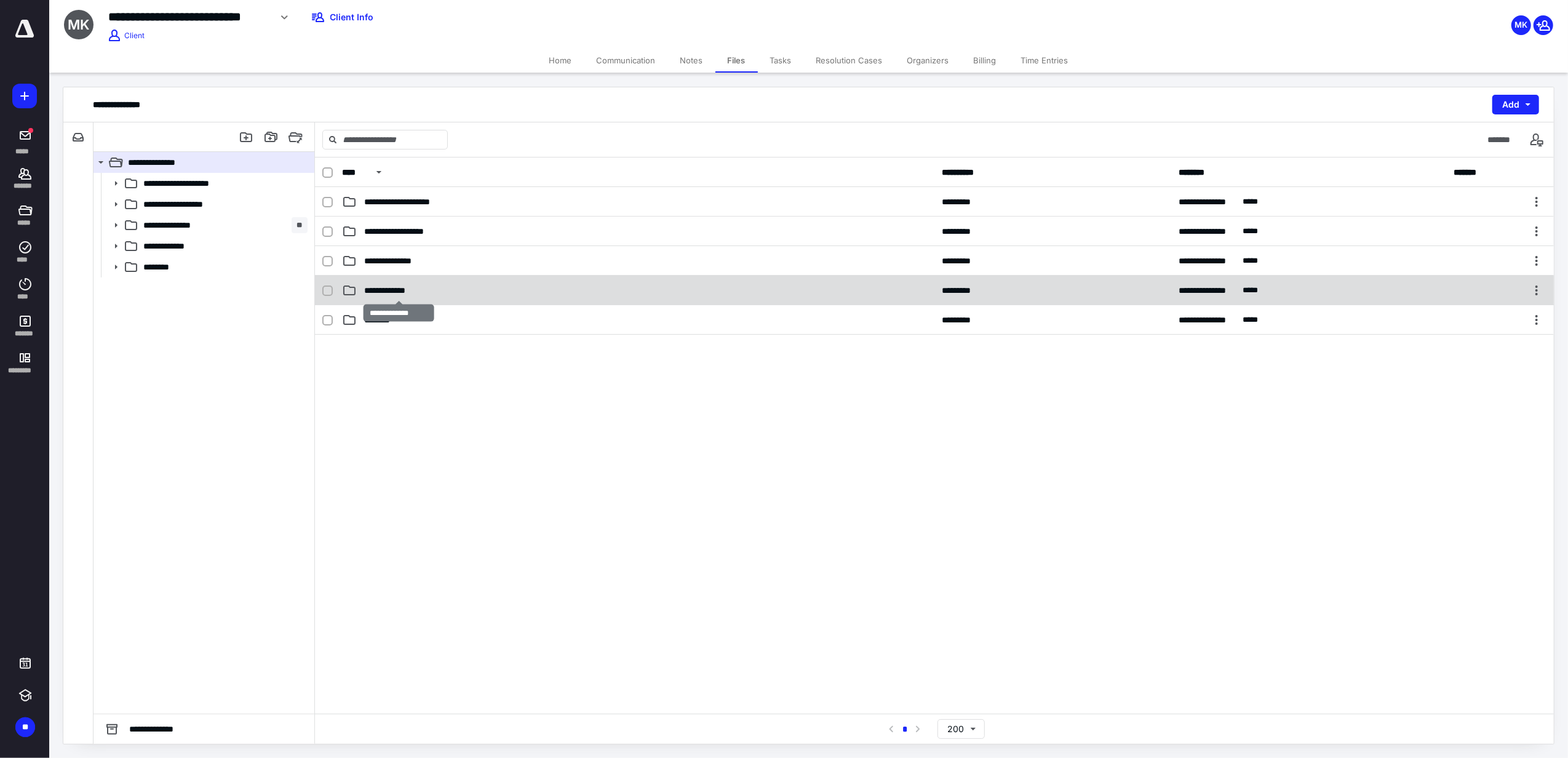click on "**********" at bounding box center [398, 290] 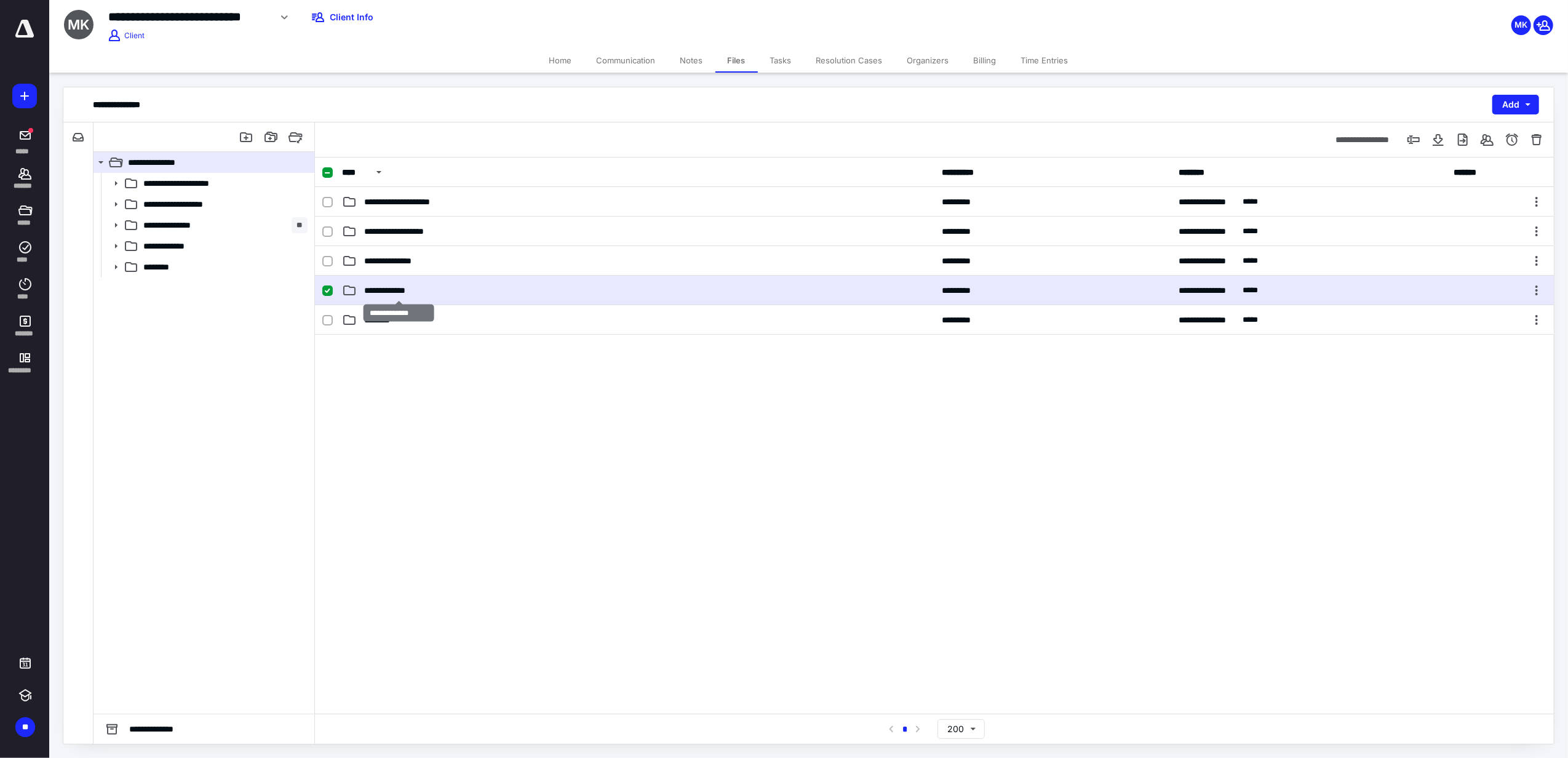 click on "**********" at bounding box center (398, 290) 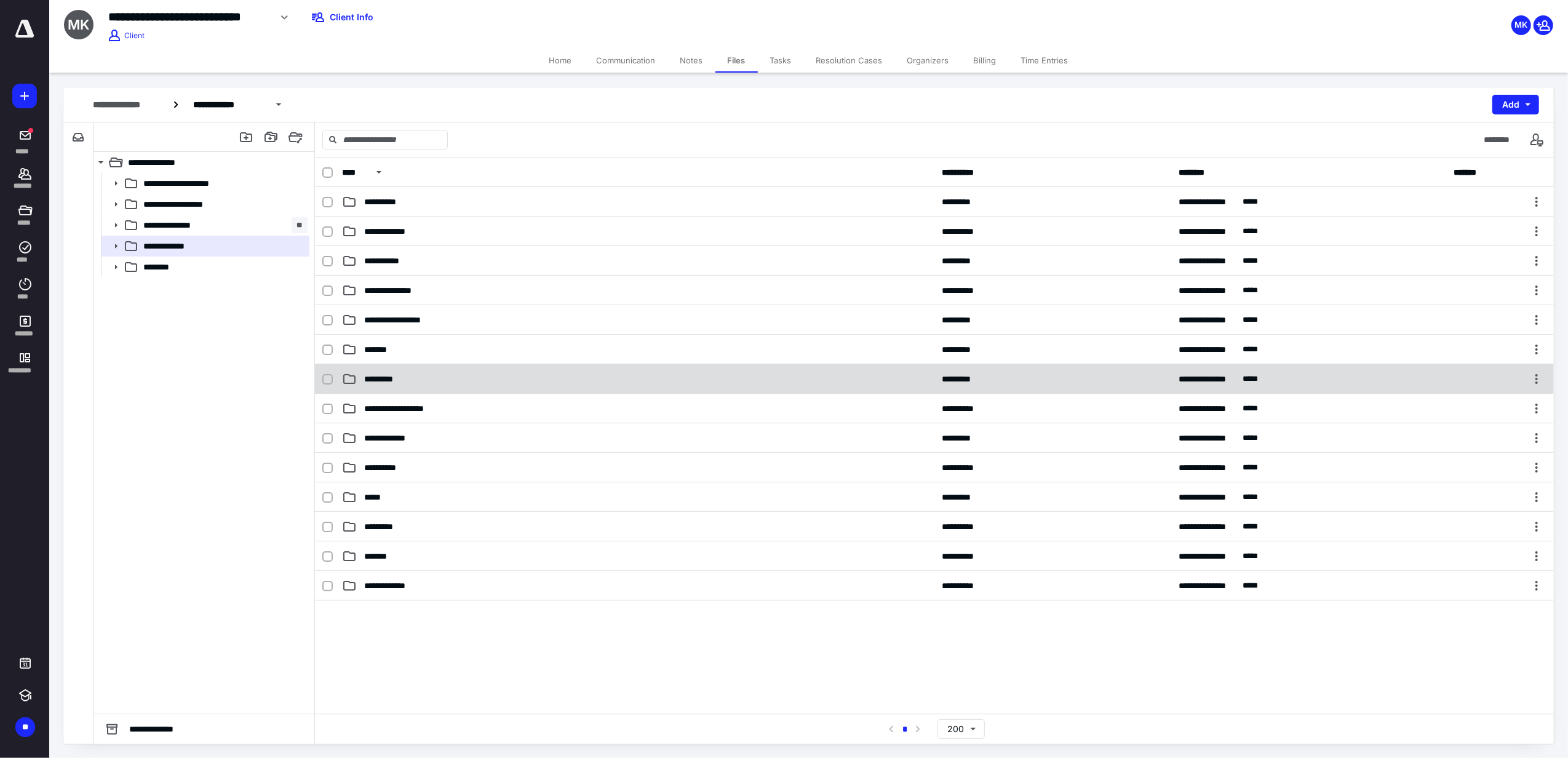 click on "*********" at bounding box center (386, 379) 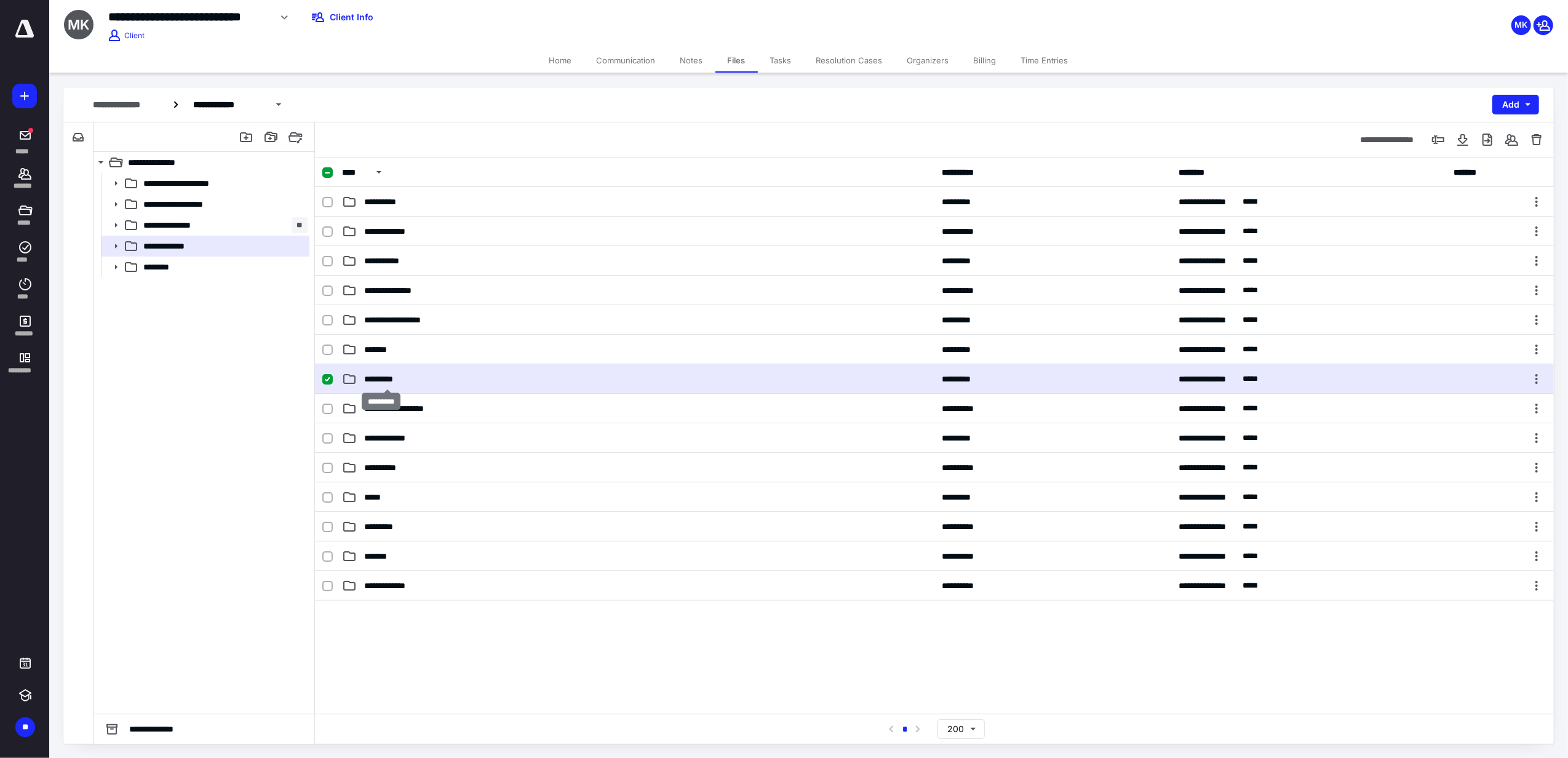 click on "*********" at bounding box center [386, 379] 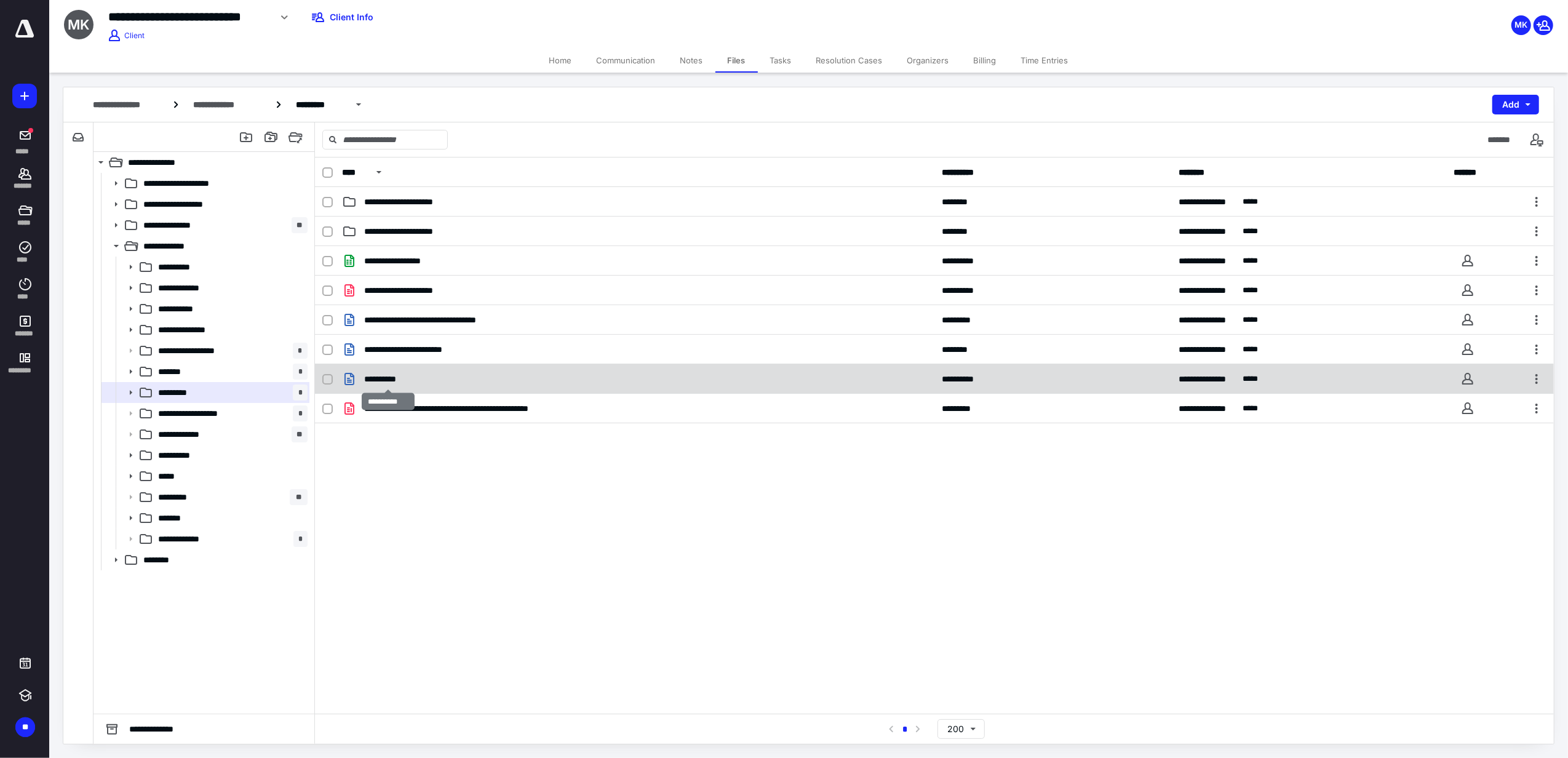 click on "**********" at bounding box center (388, 379) 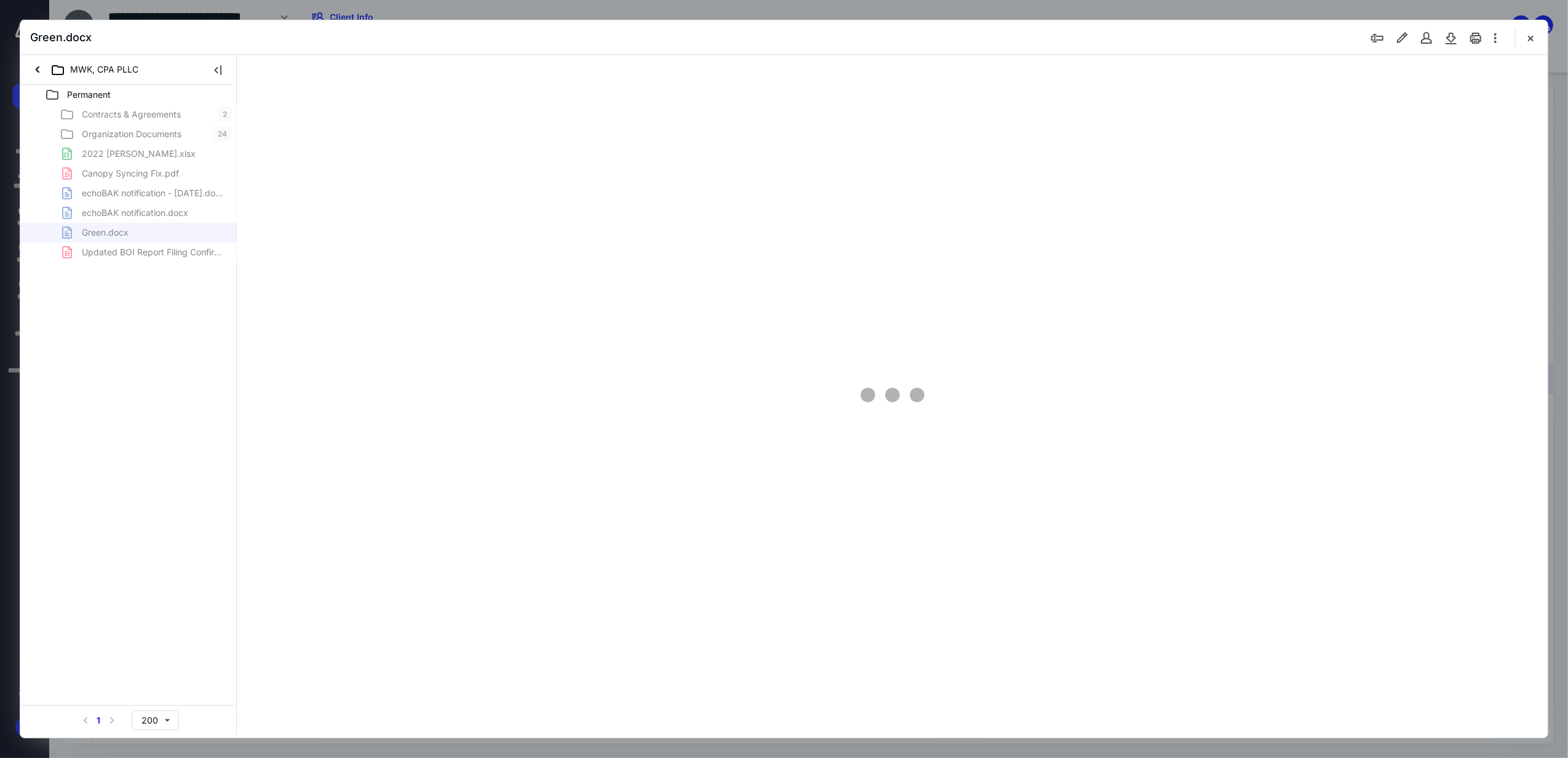scroll, scrollTop: 0, scrollLeft: 0, axis: both 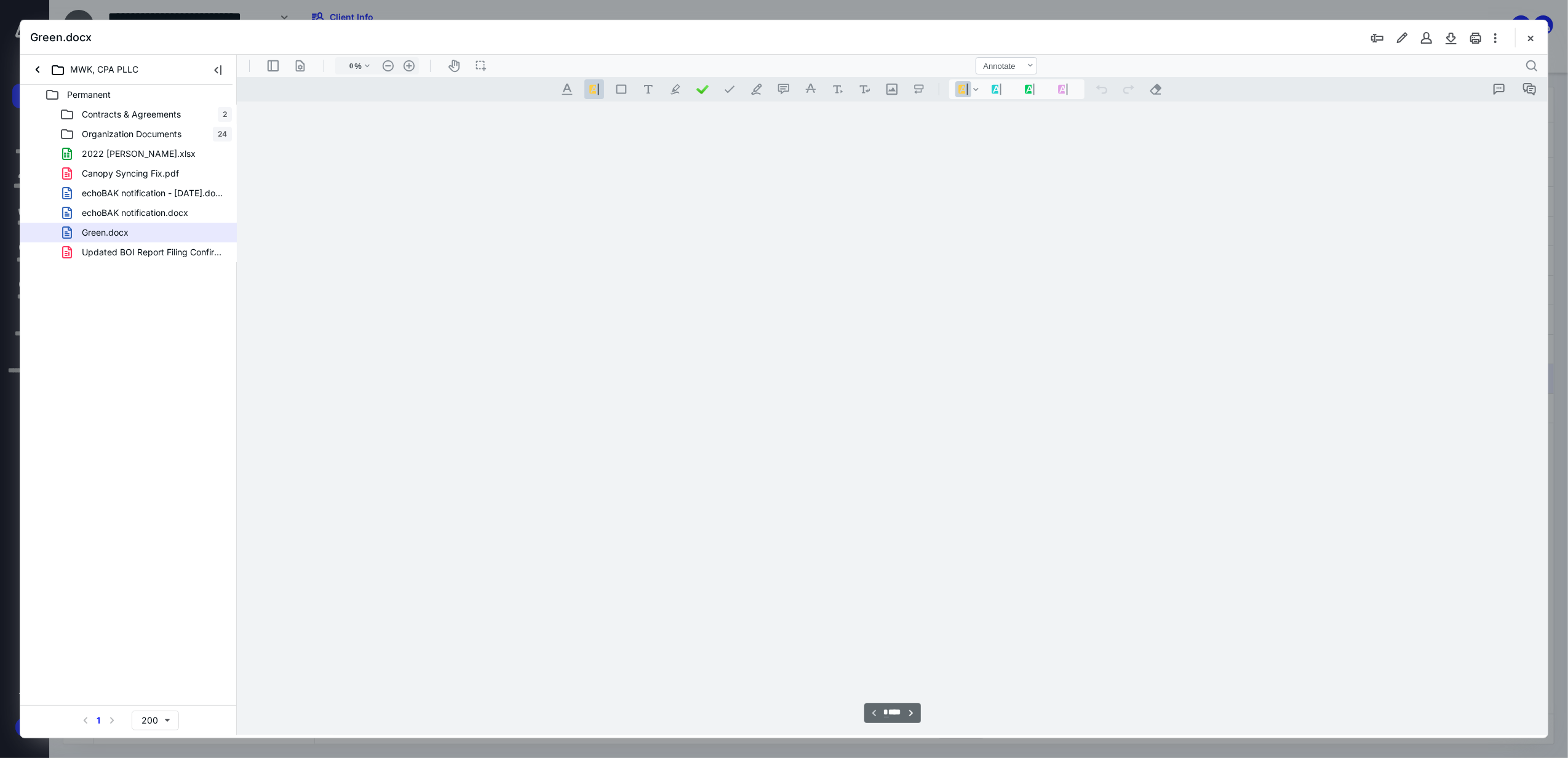 type on "342" 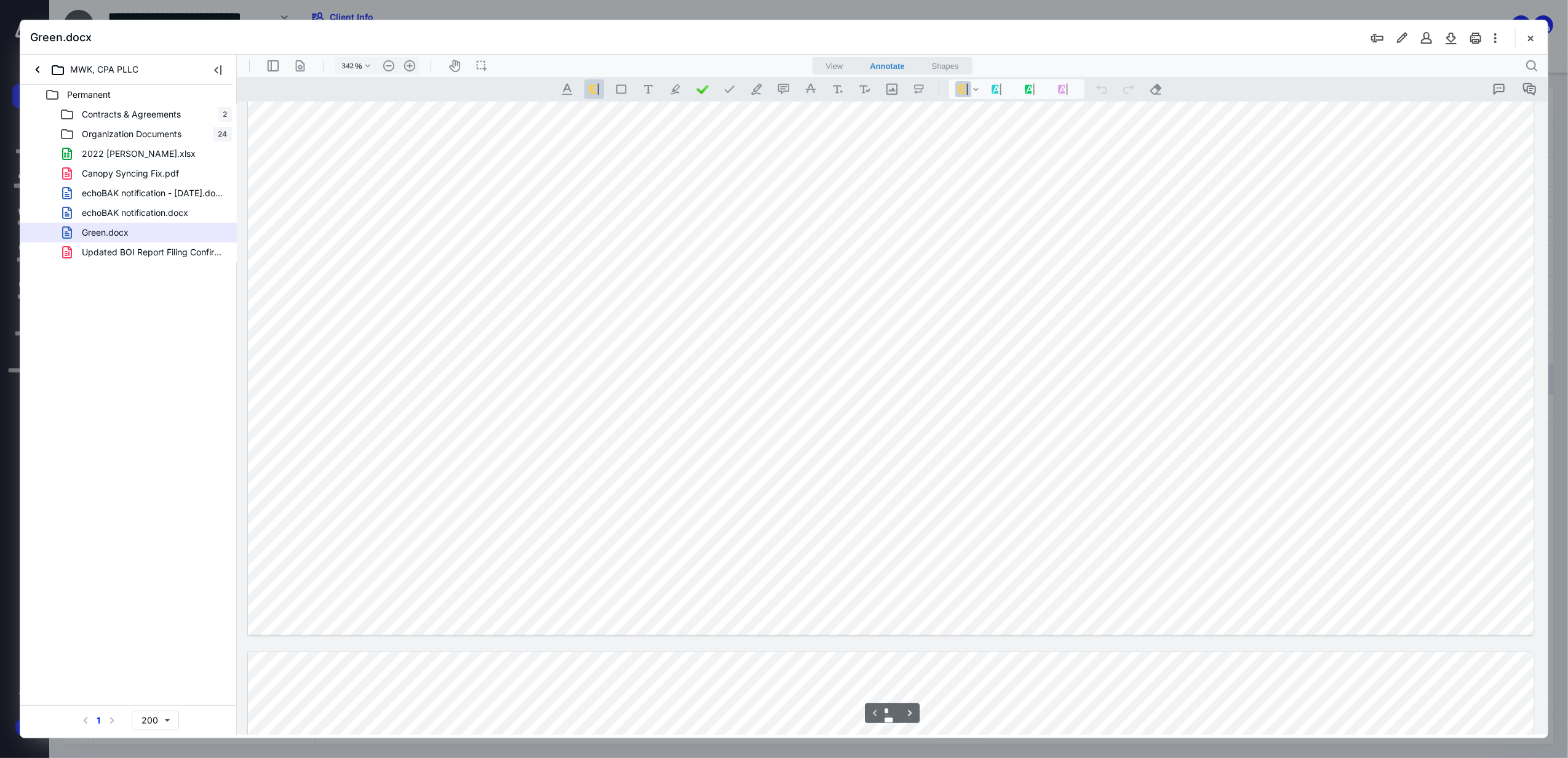 type on "*" 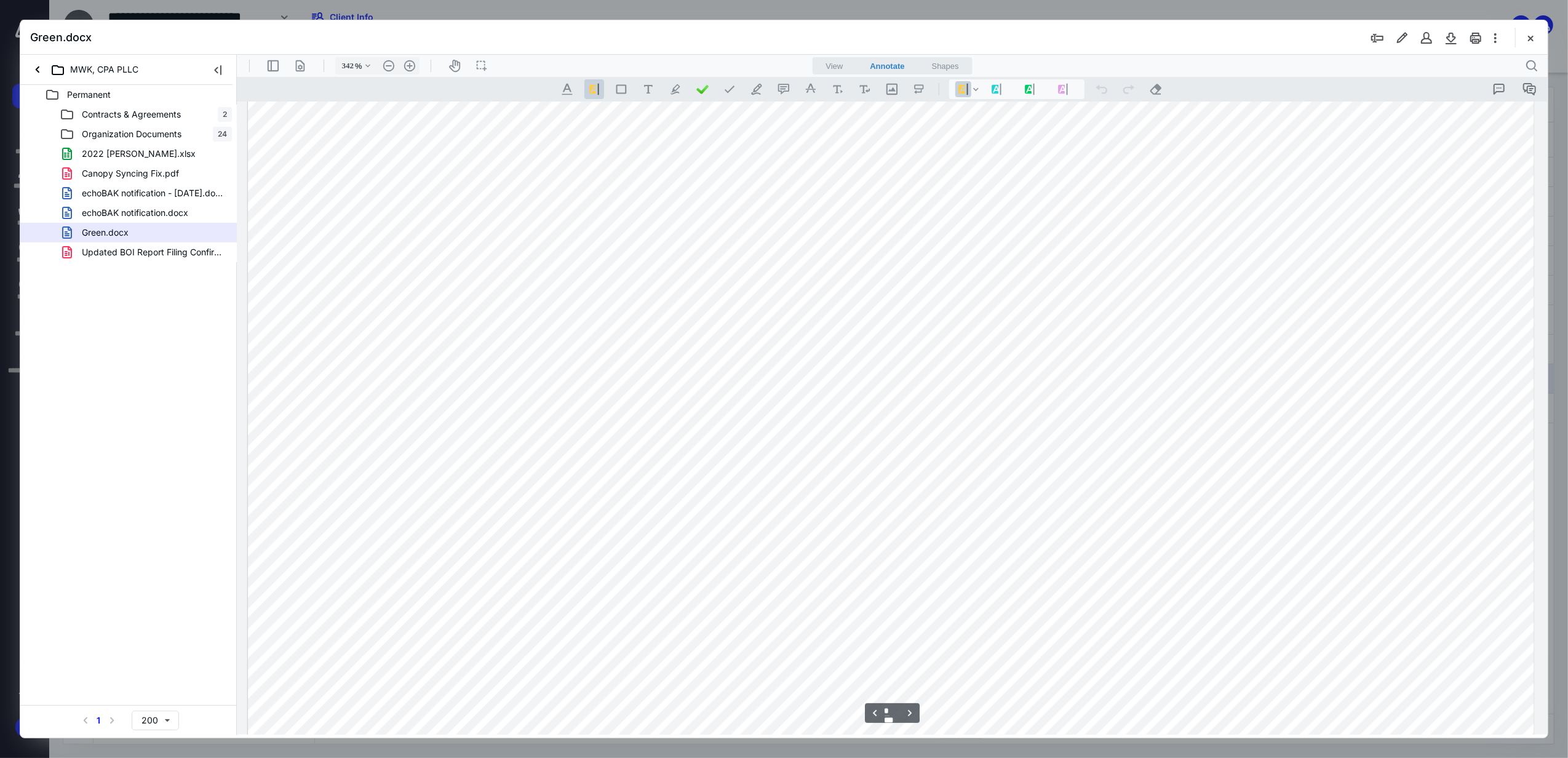 scroll, scrollTop: 1861, scrollLeft: 0, axis: vertical 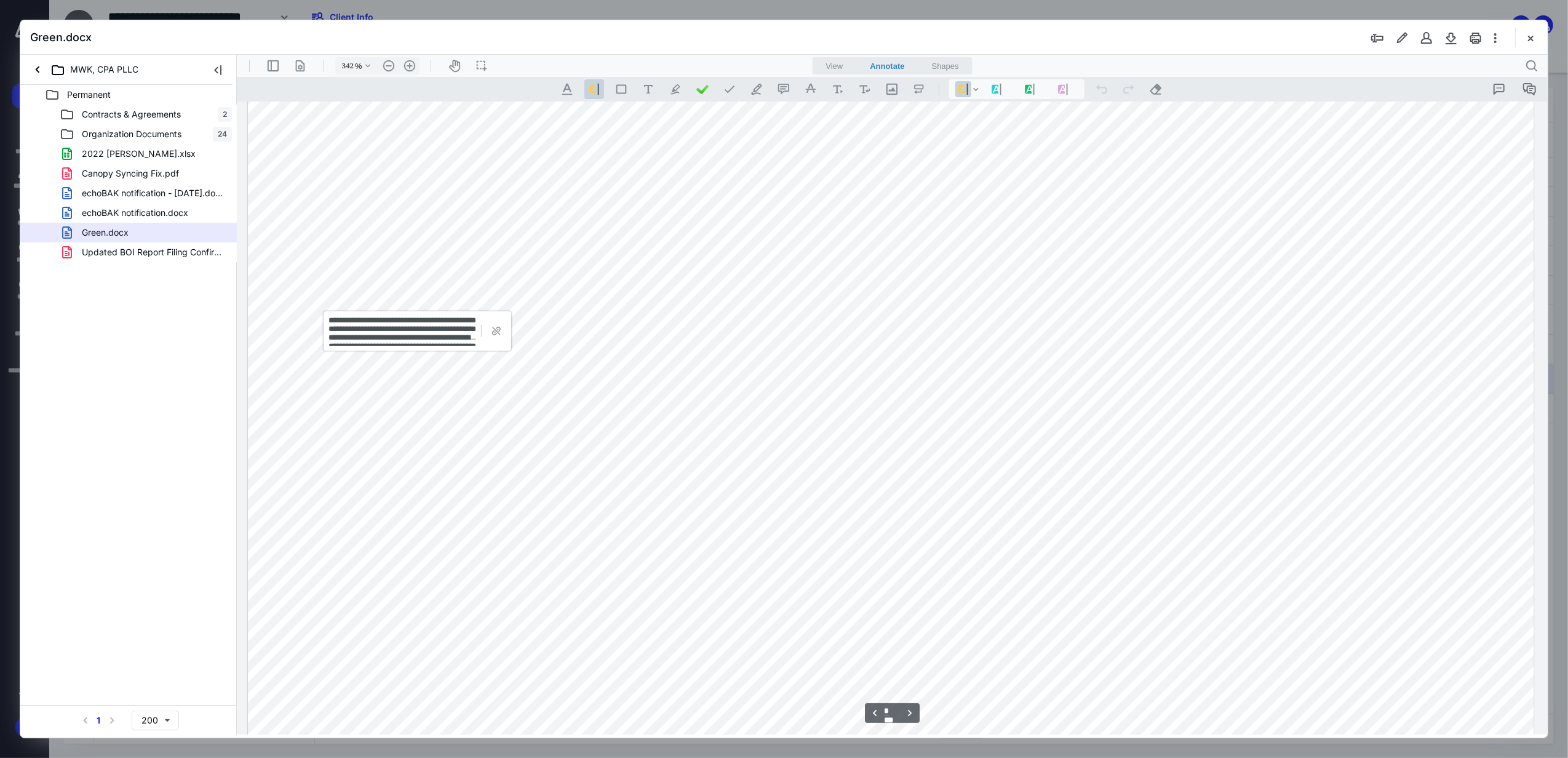 click at bounding box center [418, 295] 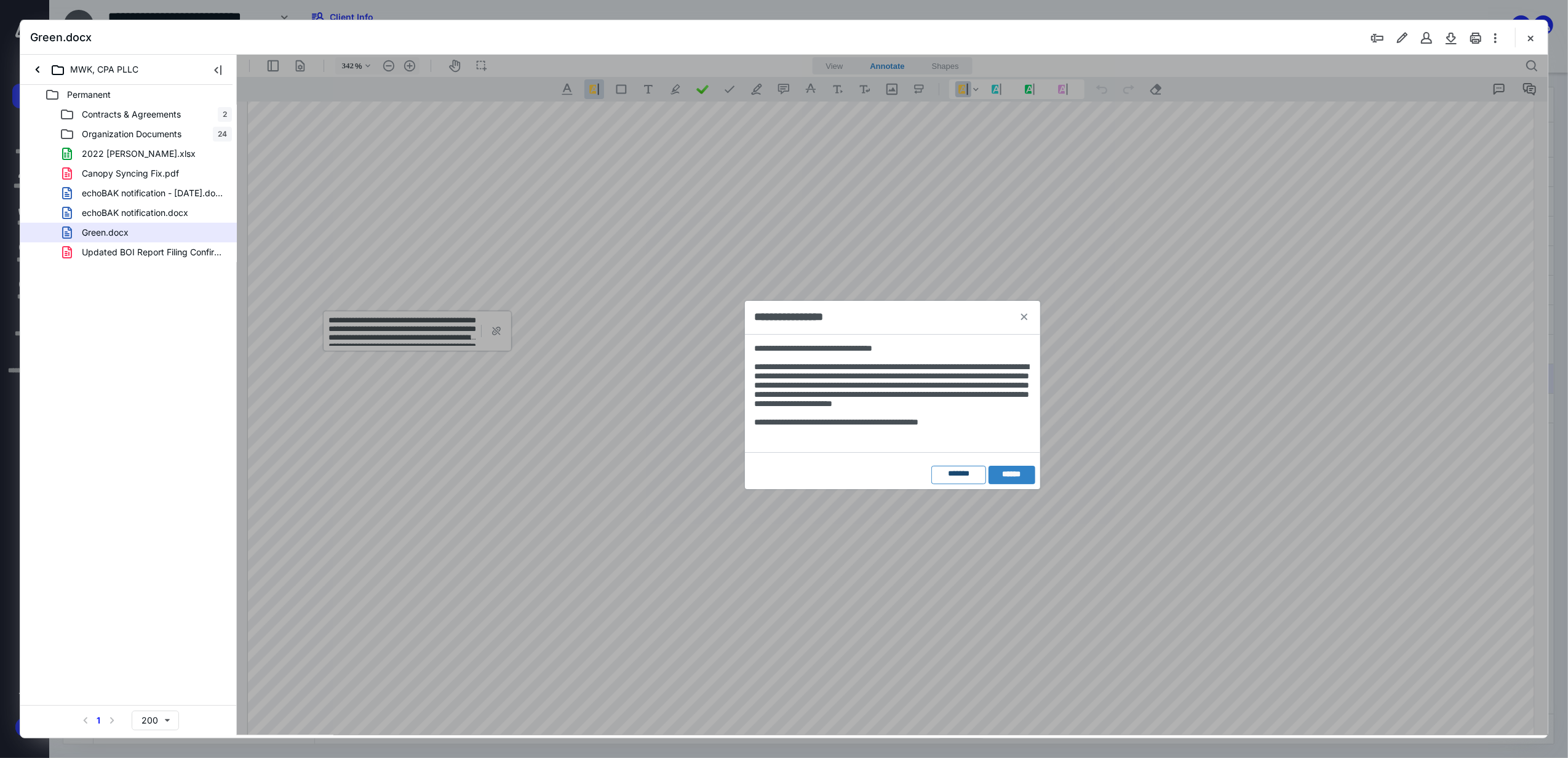 click on "*******" at bounding box center (958, 474) 